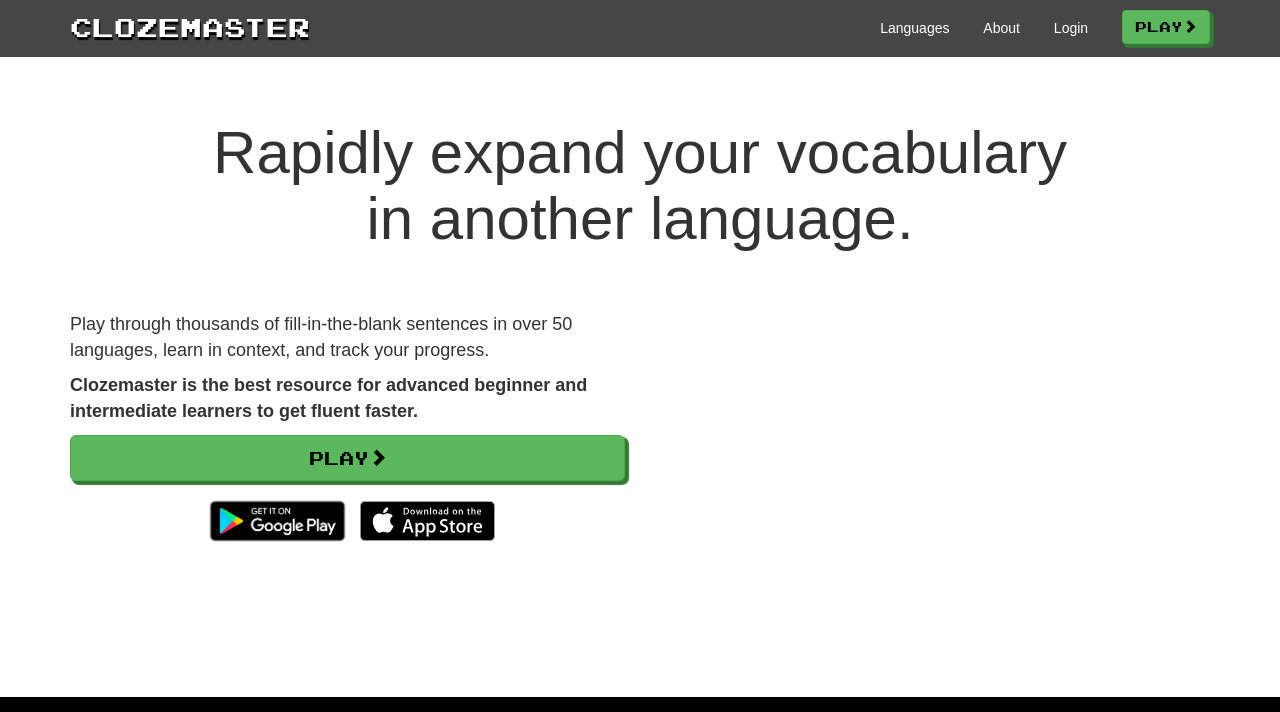 scroll, scrollTop: 0, scrollLeft: 0, axis: both 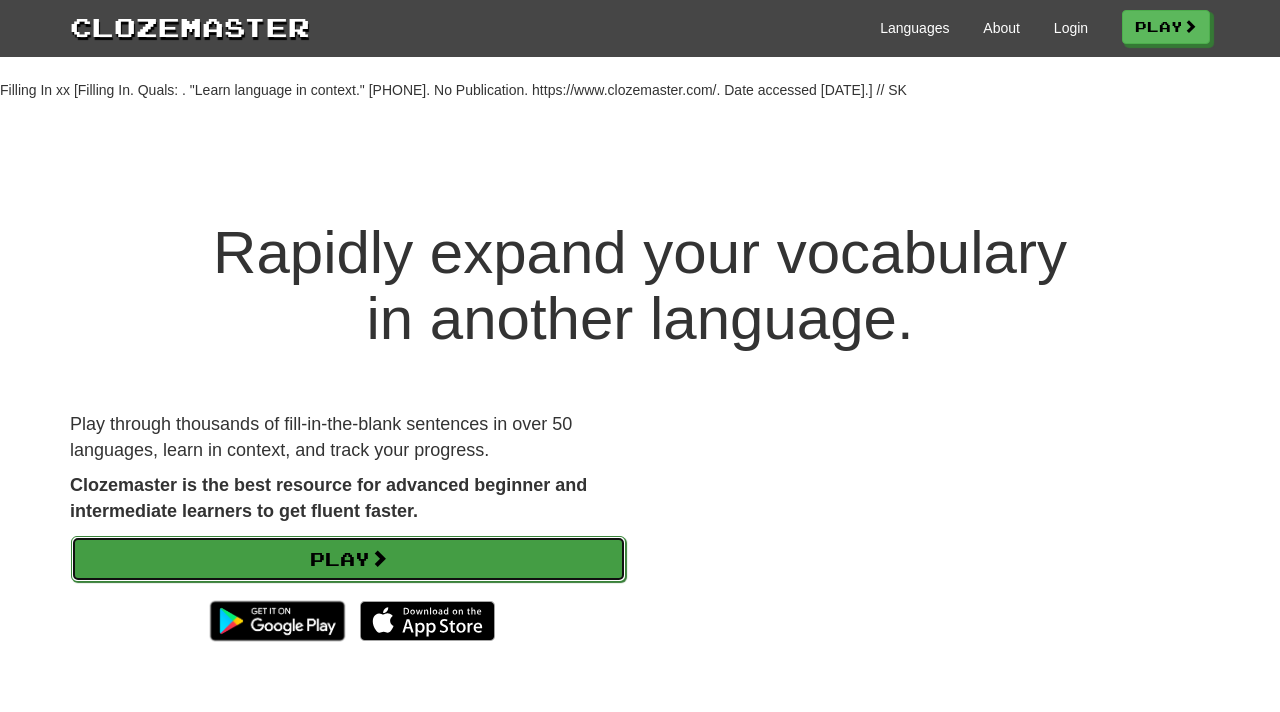 click on "Play" at bounding box center [348, 559] 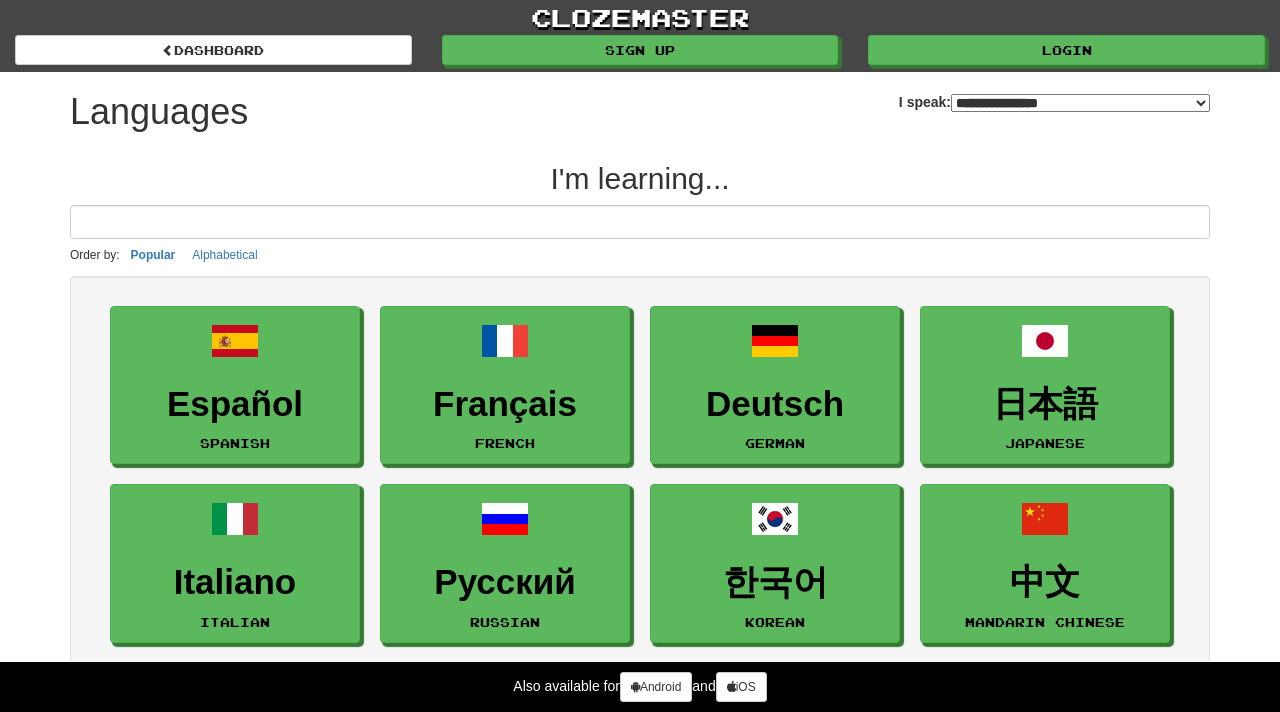 select on "*******" 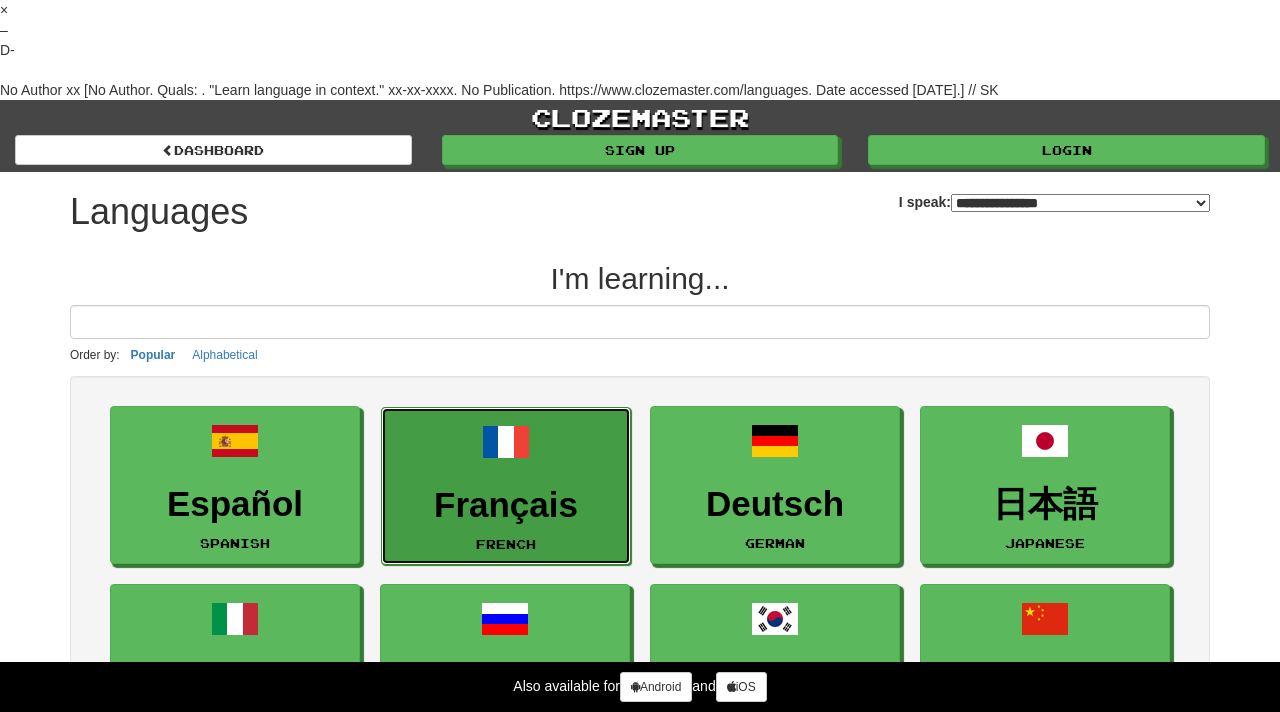 click on "Français French" at bounding box center (506, 486) 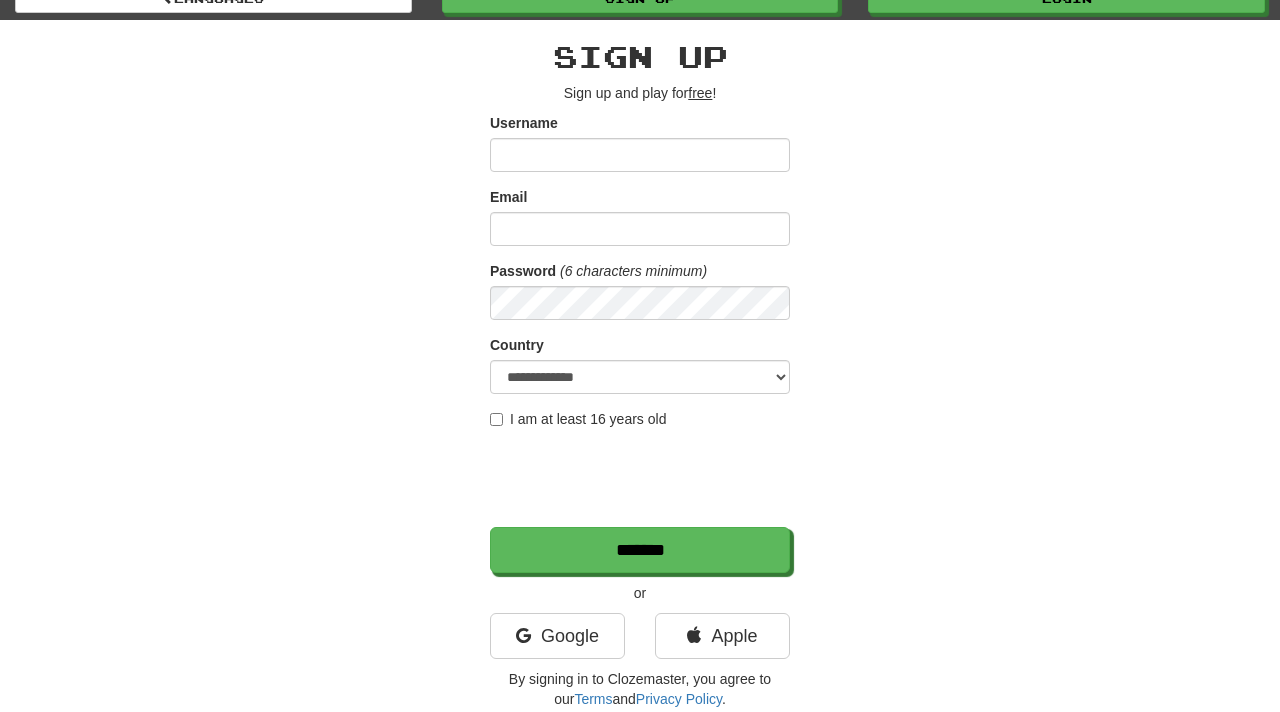 scroll, scrollTop: 171, scrollLeft: 0, axis: vertical 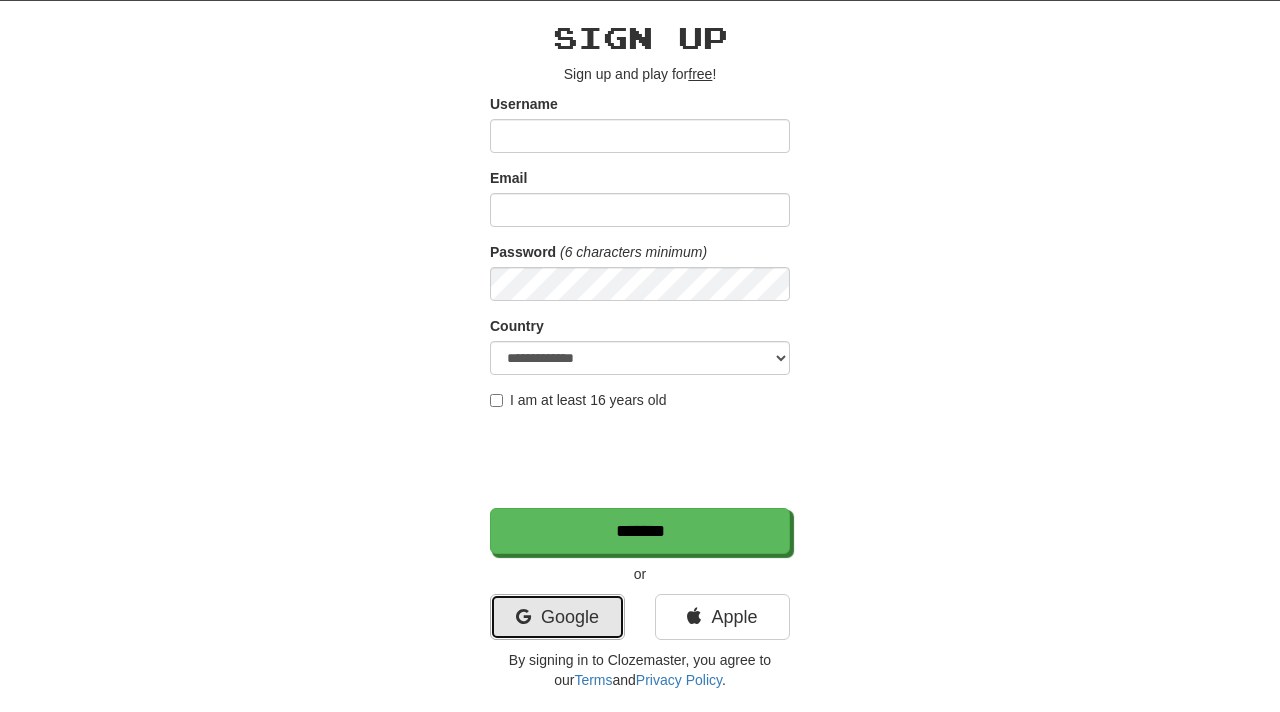 click on "Google" at bounding box center [557, 617] 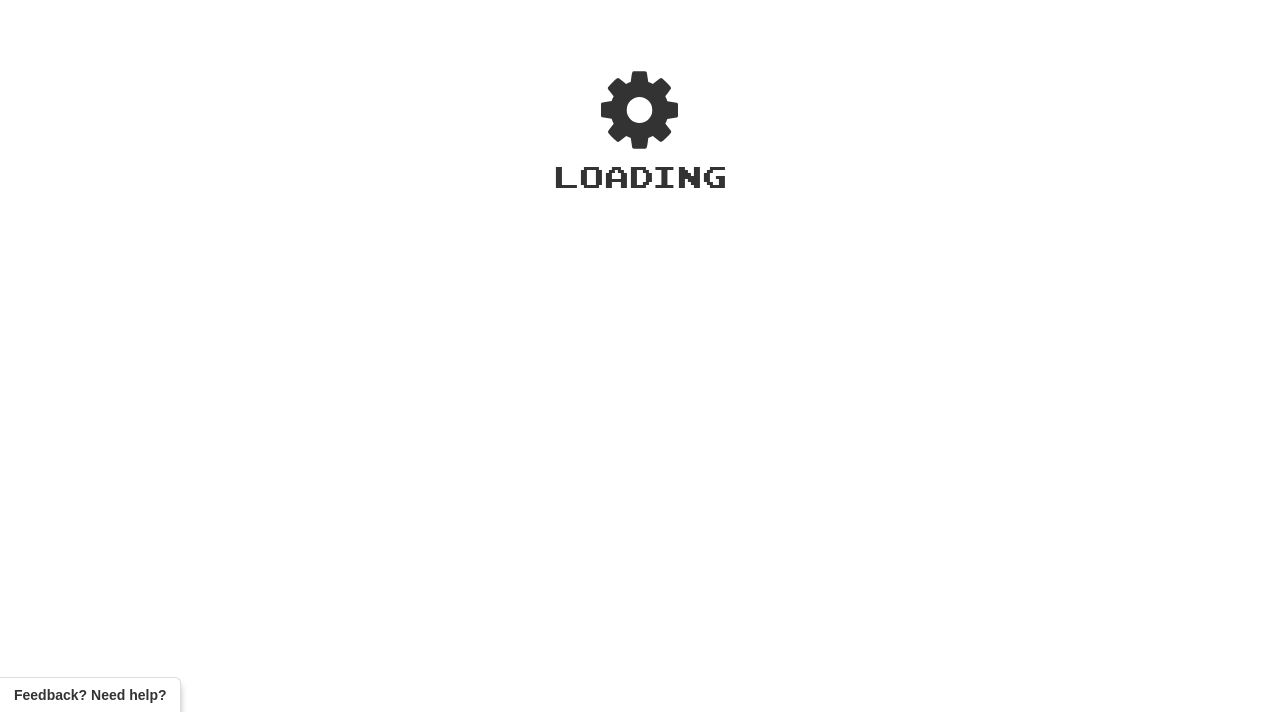 scroll, scrollTop: 0, scrollLeft: 0, axis: both 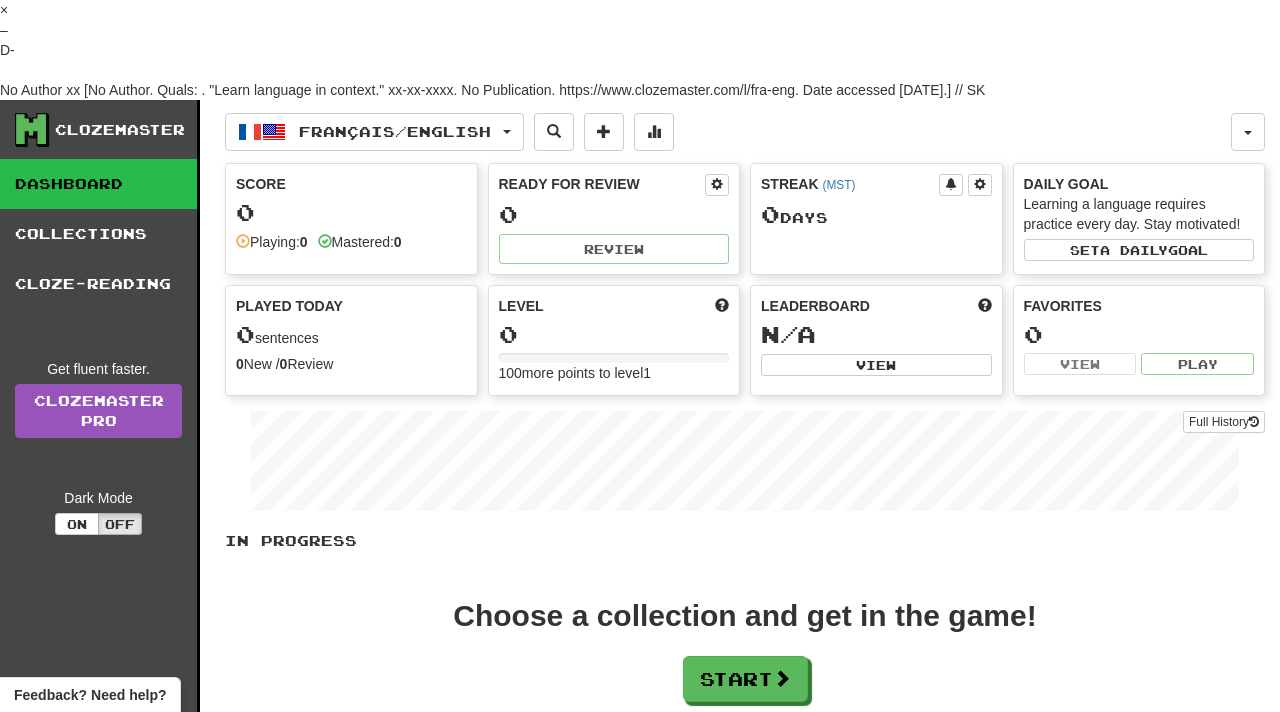 click on "×" at bounding box center (640, 10) 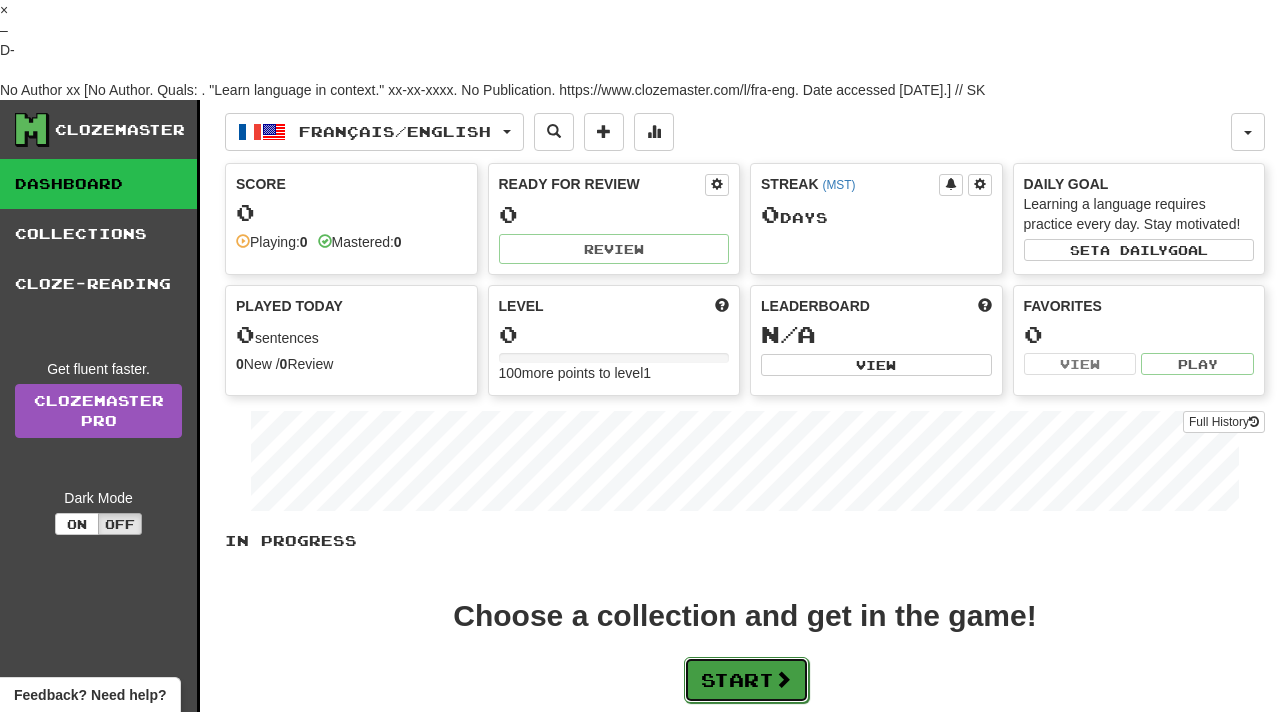 click on "Start" at bounding box center [746, 680] 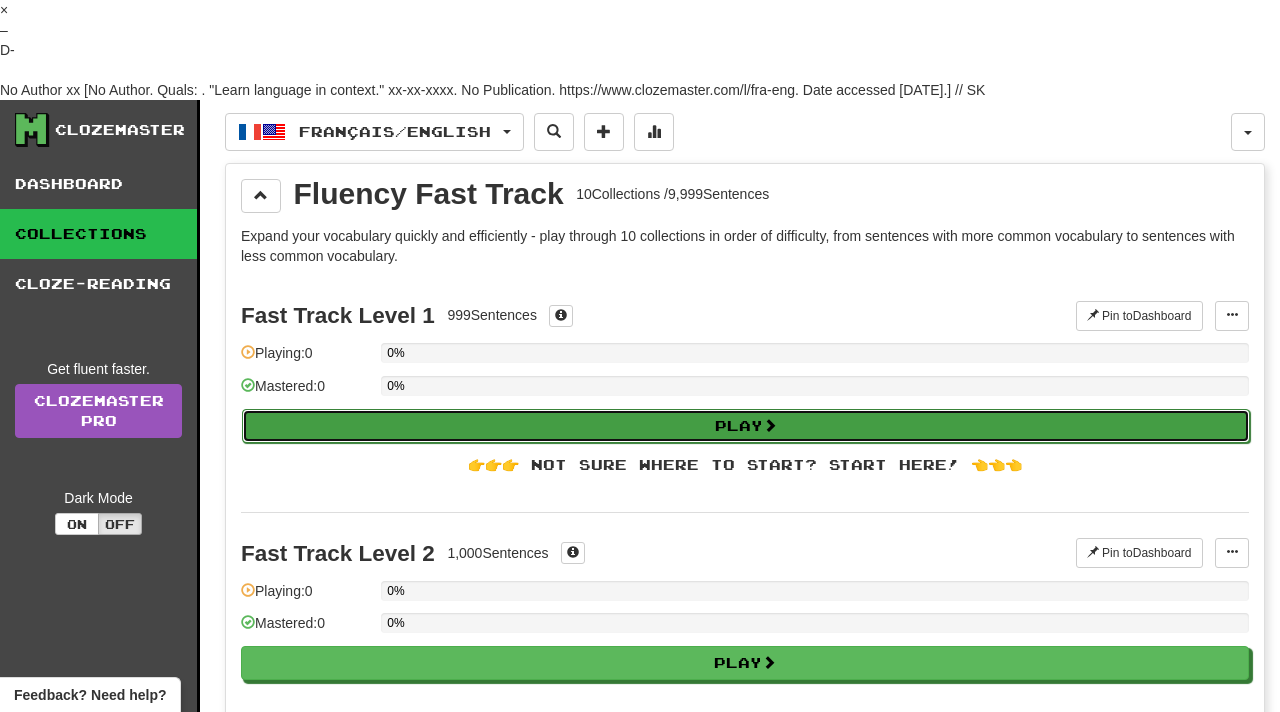 click on "Play" at bounding box center (746, 426) 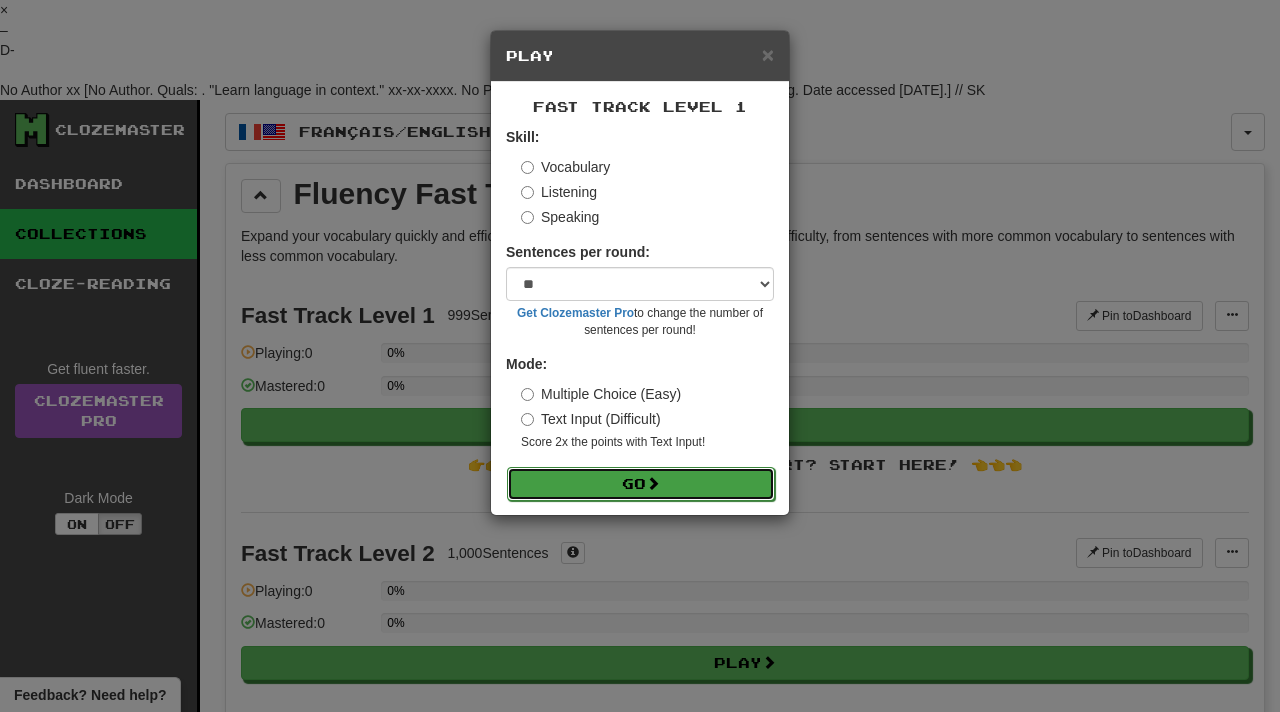 click at bounding box center [653, 483] 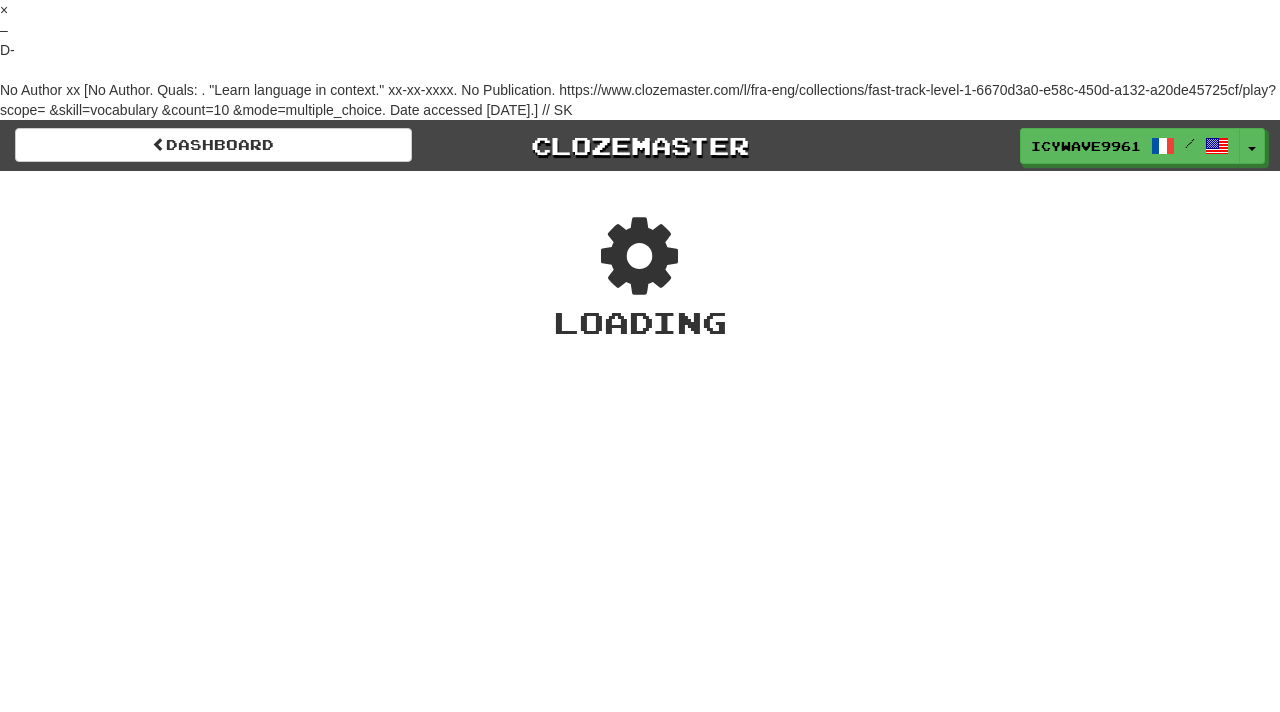 scroll, scrollTop: 0, scrollLeft: 0, axis: both 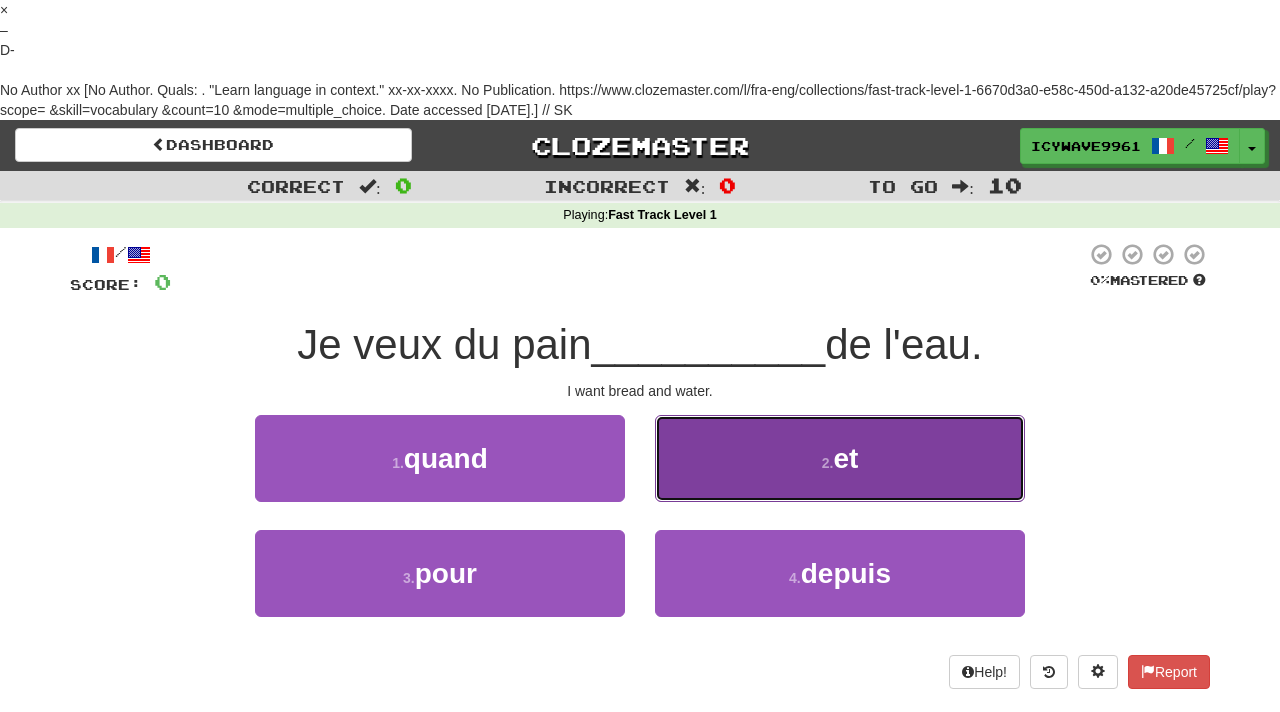 click on "2 .  et" at bounding box center [840, 458] 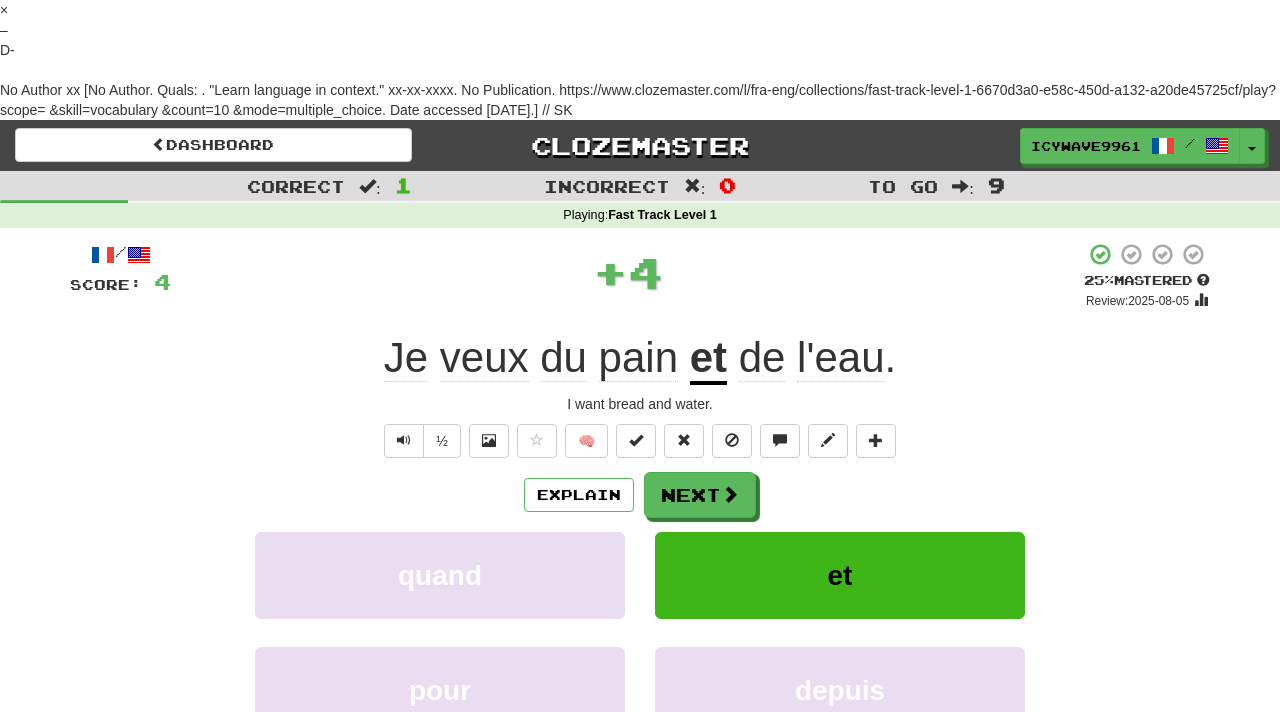 click on "×" at bounding box center (640, 10) 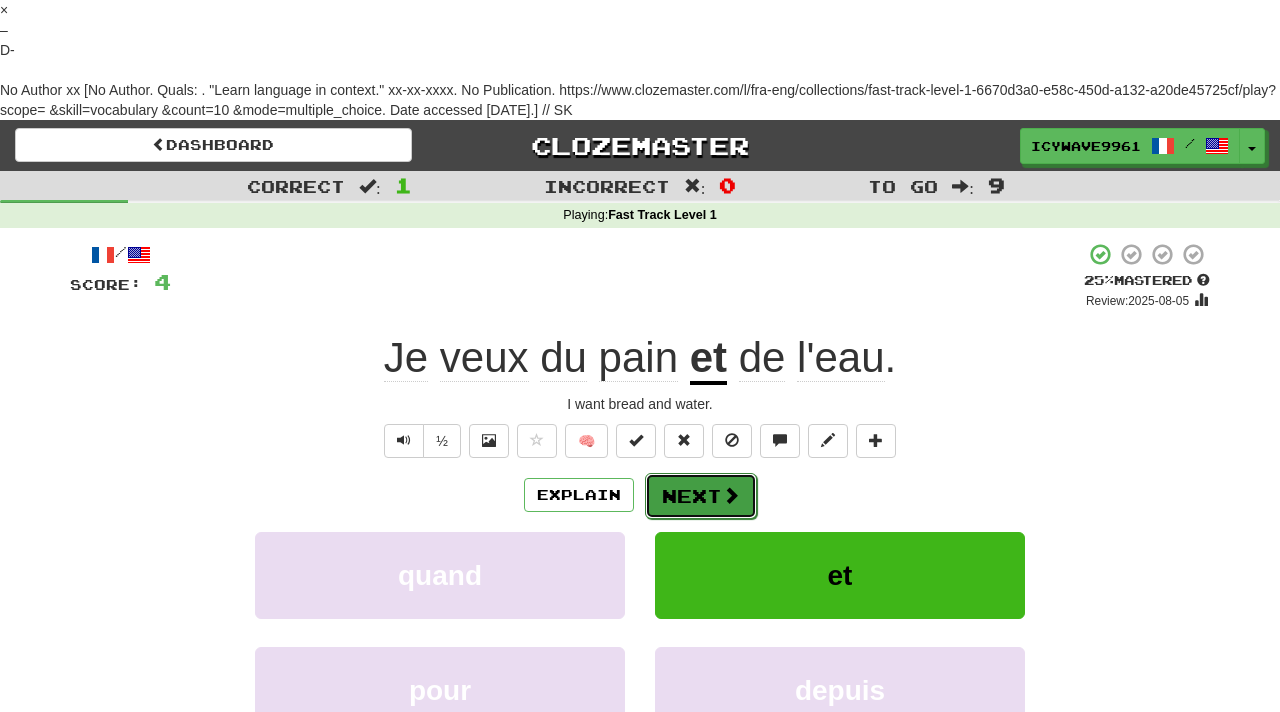click at bounding box center (731, 495) 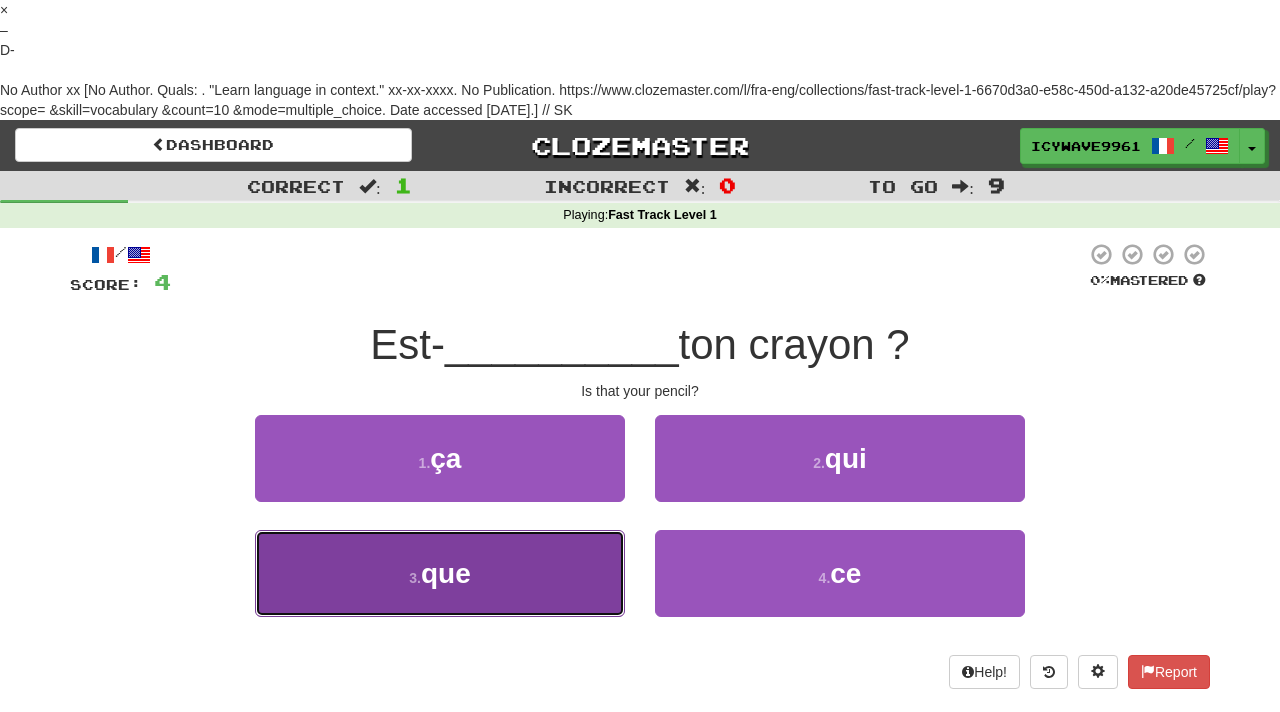 click on "3 .  que" at bounding box center (440, 573) 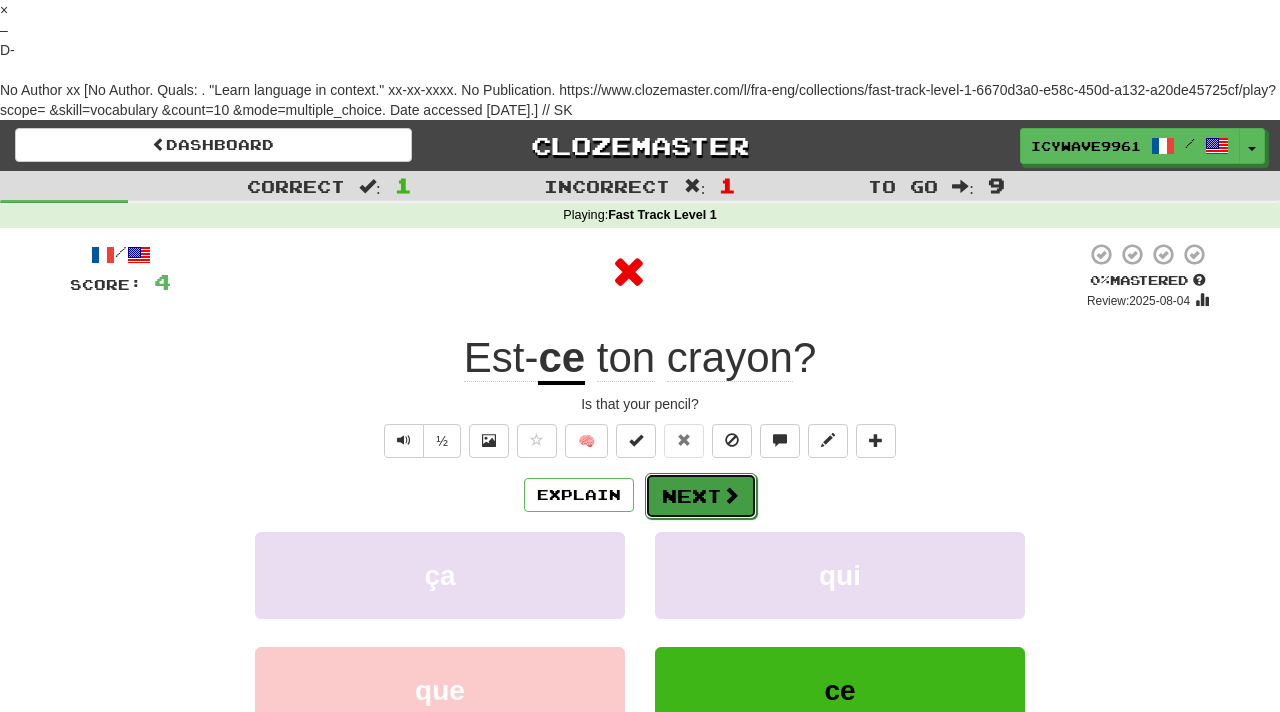click on "Next" at bounding box center (701, 496) 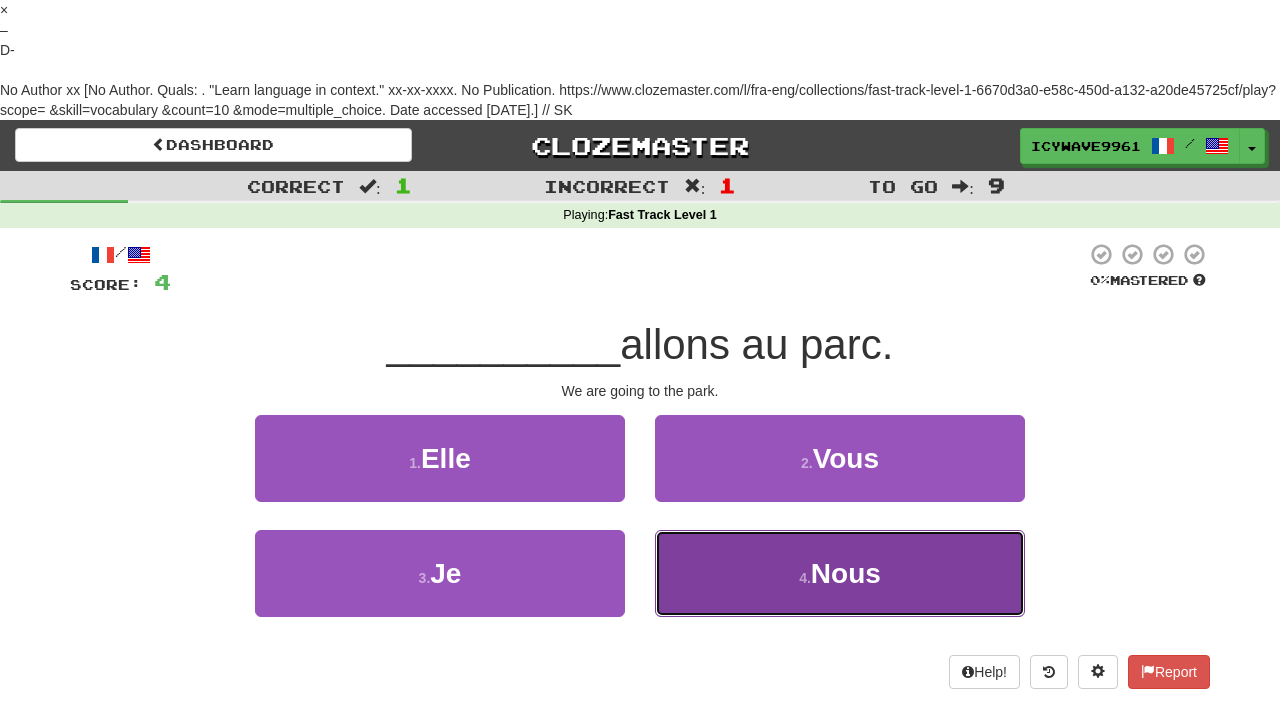 click on "4 .  Nous" at bounding box center (840, 573) 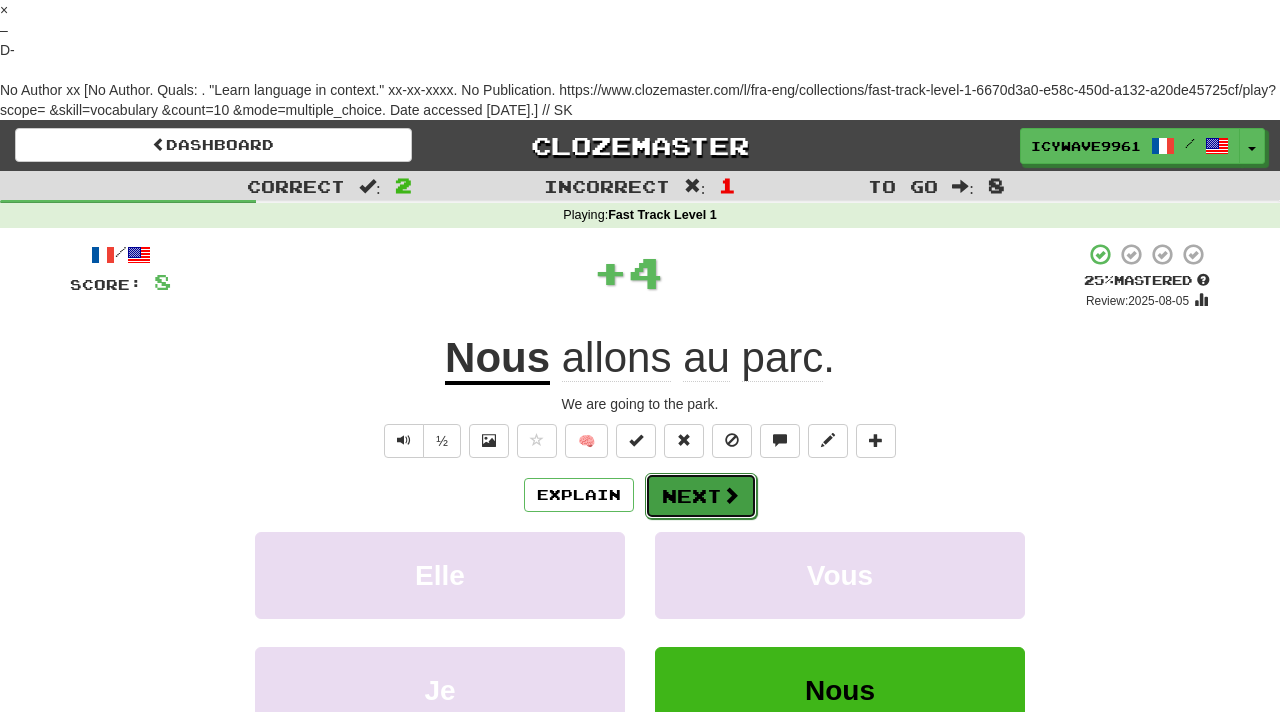 click on "Next" at bounding box center (701, 496) 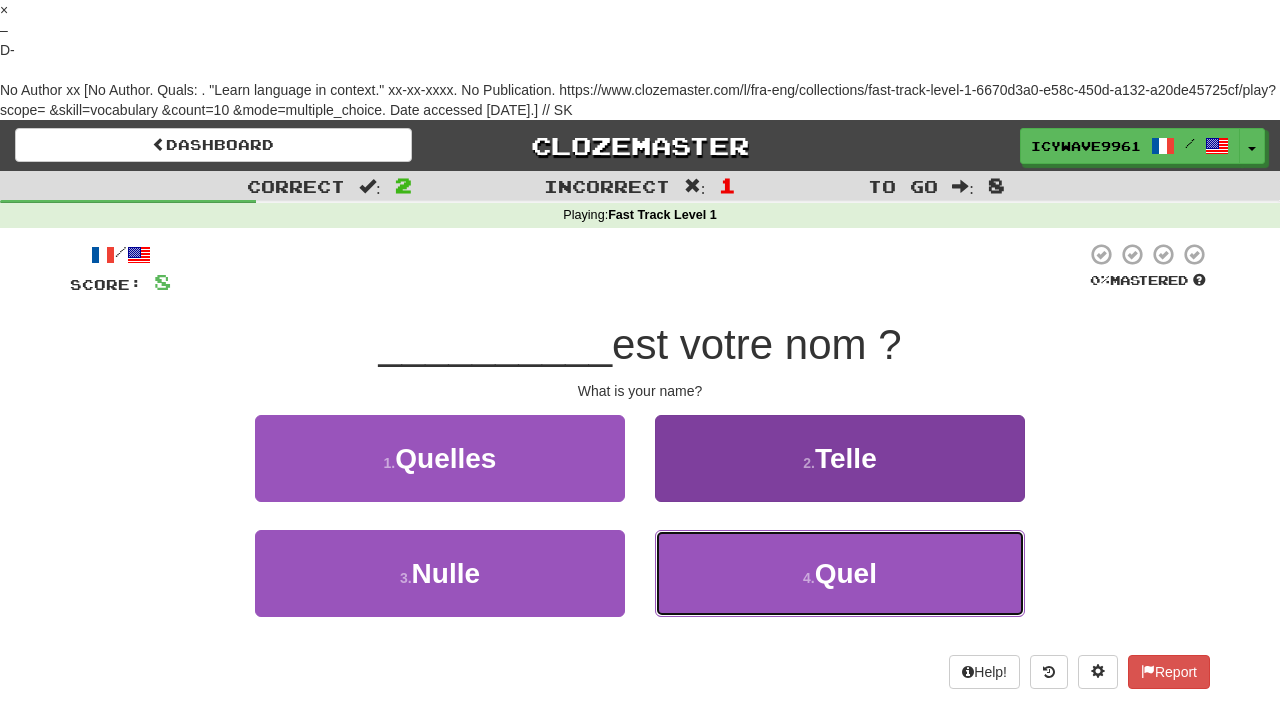 click on "Quel" at bounding box center (846, 573) 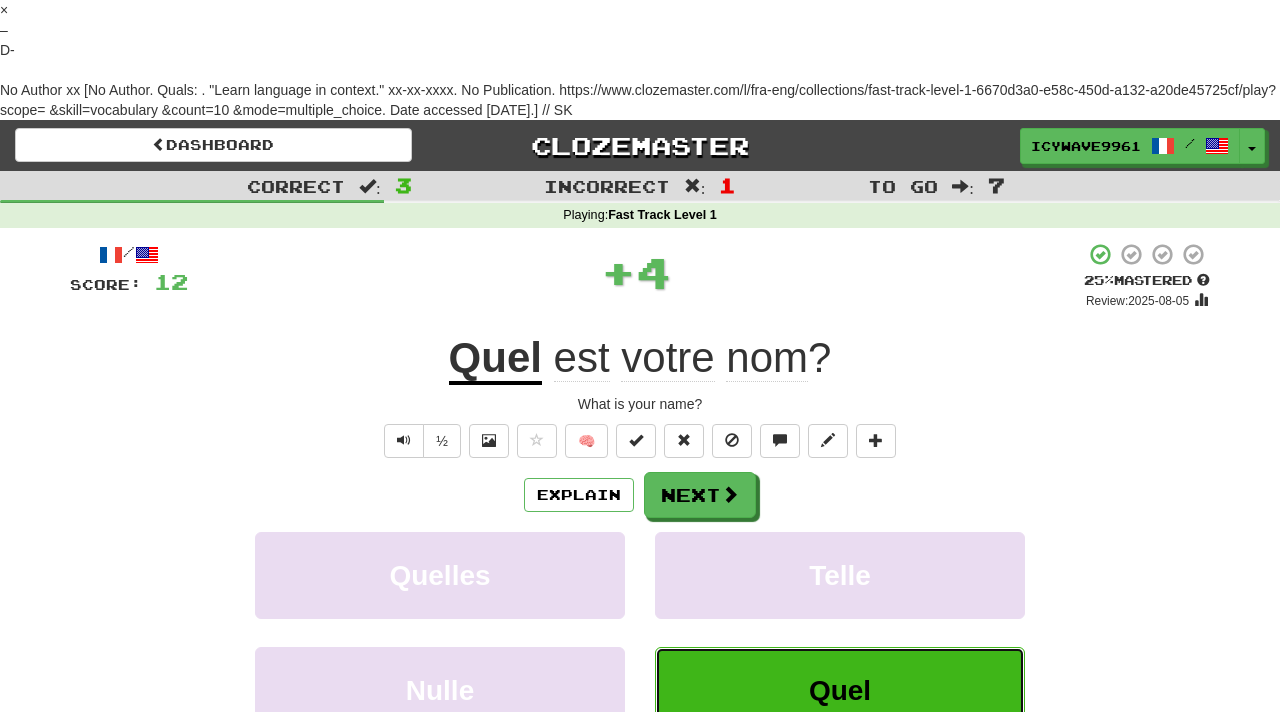click on "Quel" at bounding box center [840, 690] 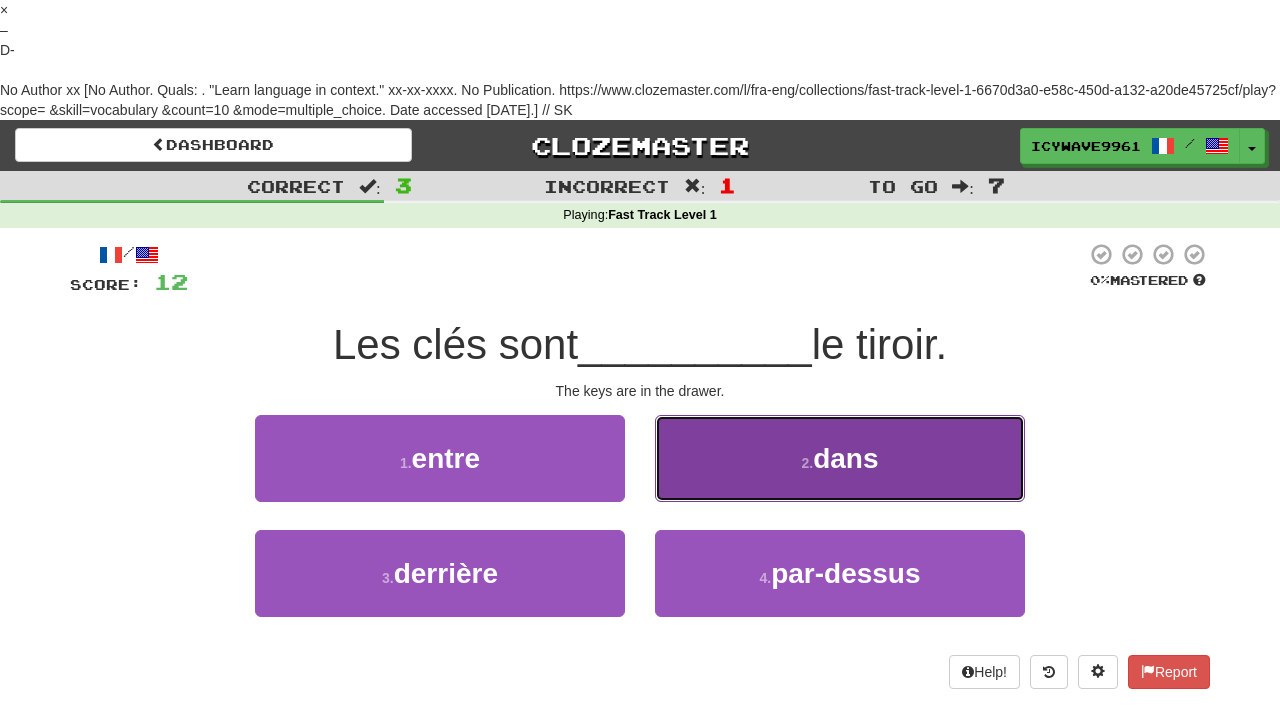 click on "2 .  dans" at bounding box center [840, 458] 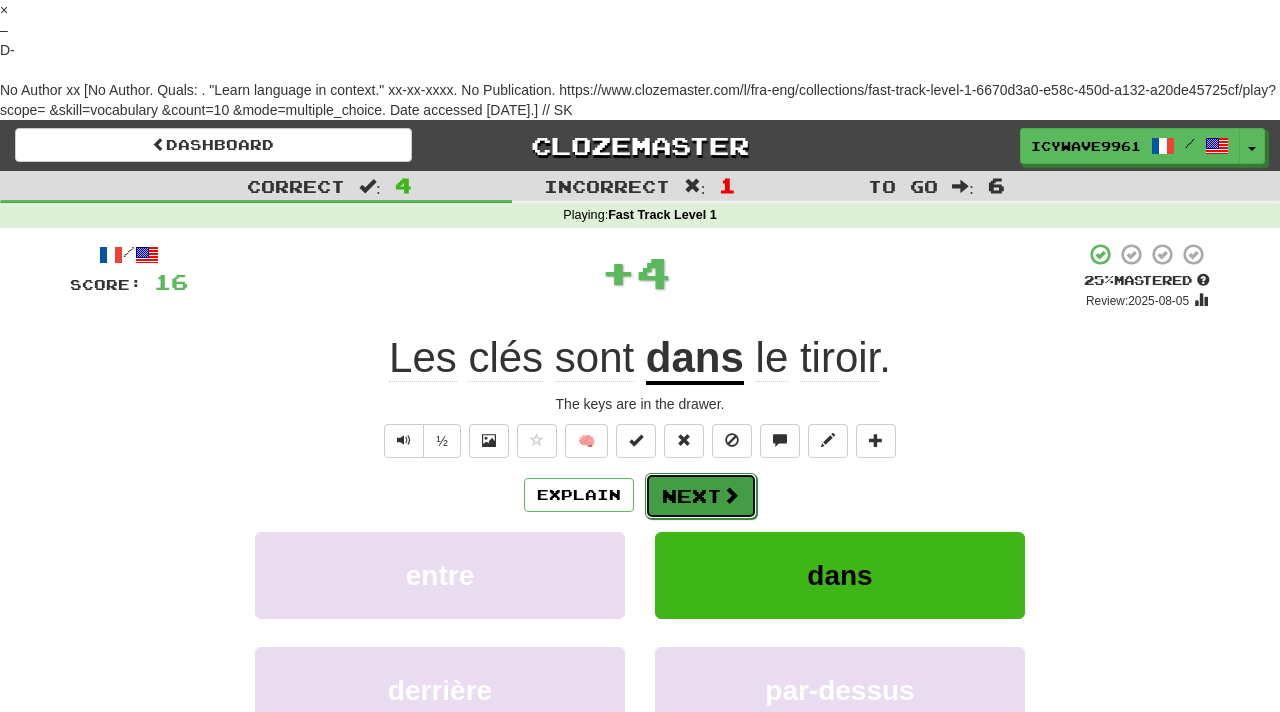 click on "Next" at bounding box center (701, 496) 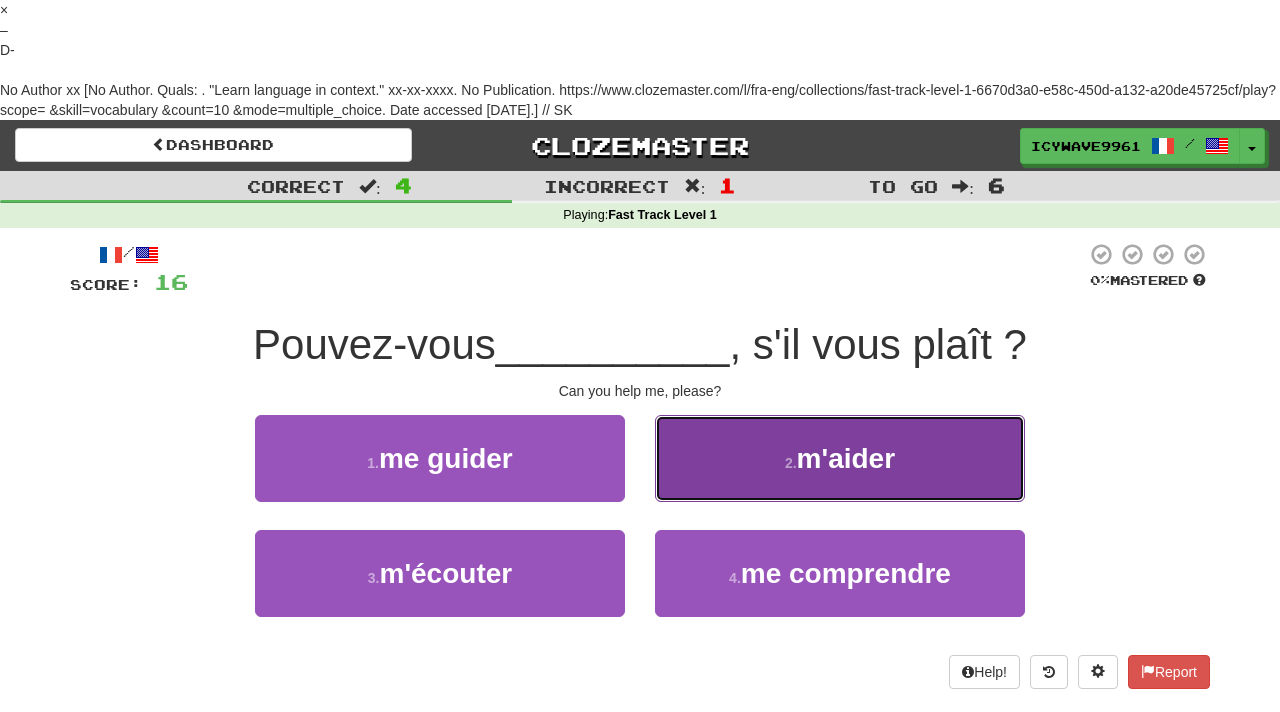 click on "2 .  m'aider" at bounding box center (840, 458) 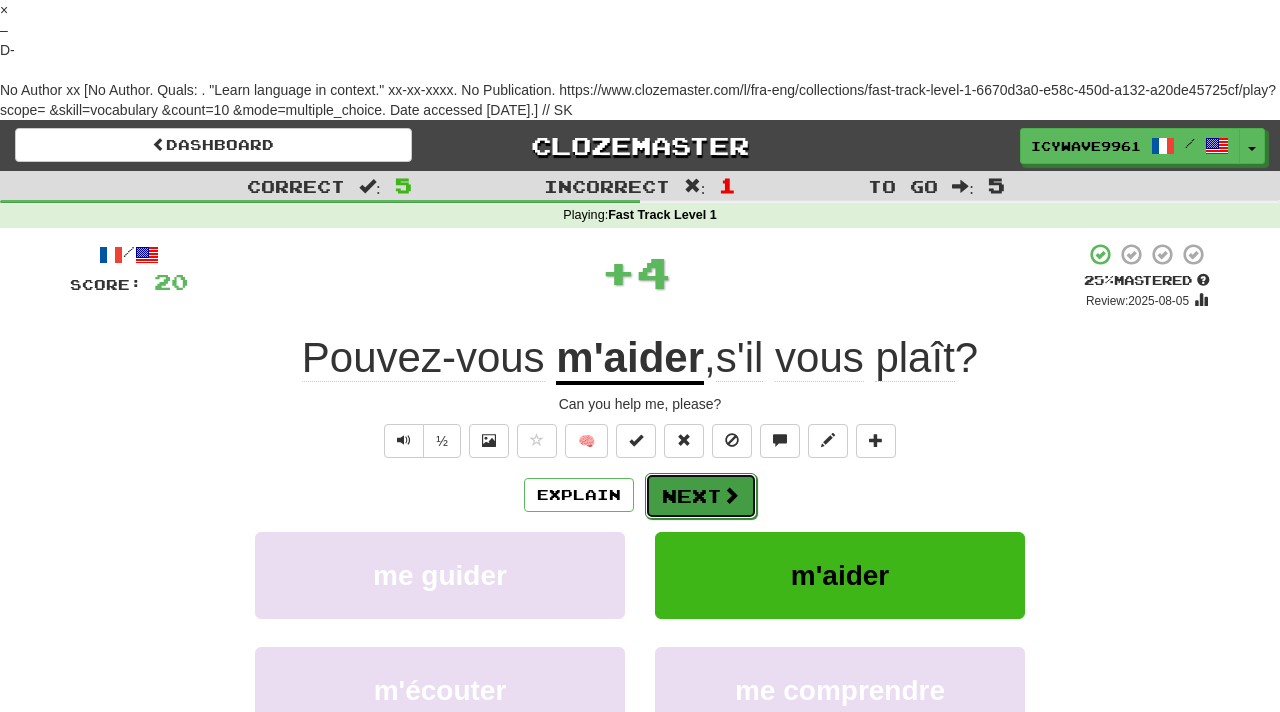 click on "Next" at bounding box center (701, 496) 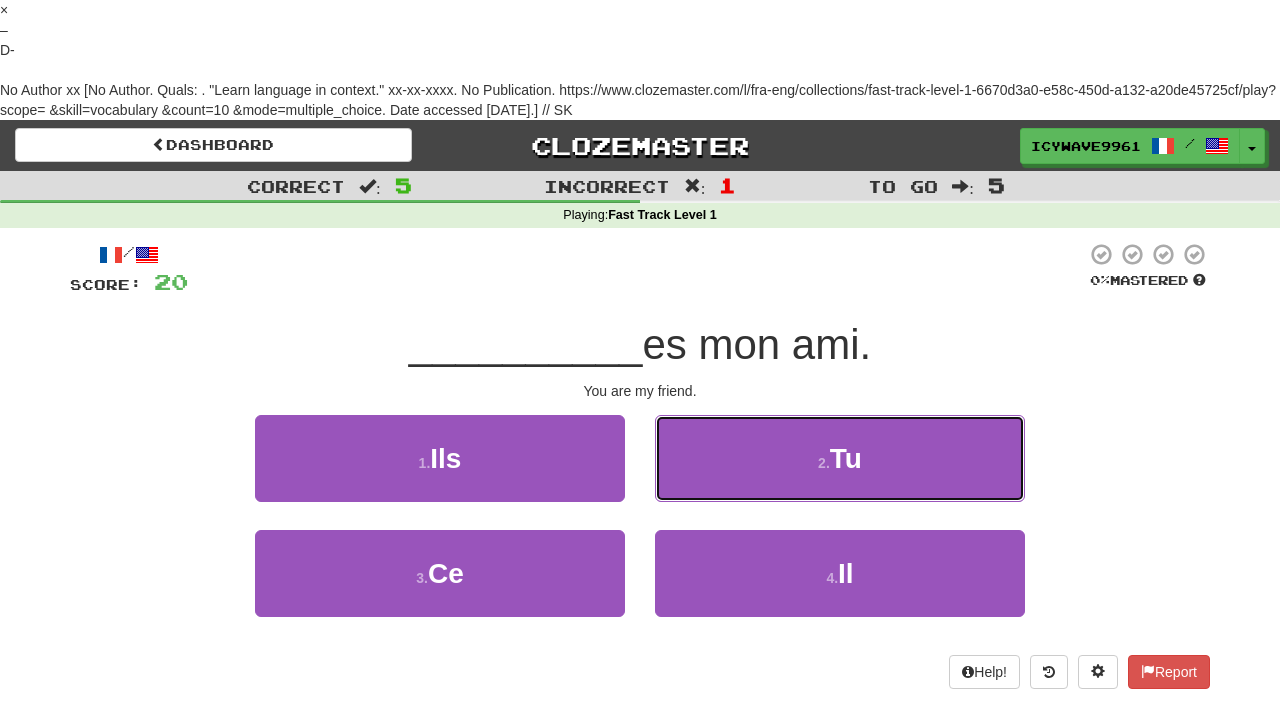 click on "2 .  Tu" at bounding box center (840, 458) 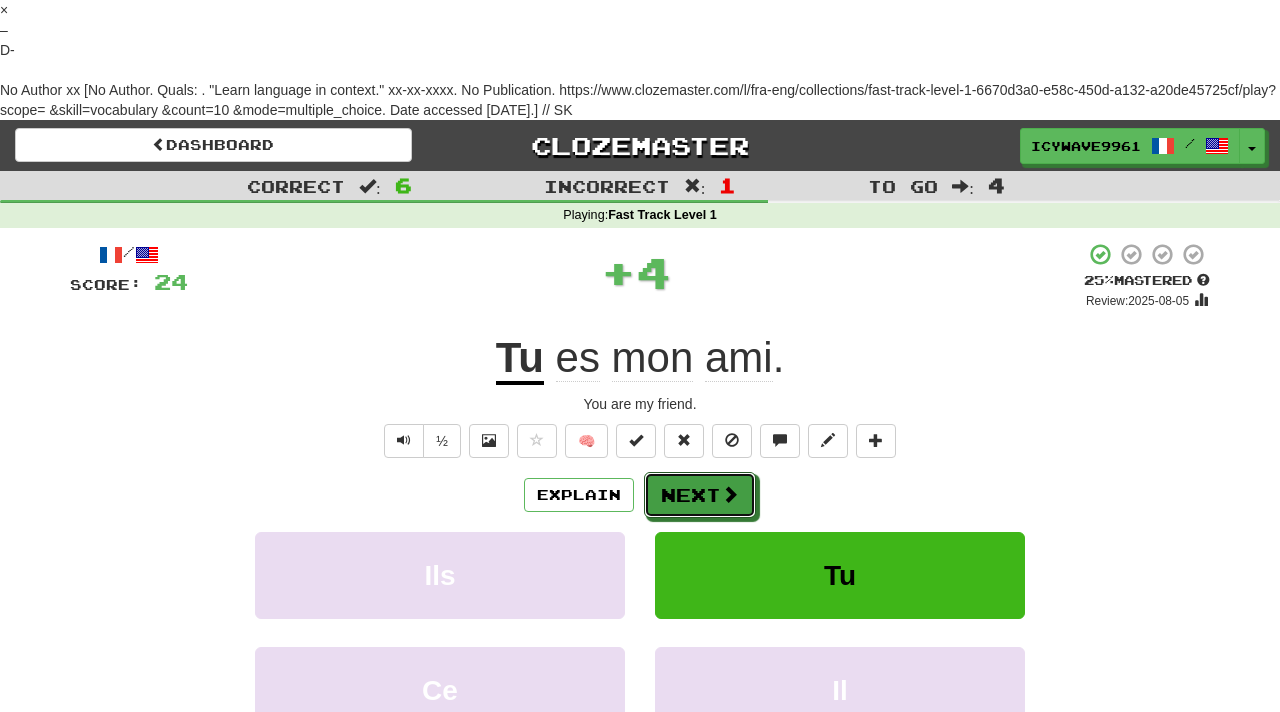click on "Next" at bounding box center [700, 495] 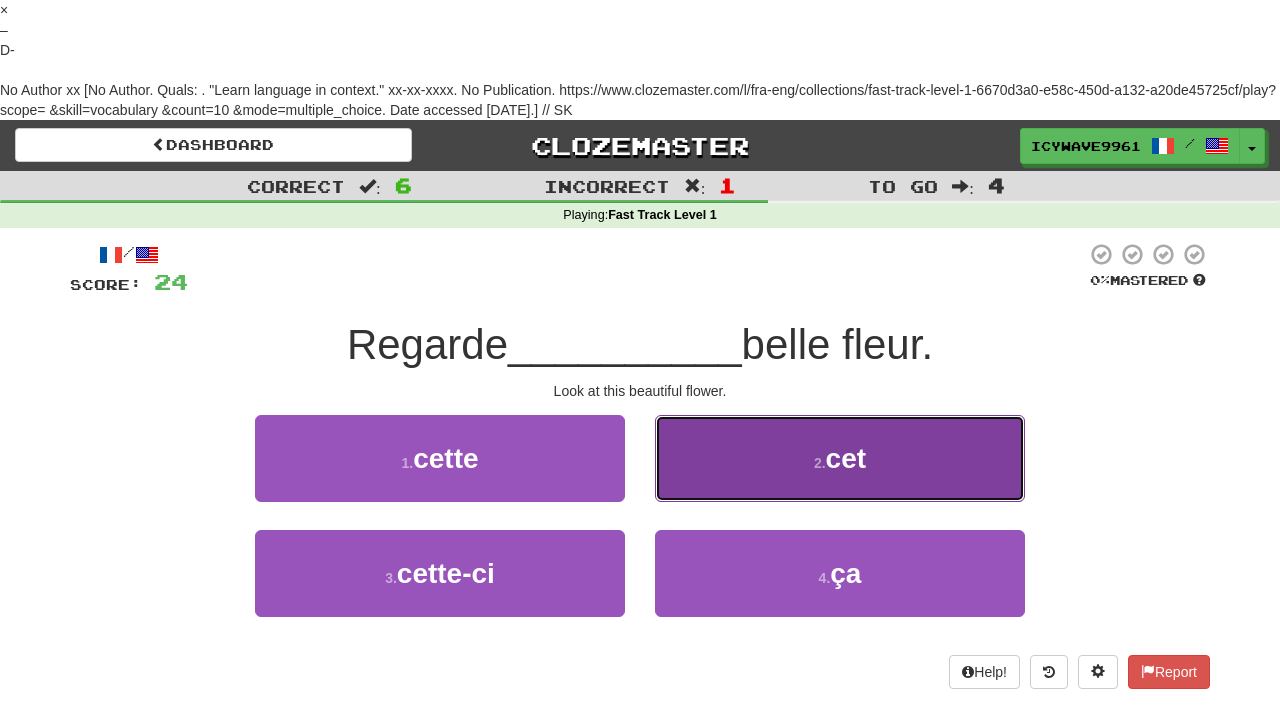 click on "2 .  cet" at bounding box center (840, 458) 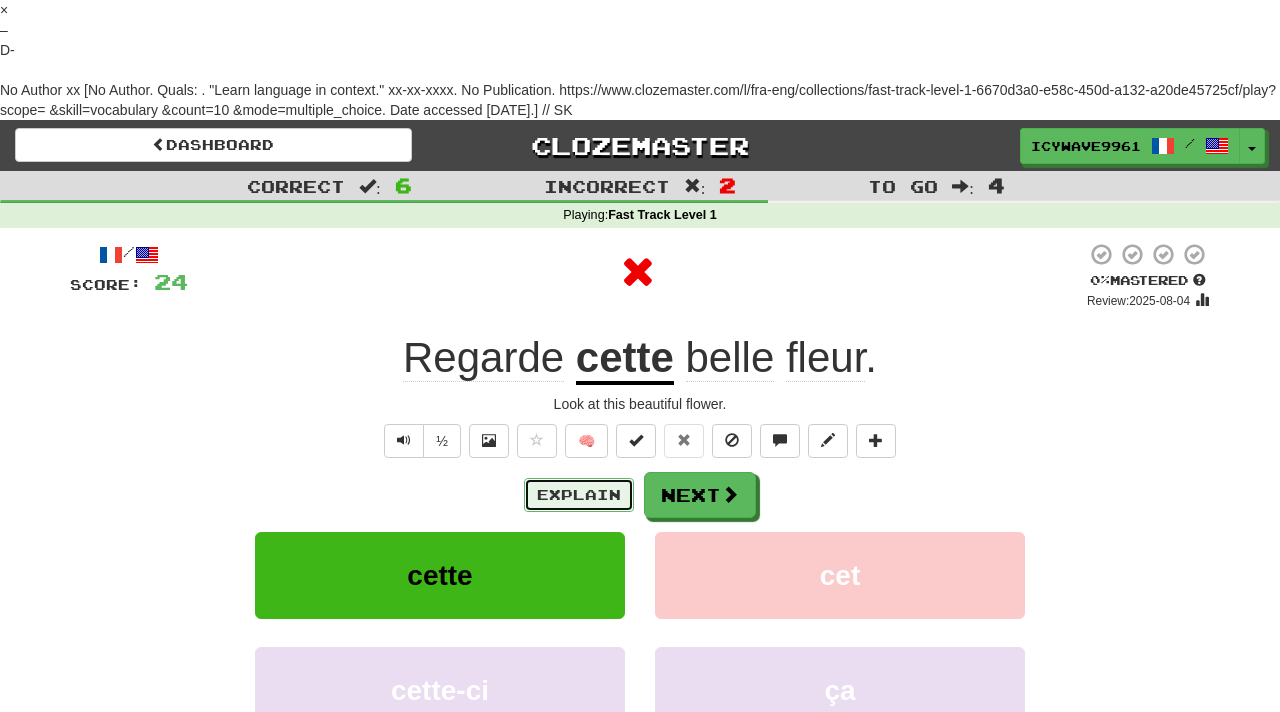 click on "Explain" at bounding box center (579, 495) 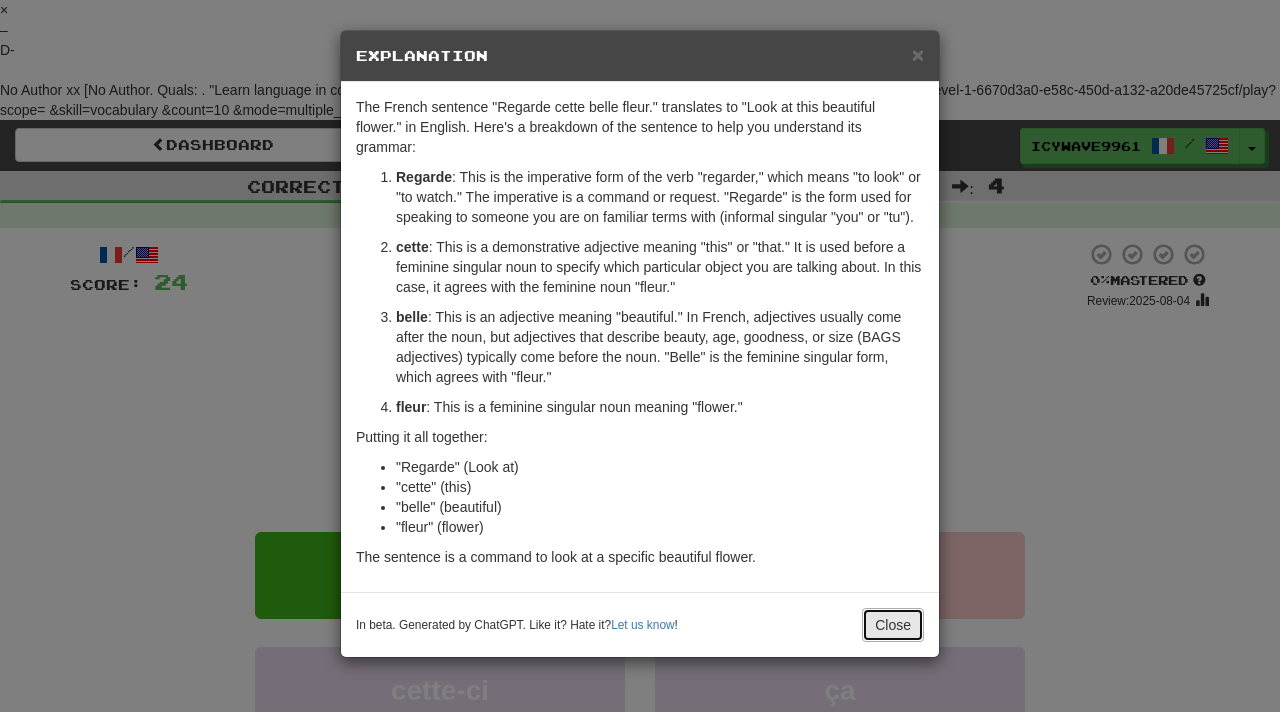 click on "Close" at bounding box center [893, 625] 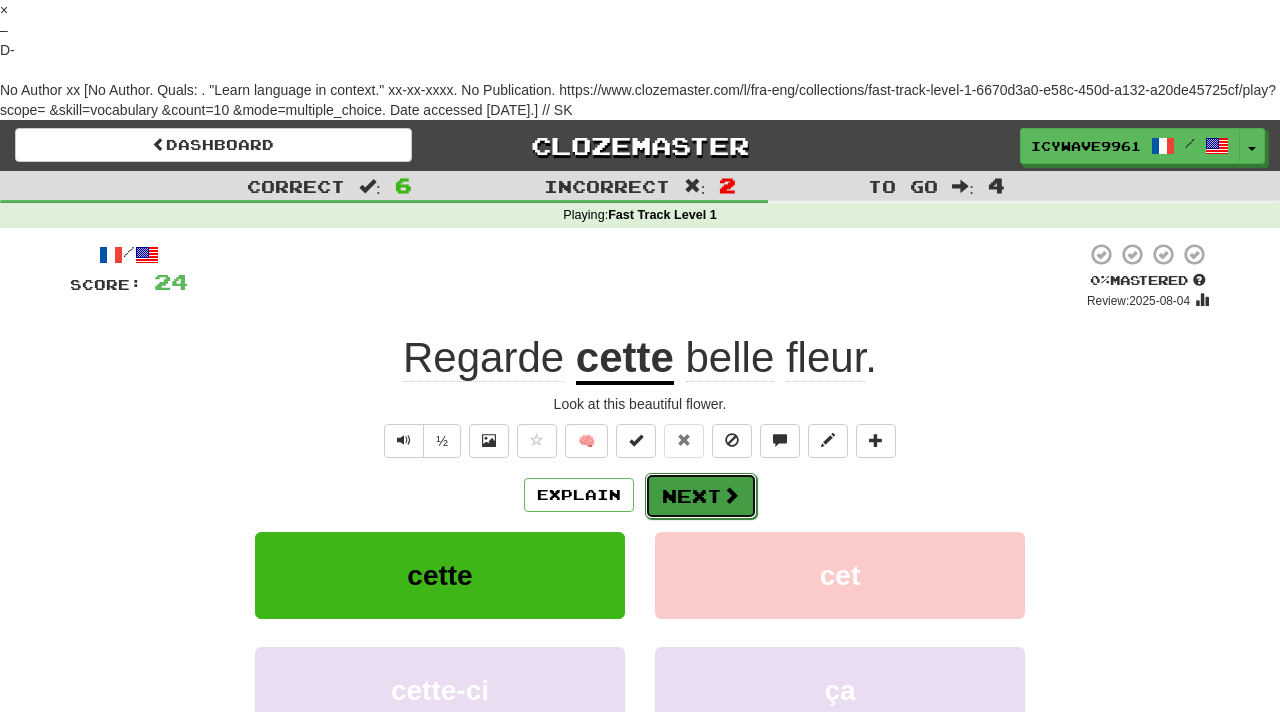 click at bounding box center [731, 495] 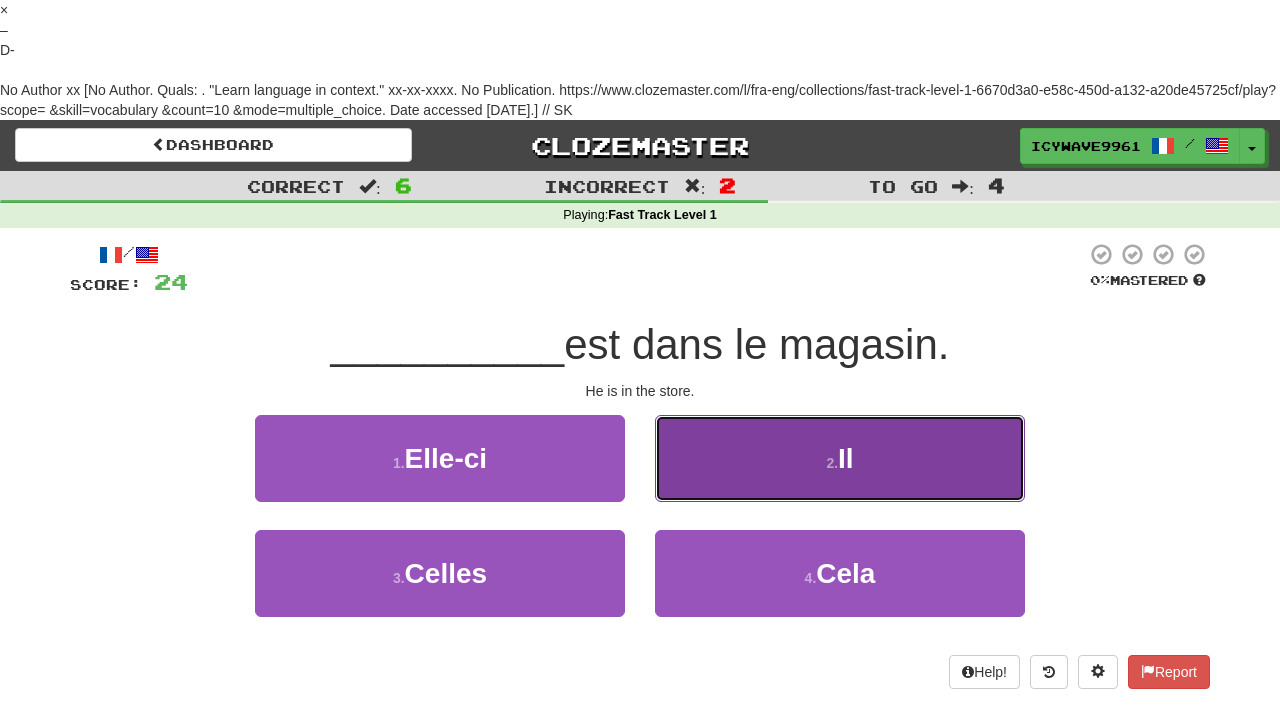 click on "2 .  Il" at bounding box center [840, 458] 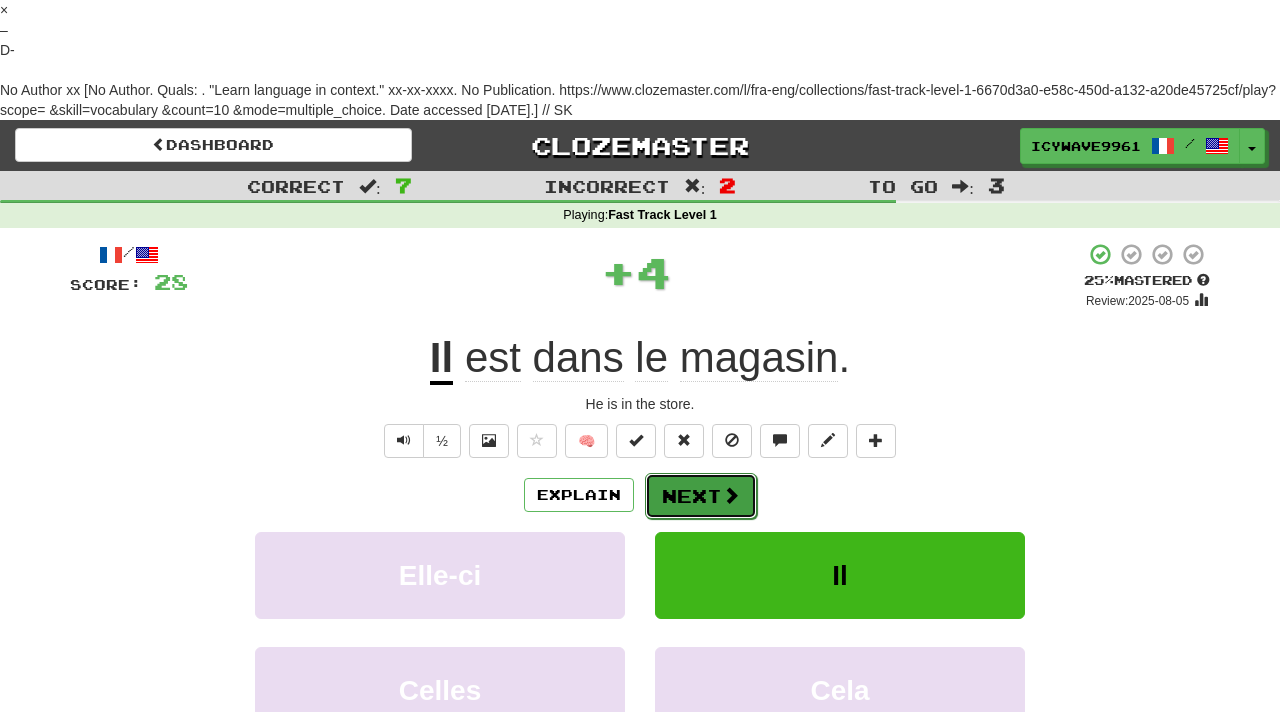 click on "Next" at bounding box center (701, 496) 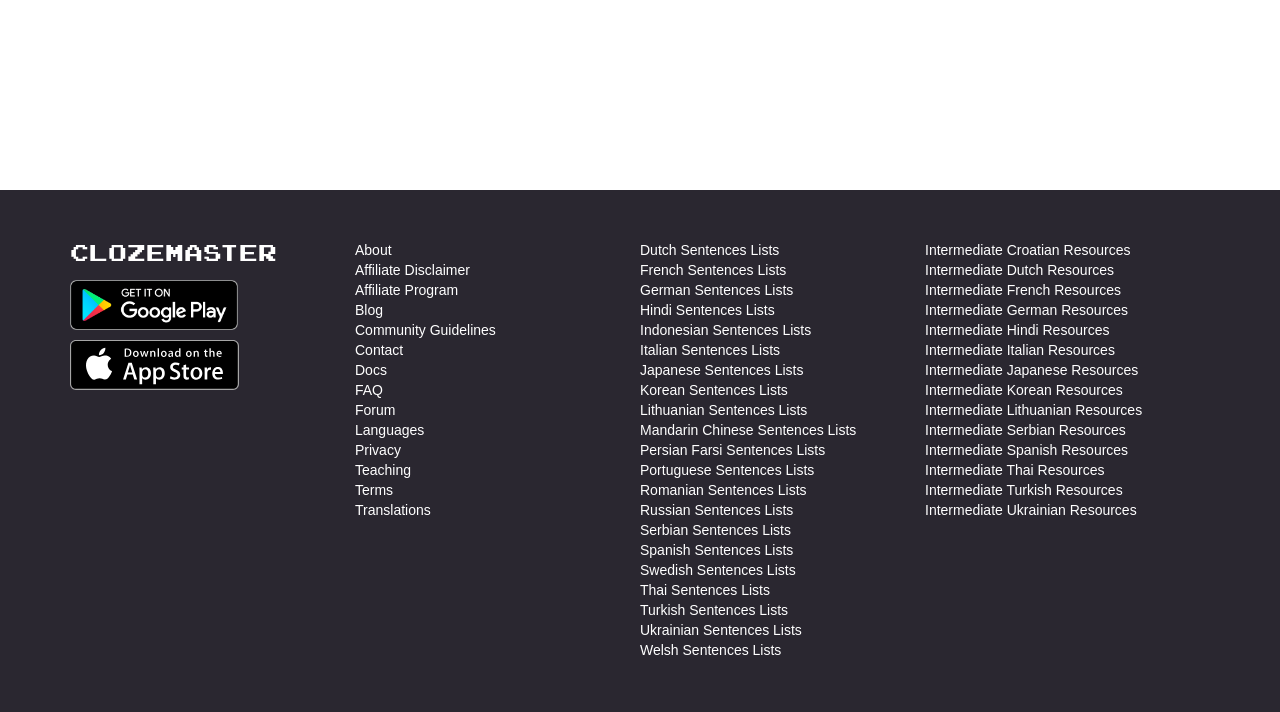 scroll, scrollTop: 0, scrollLeft: 0, axis: both 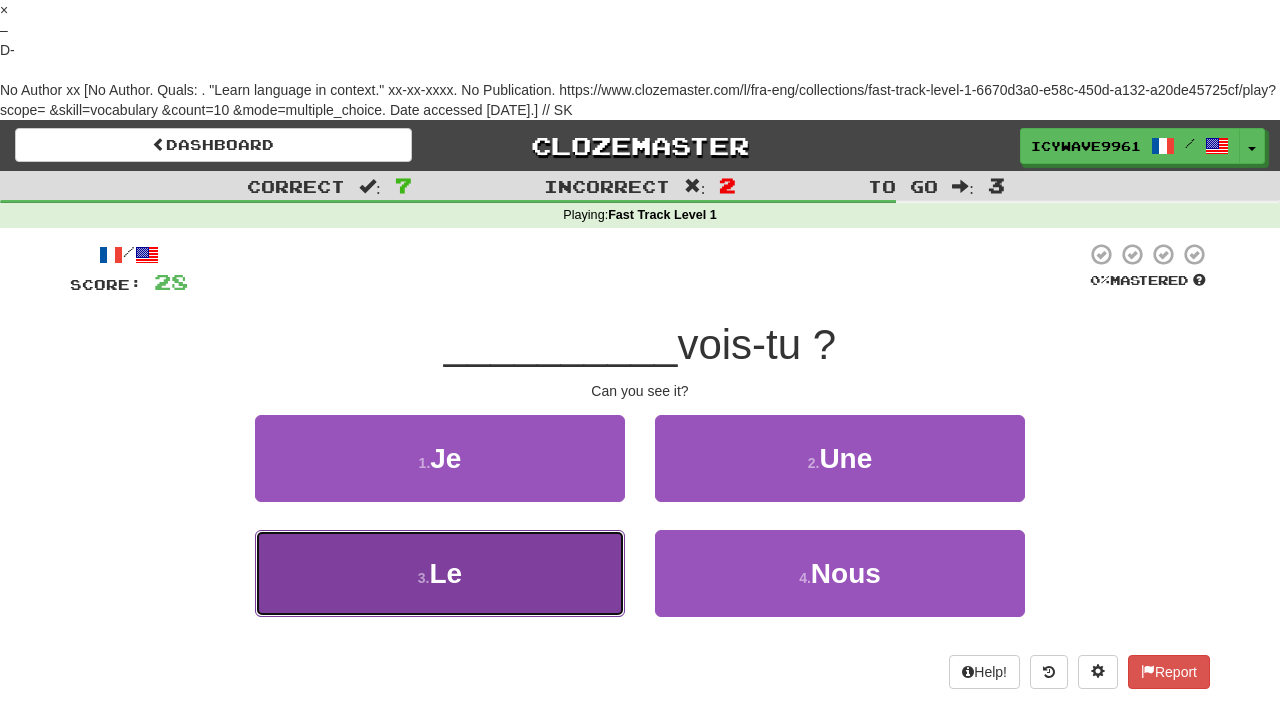 click on "3 .  Le" at bounding box center (440, 573) 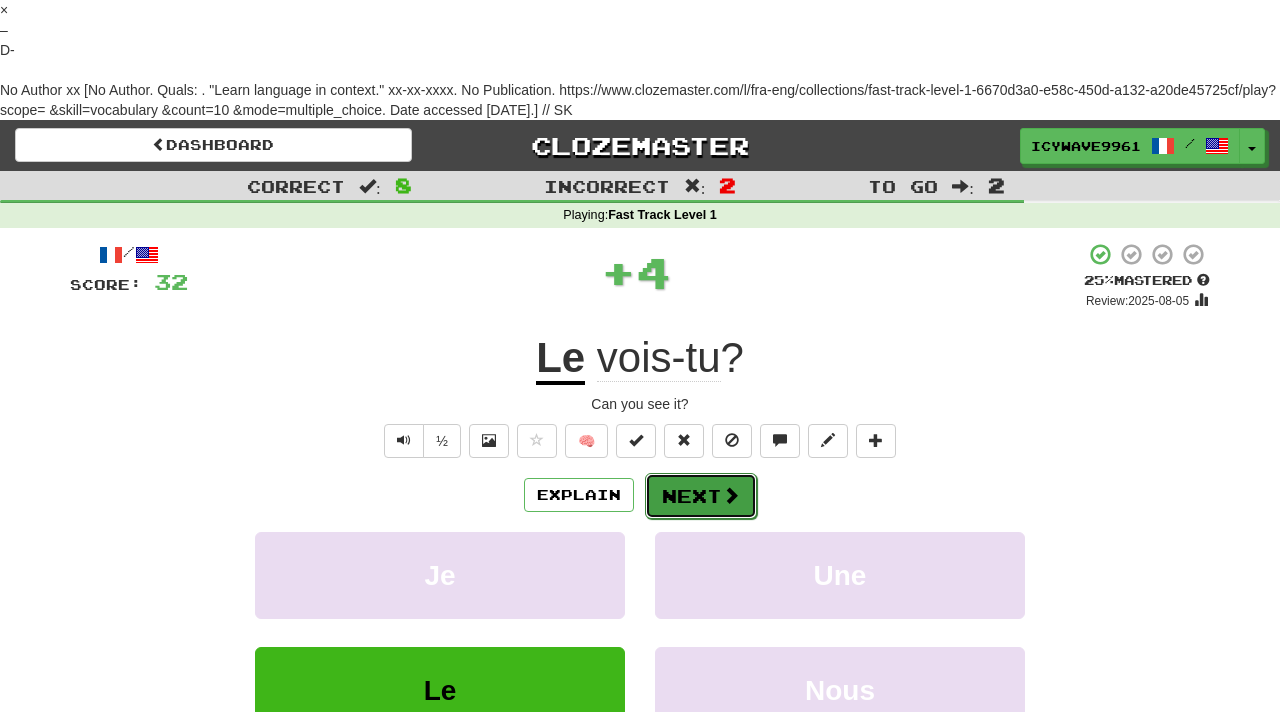 click at bounding box center [731, 495] 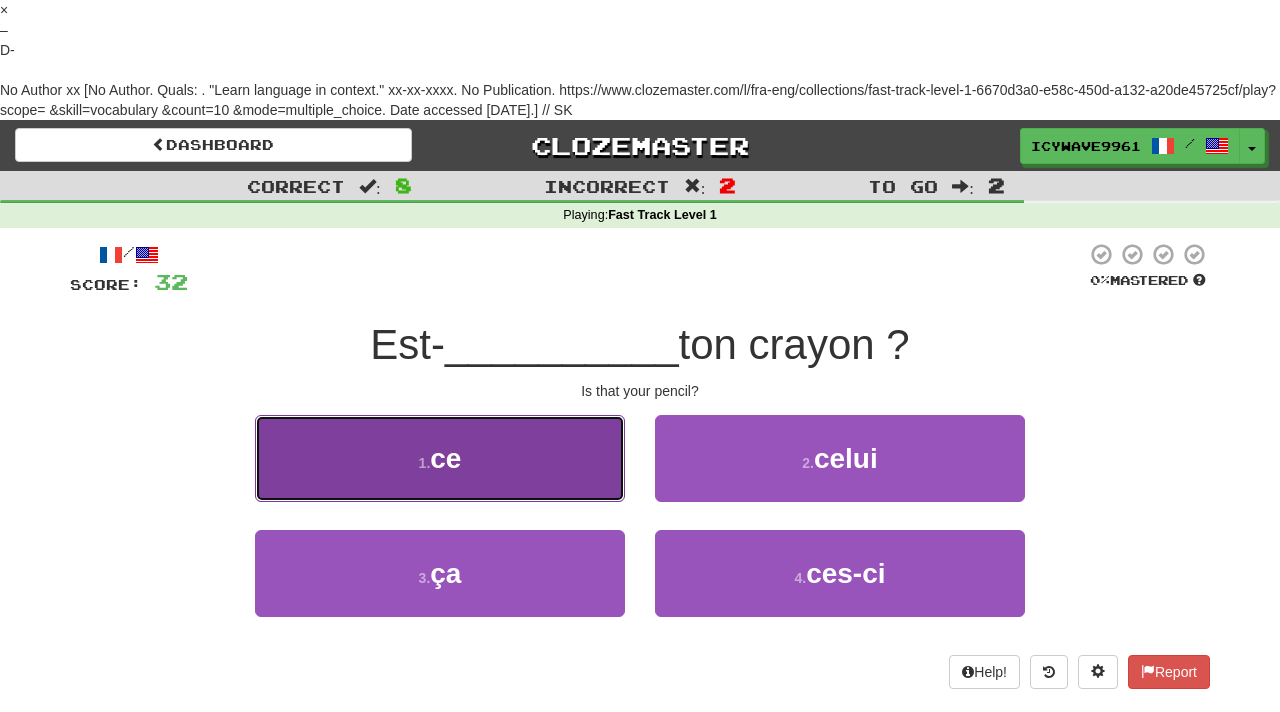 click on "1 .  ce" at bounding box center (440, 458) 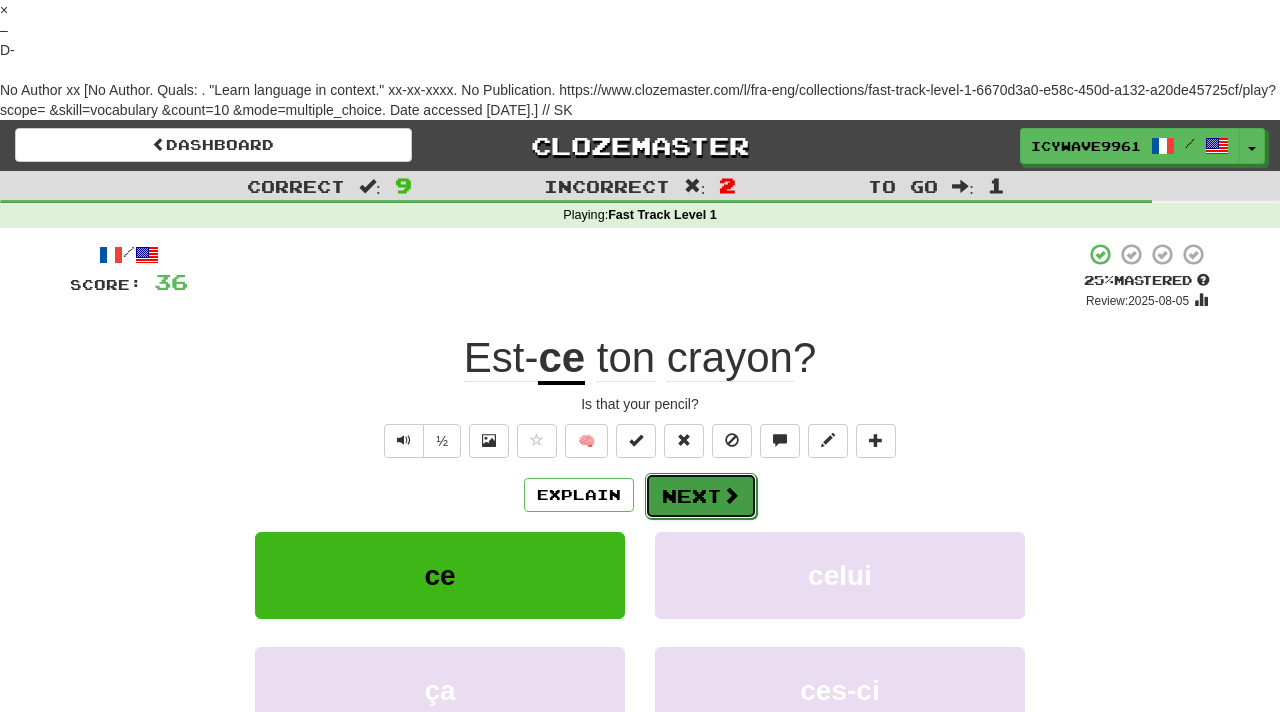 click on "Next" at bounding box center (701, 496) 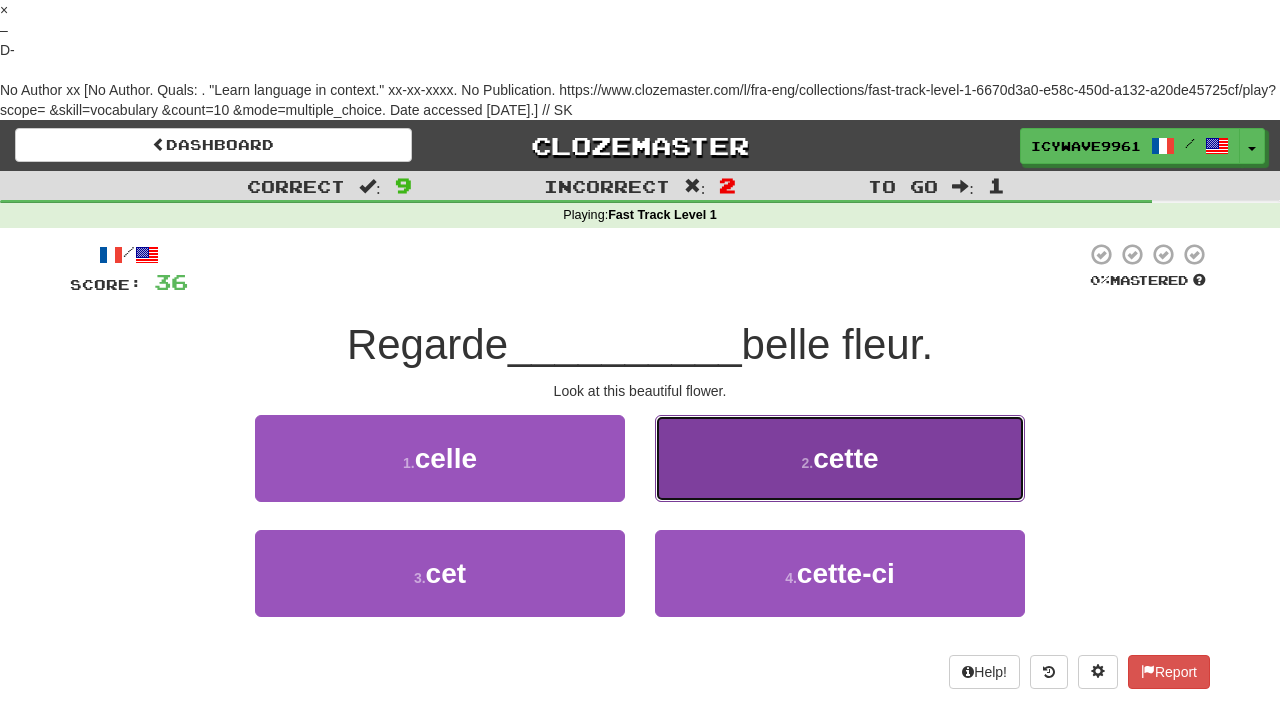 click on "2 .  cette" at bounding box center (840, 458) 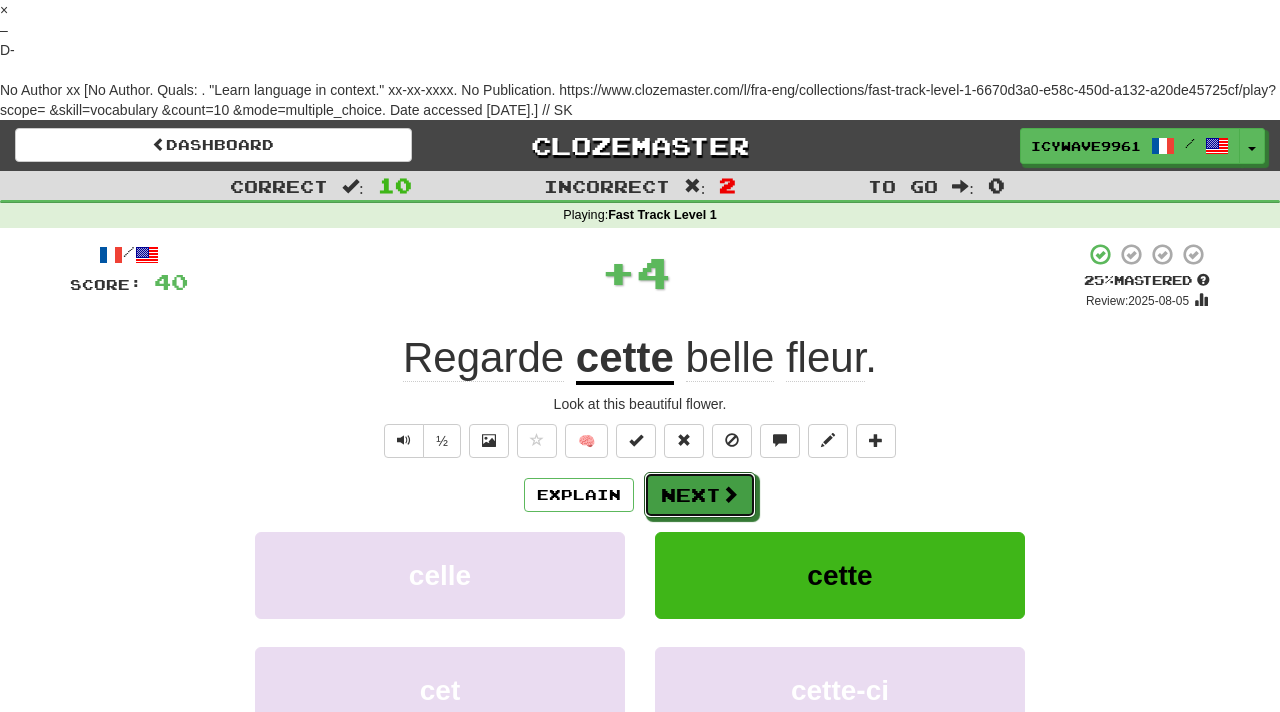 click on "Next" at bounding box center (700, 495) 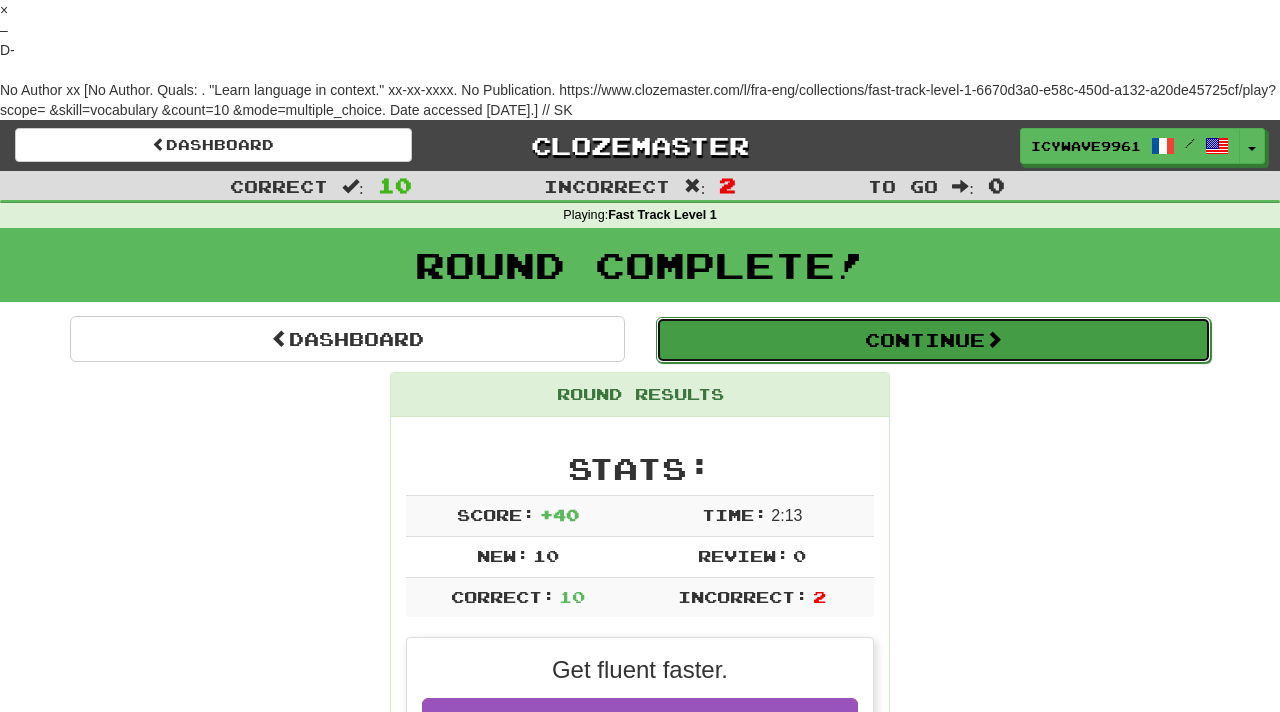 click on "Continue" at bounding box center [933, 340] 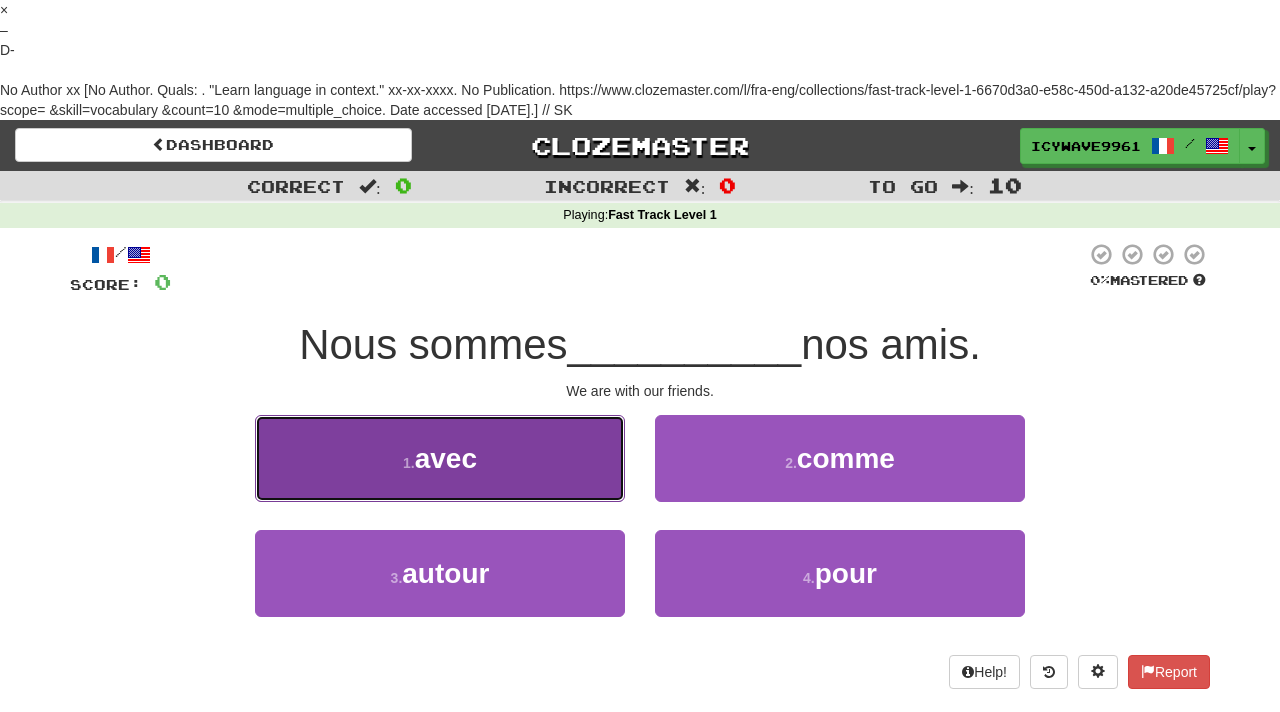 click on "1 .  avec" at bounding box center (440, 458) 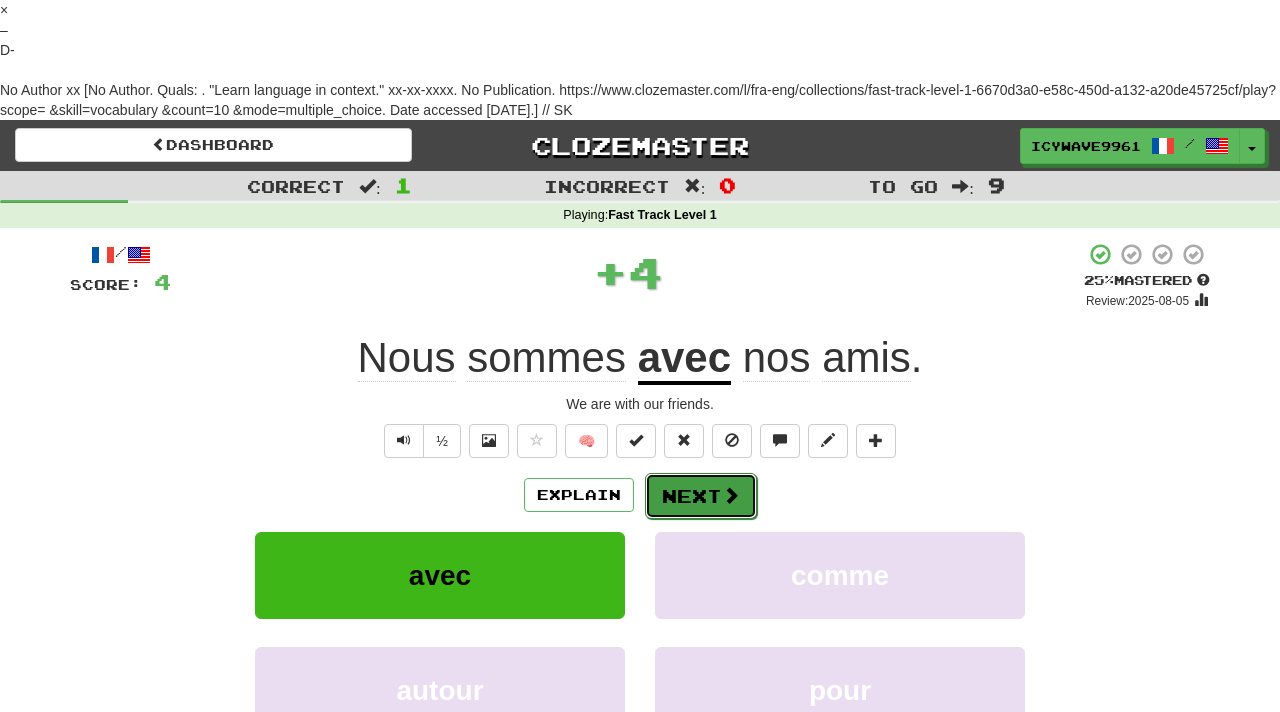 click on "Next" at bounding box center (701, 496) 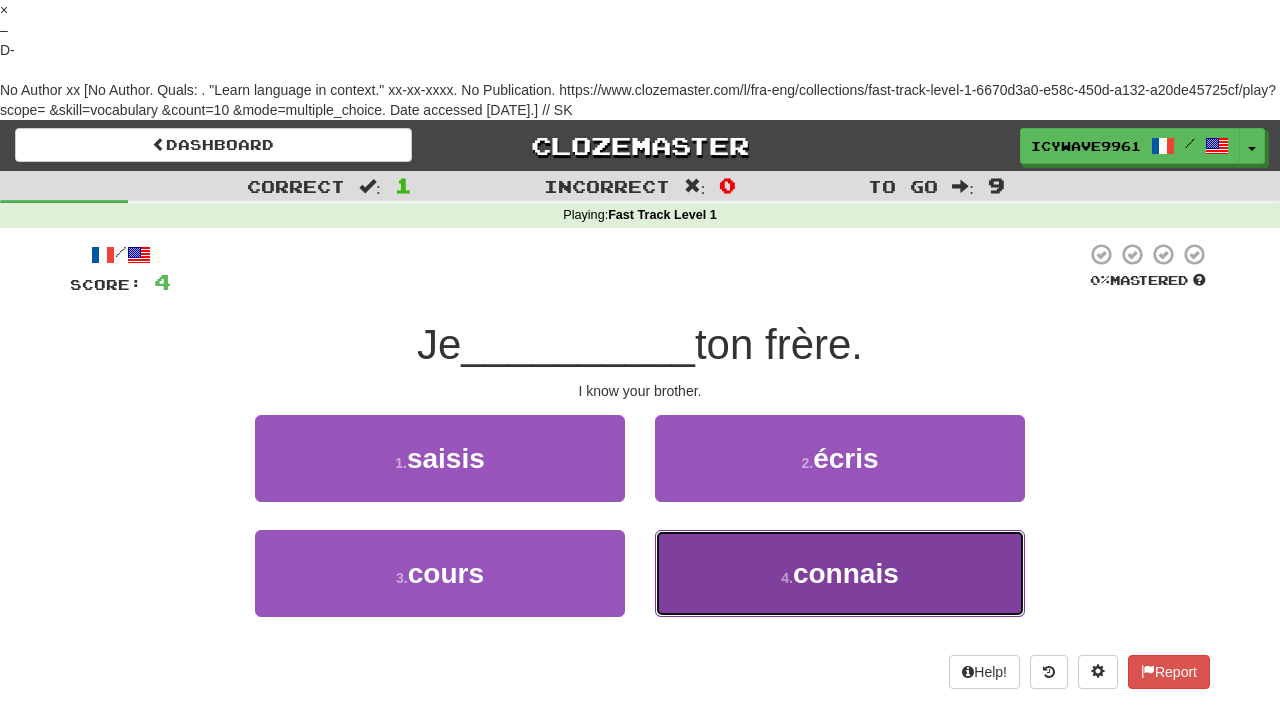 click on "connais" at bounding box center (846, 573) 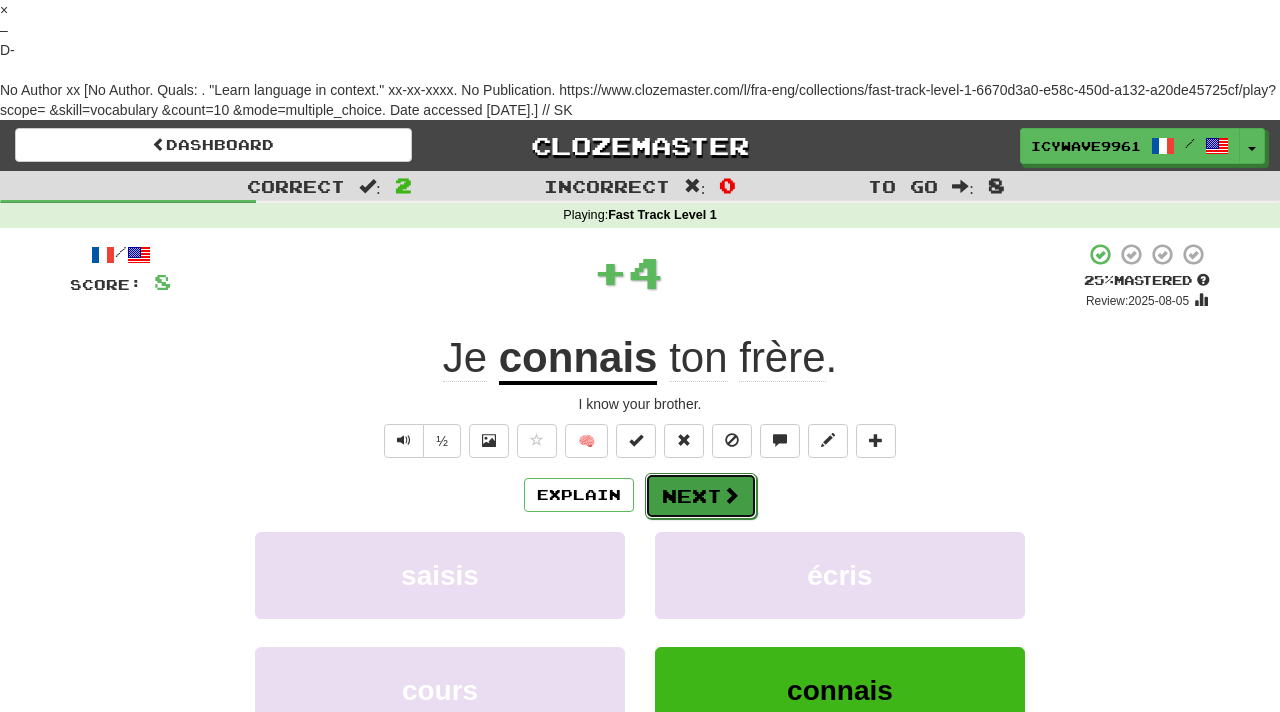 click on "Next" at bounding box center [701, 496] 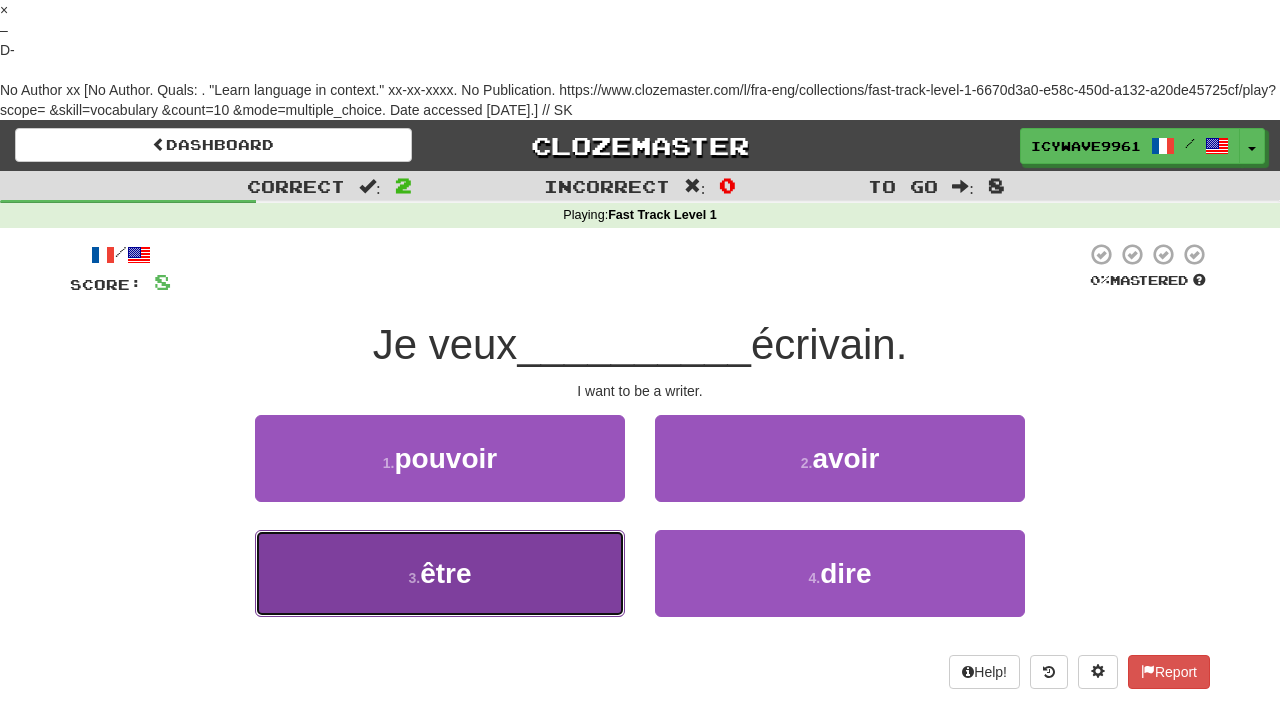 click on "3 .  être" at bounding box center (440, 573) 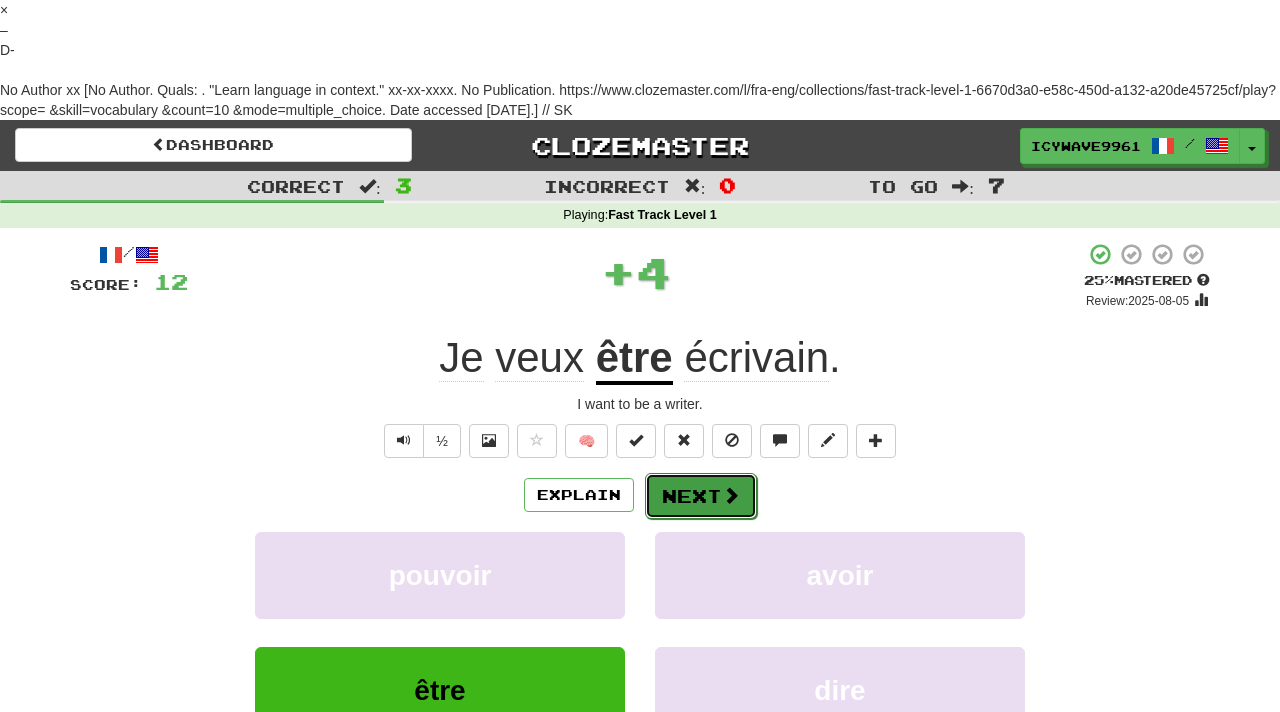 click at bounding box center (731, 495) 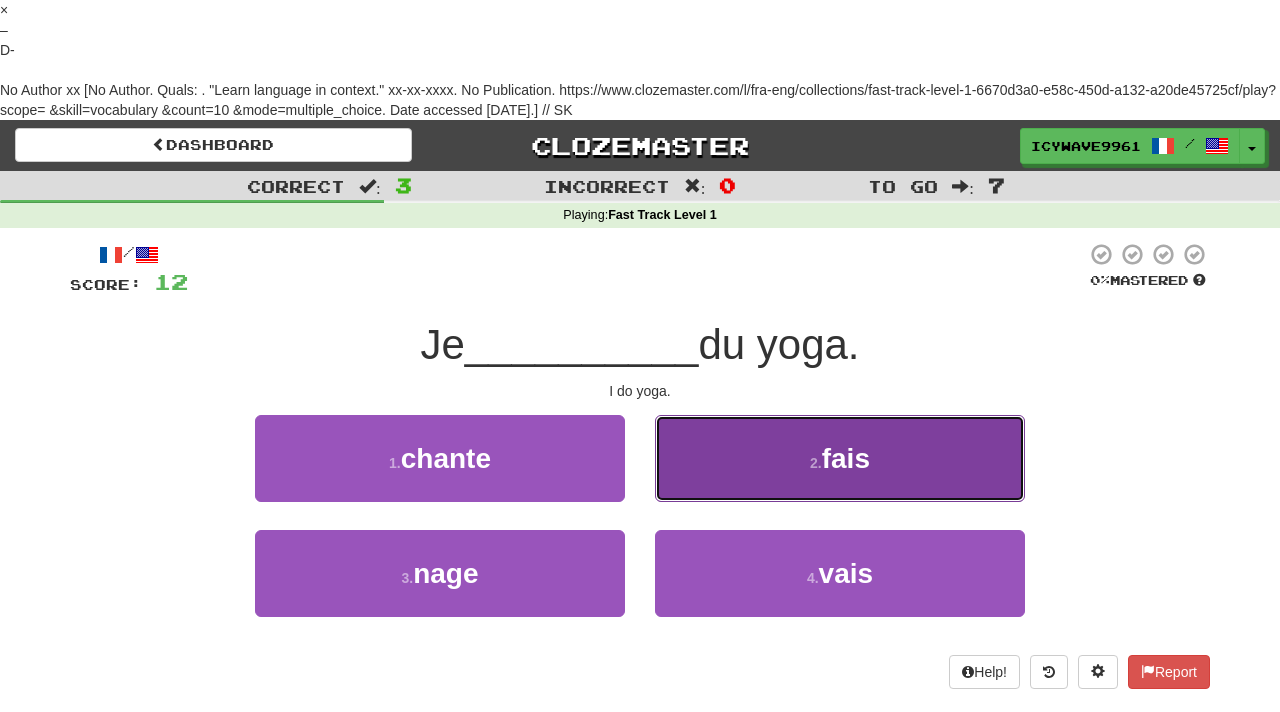 click on "2 .  fais" at bounding box center (840, 458) 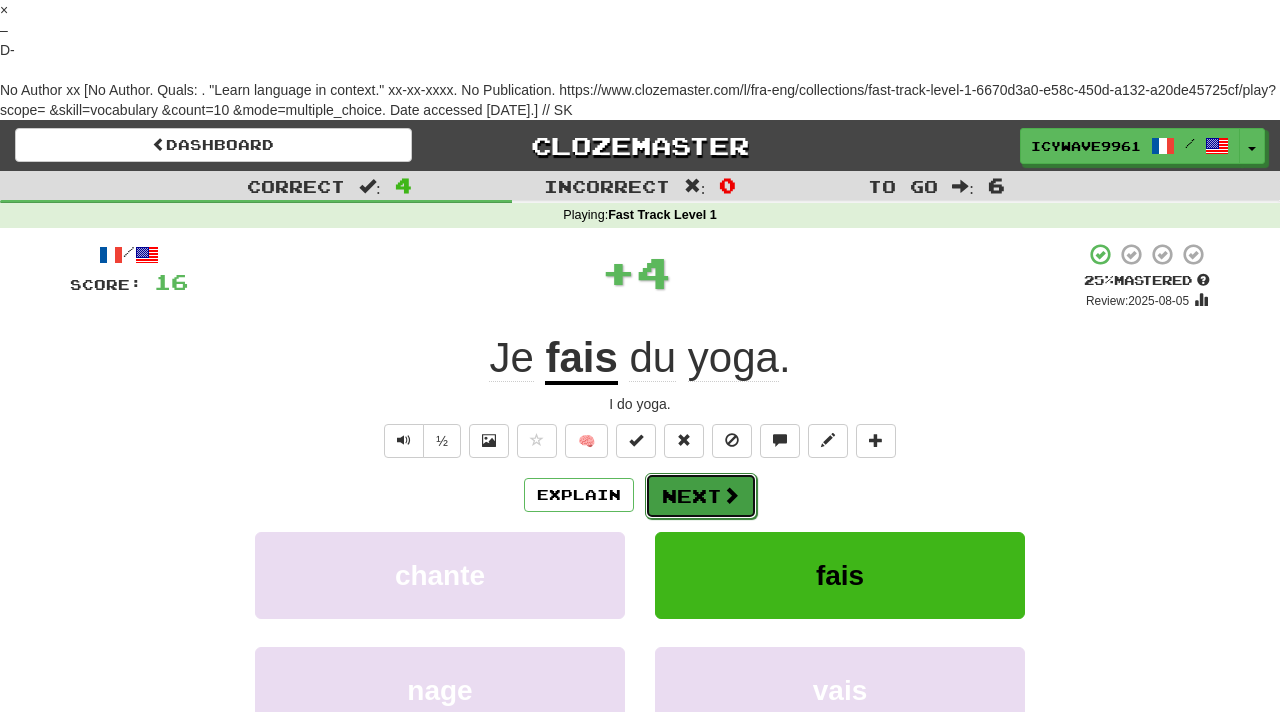 click on "Next" at bounding box center [701, 496] 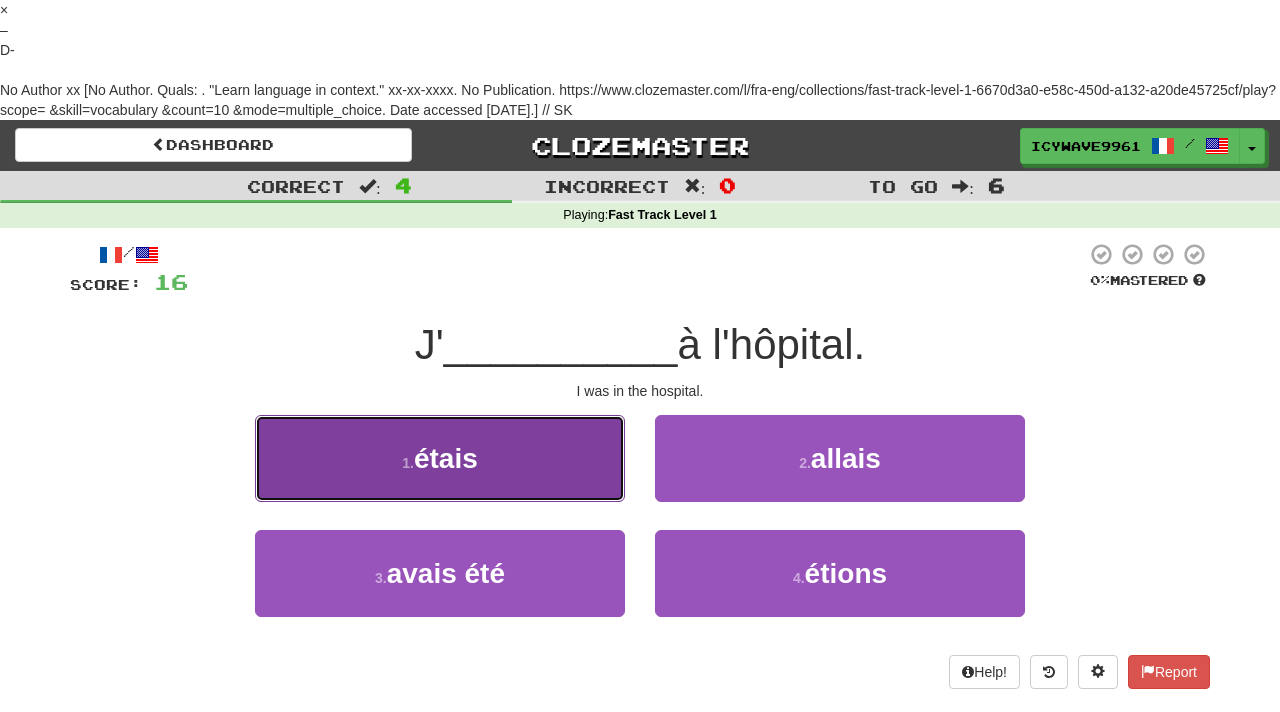 click on "1 .  étais" at bounding box center [440, 458] 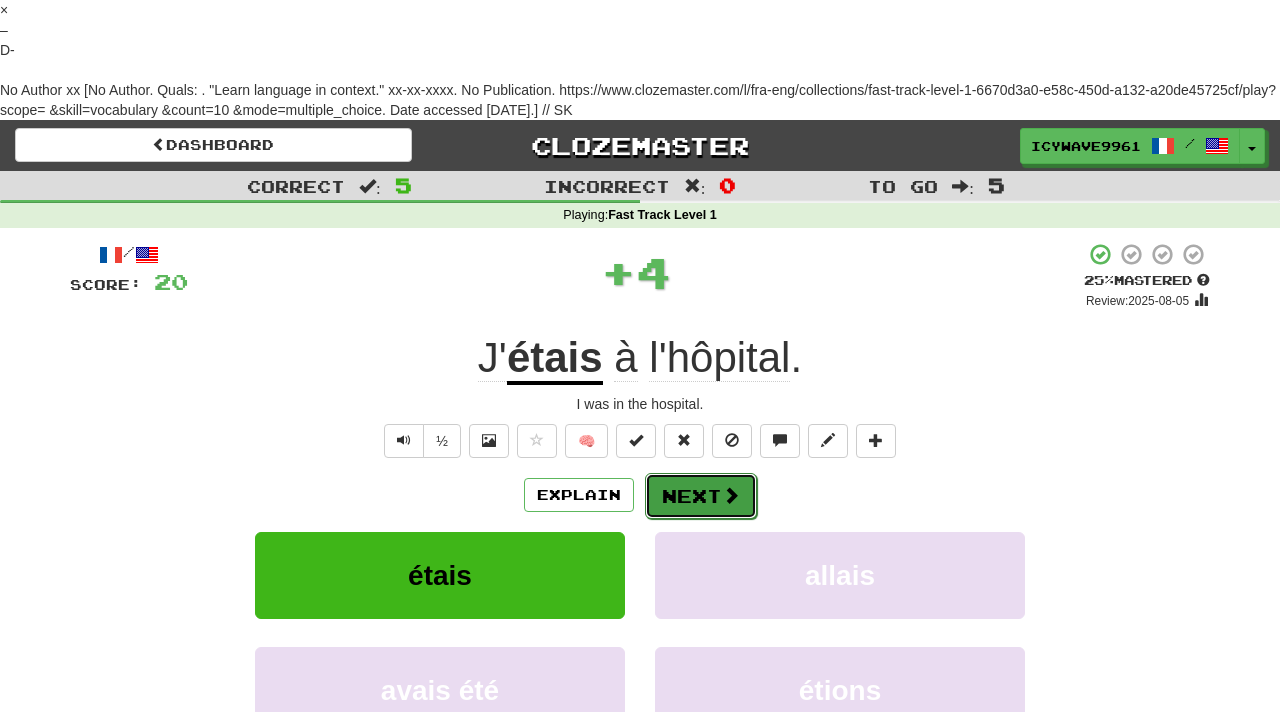 click at bounding box center [731, 495] 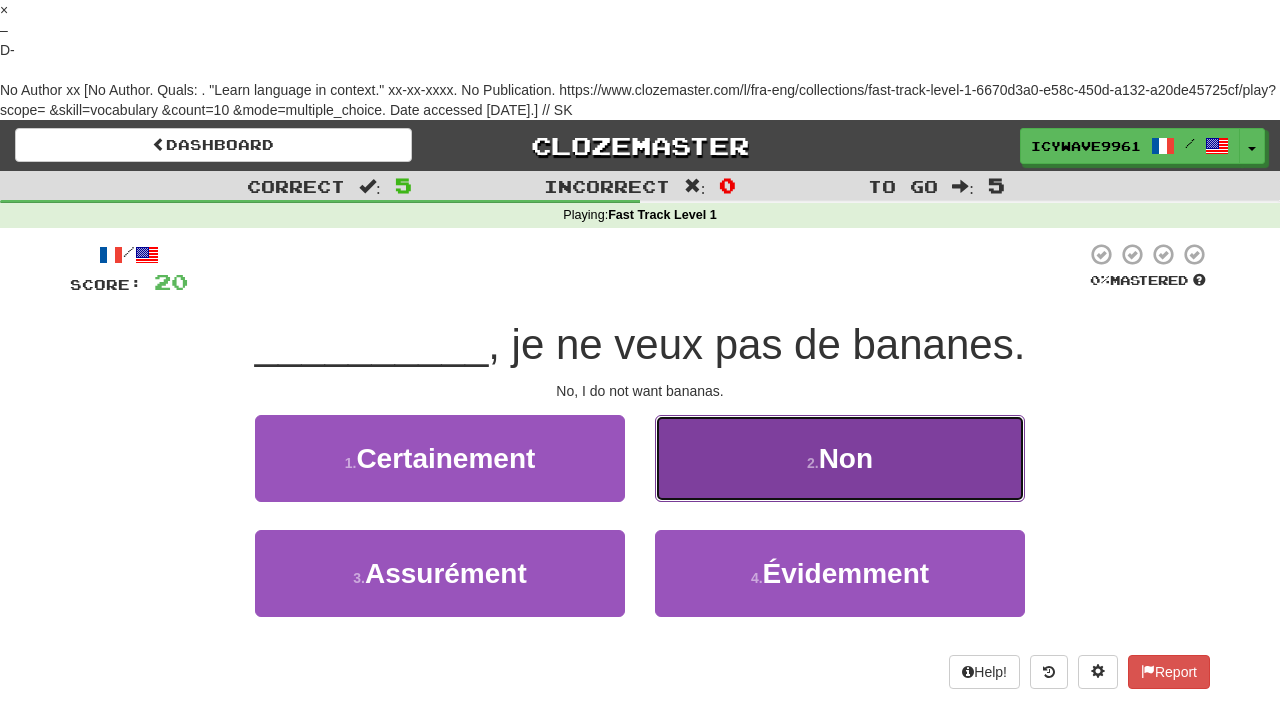 click on "2 .  Non" at bounding box center [840, 458] 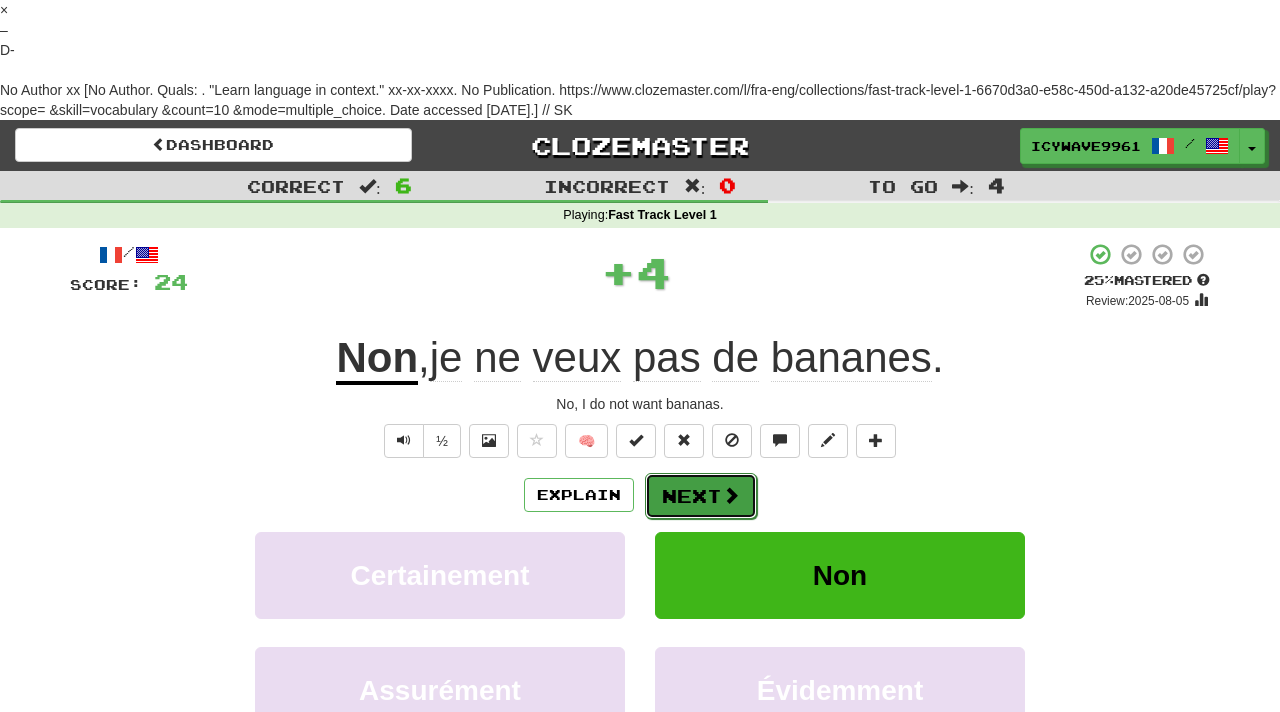 click on "Next" at bounding box center [701, 496] 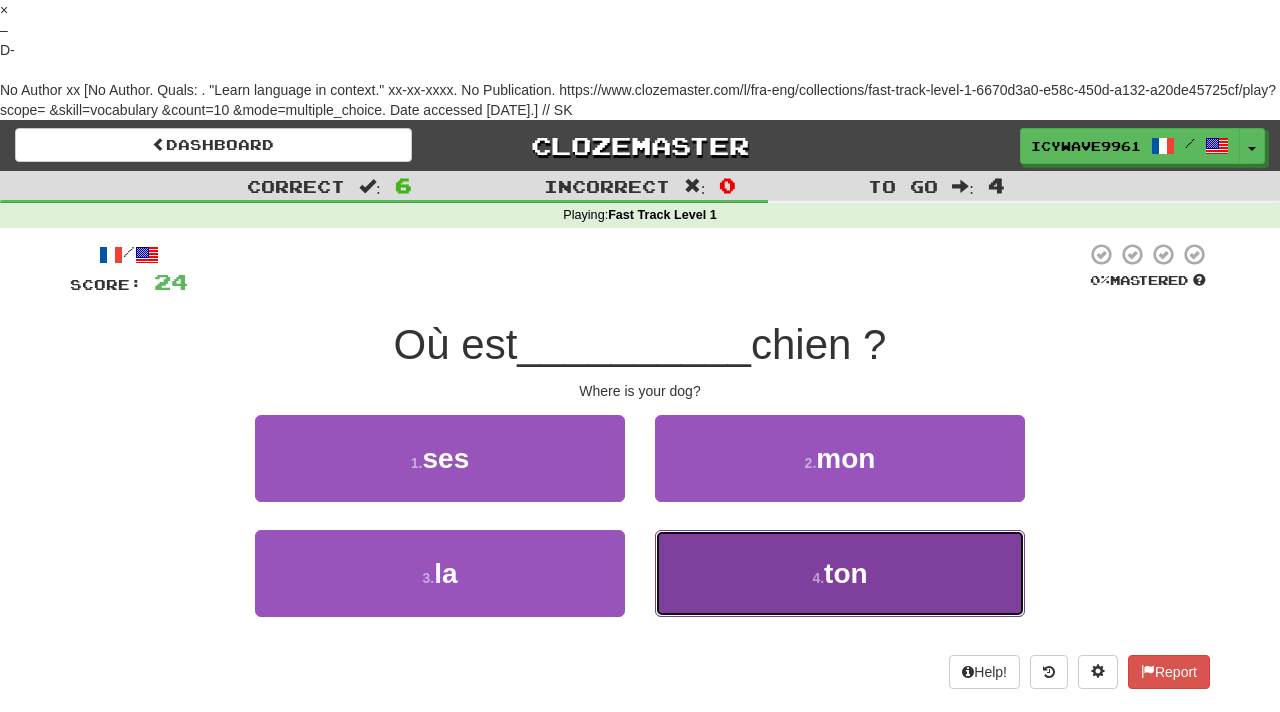 click on "4 .  ton" at bounding box center (840, 573) 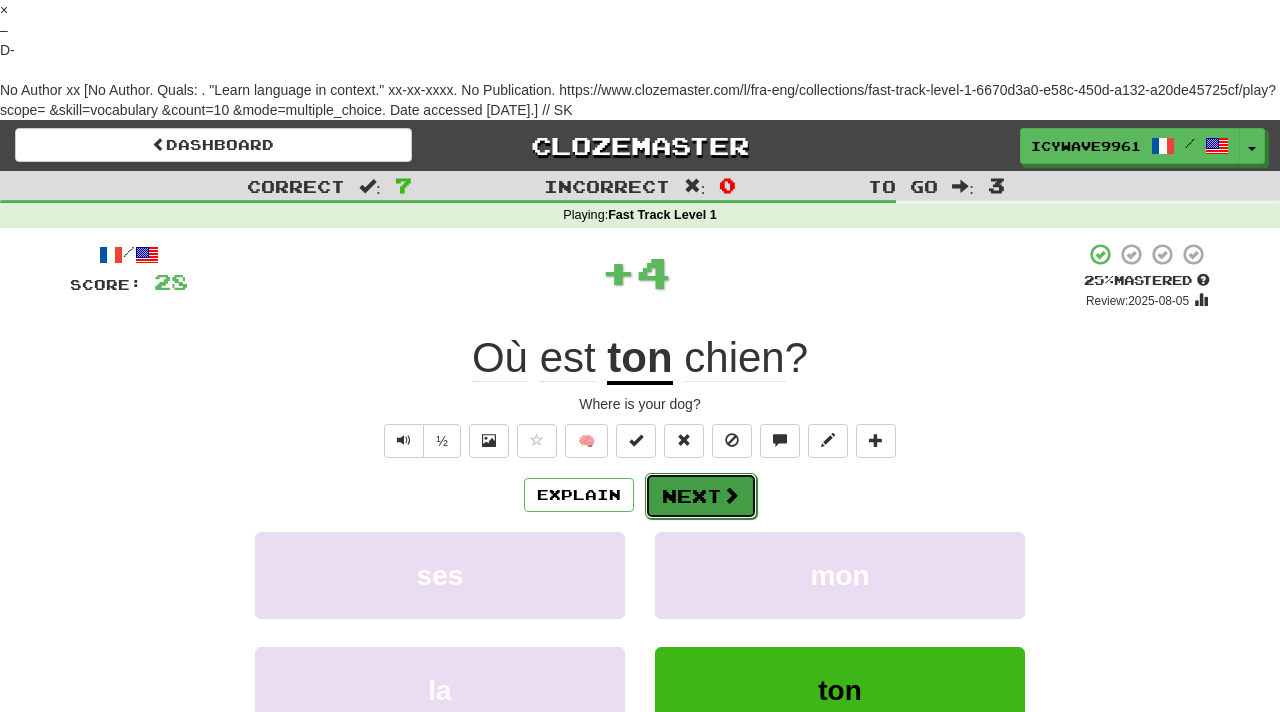 click at bounding box center [731, 495] 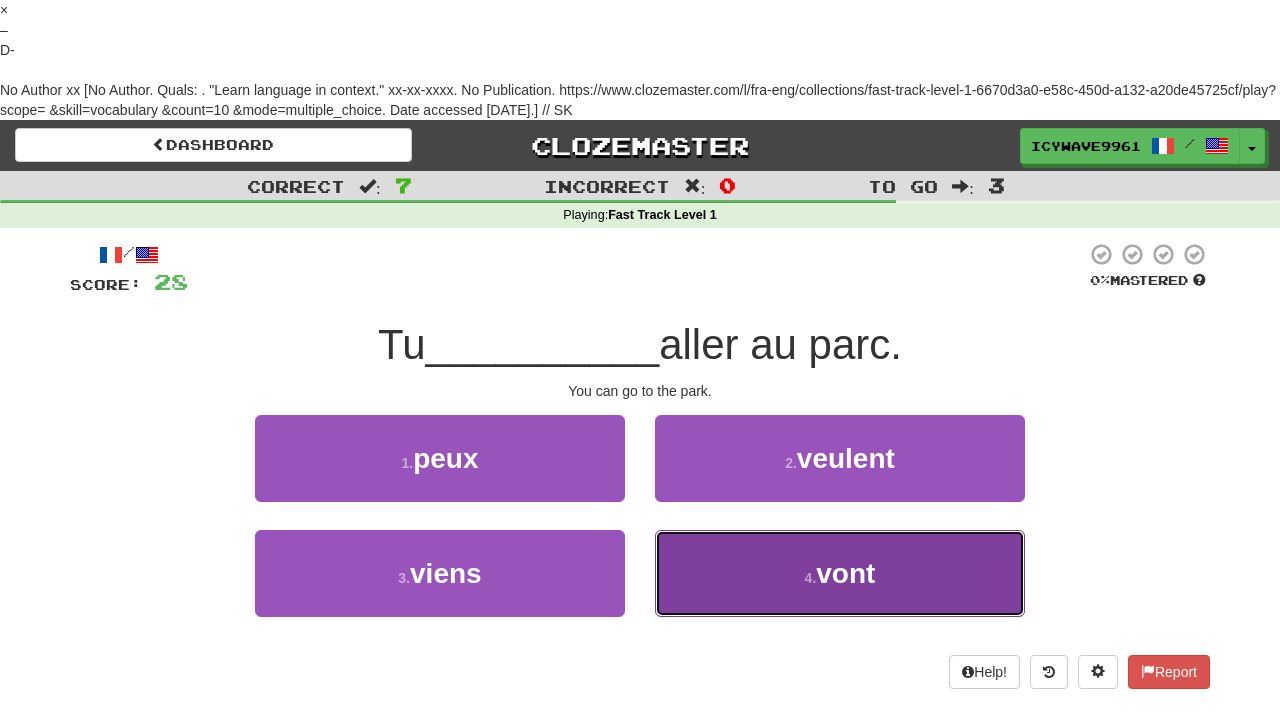 click on "4 ." at bounding box center (811, 578) 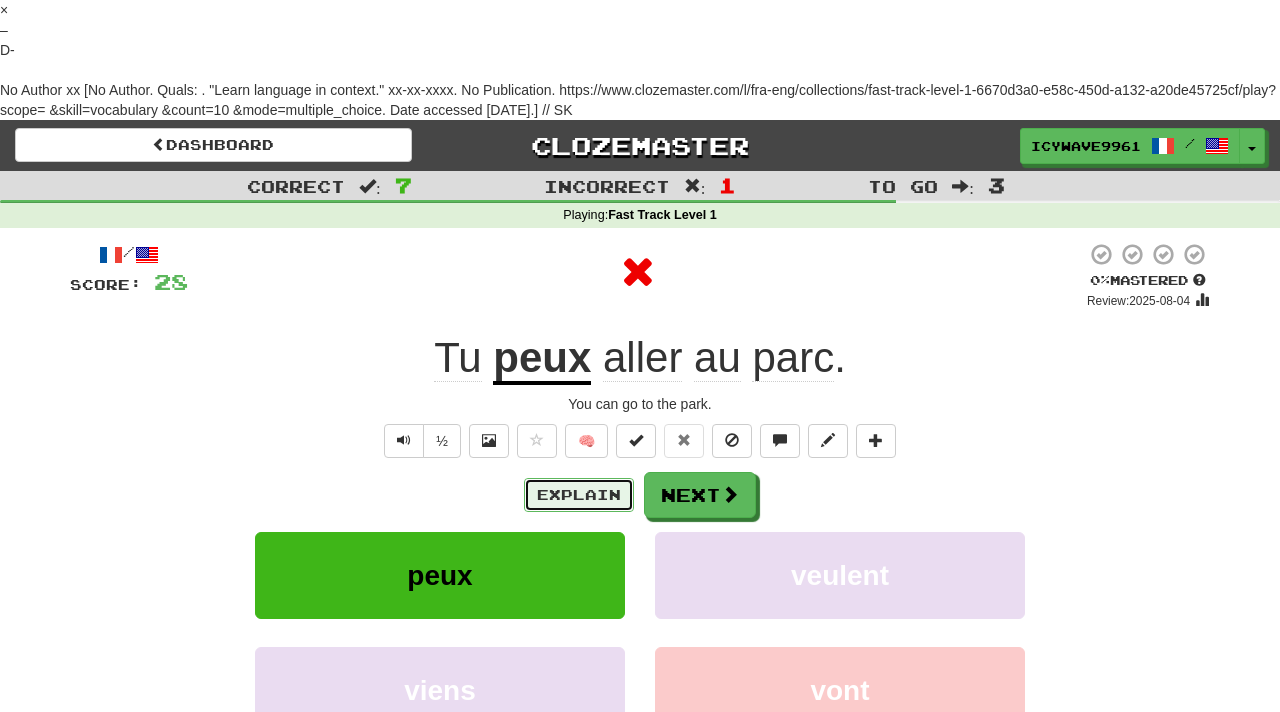 click on "Explain" at bounding box center (579, 495) 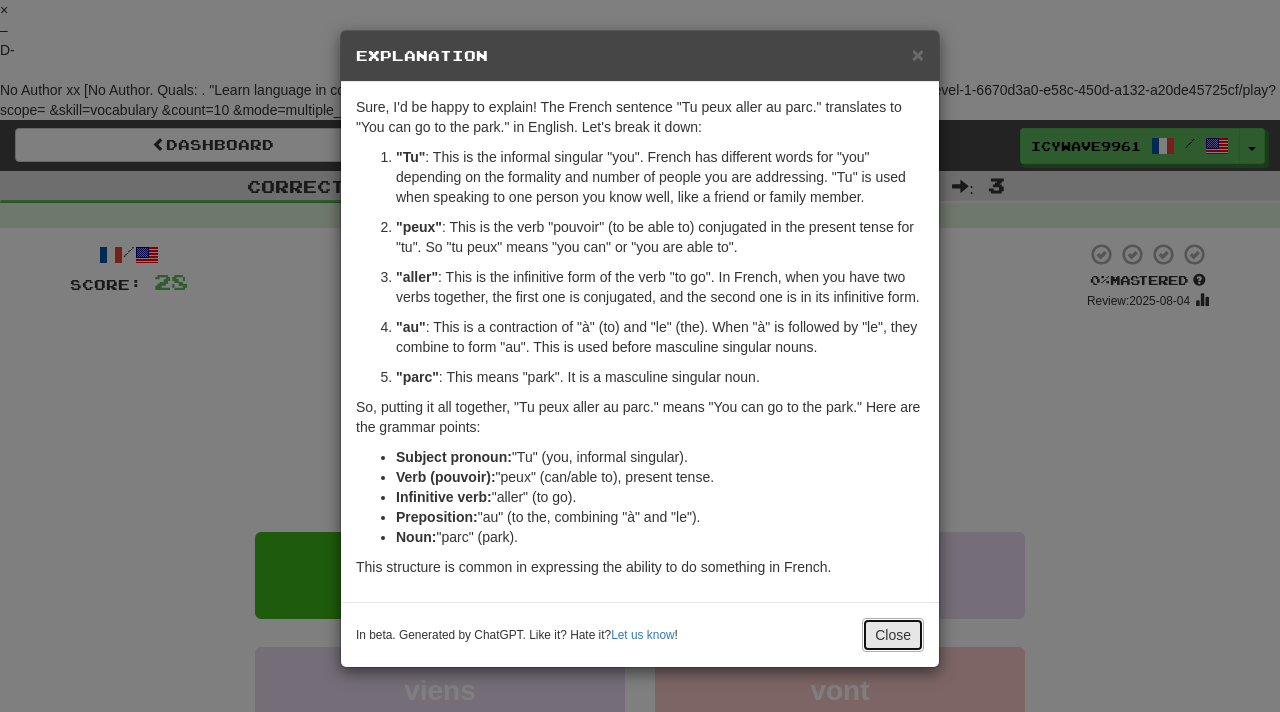 click on "Close" at bounding box center (893, 635) 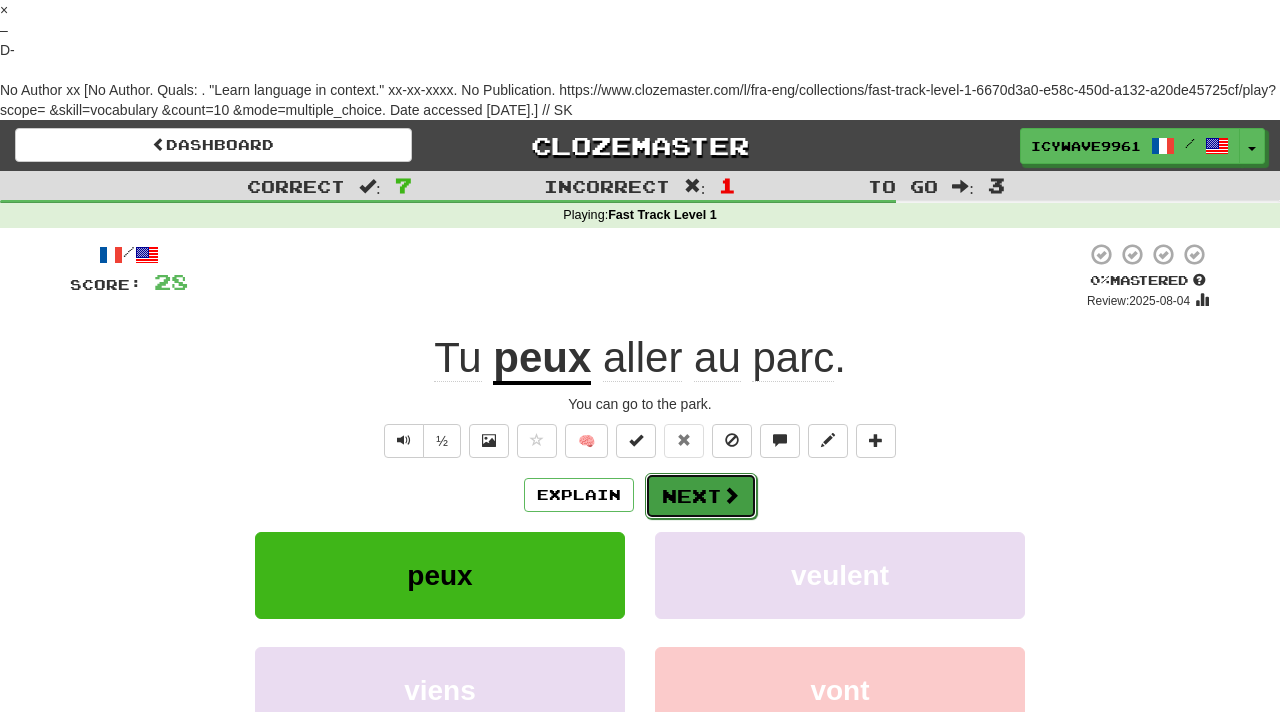 click at bounding box center (731, 495) 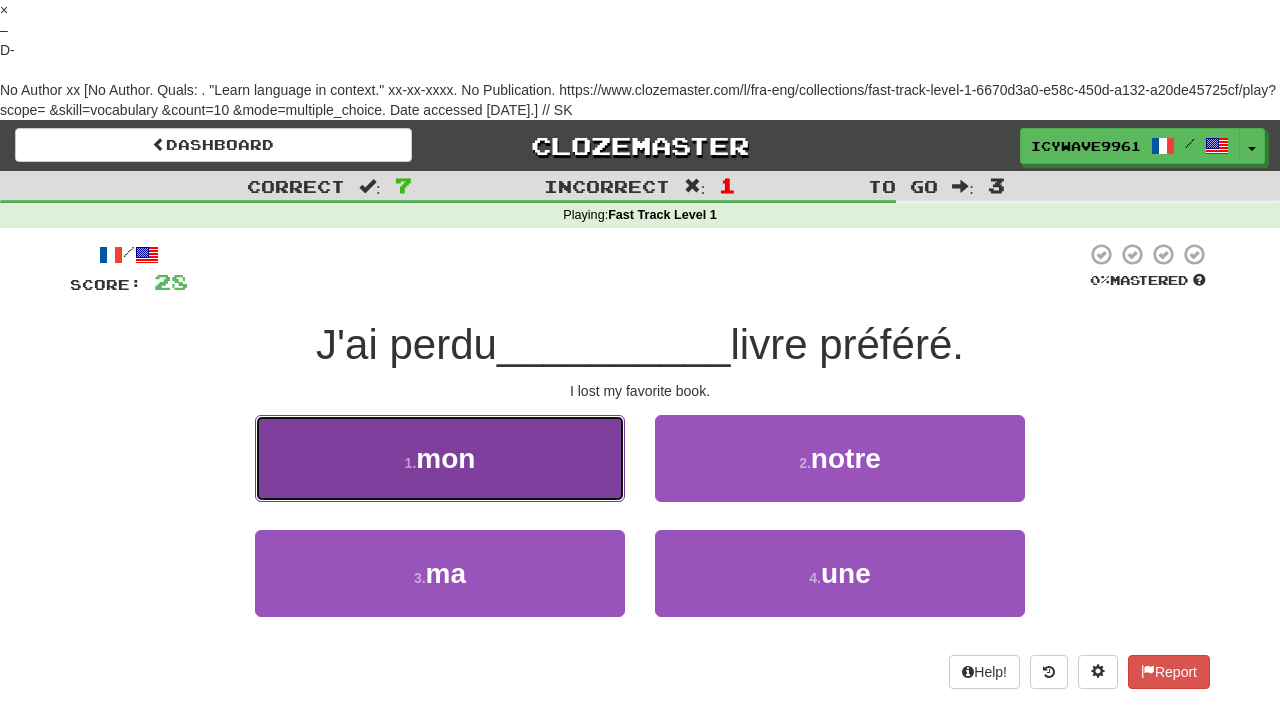 click on "1 .  mon" at bounding box center [440, 458] 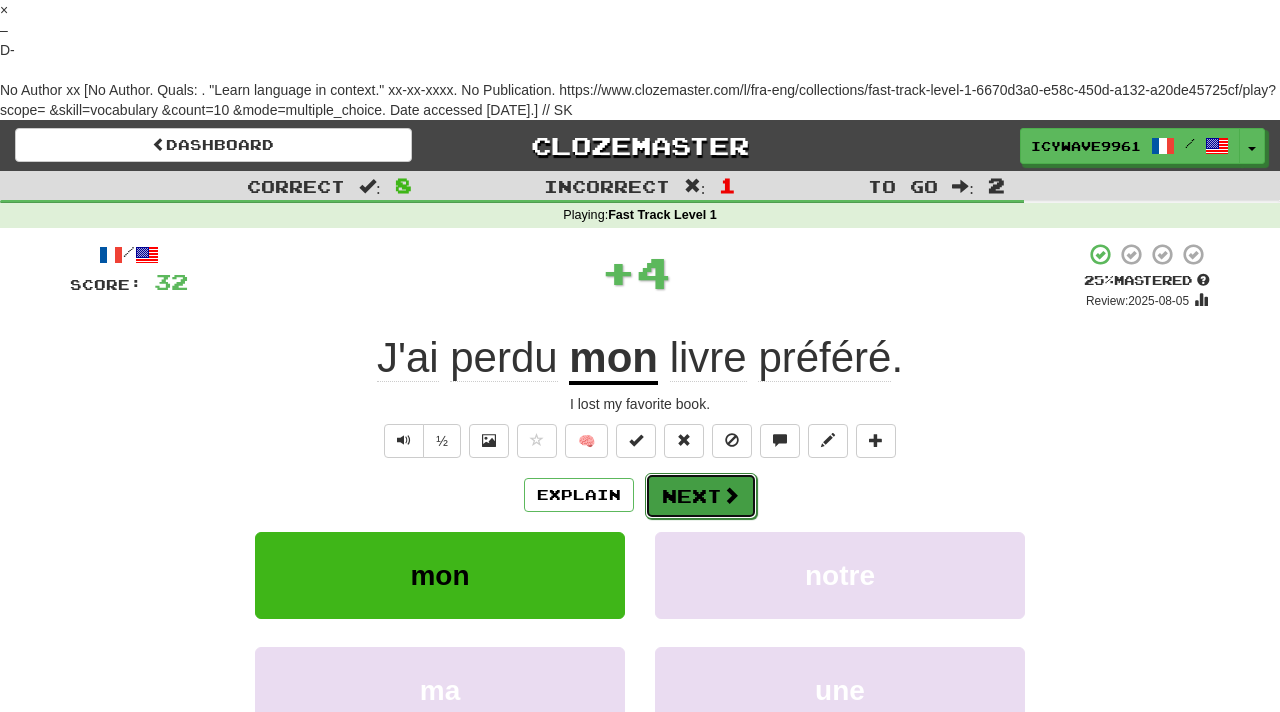 click on "Next" at bounding box center [701, 496] 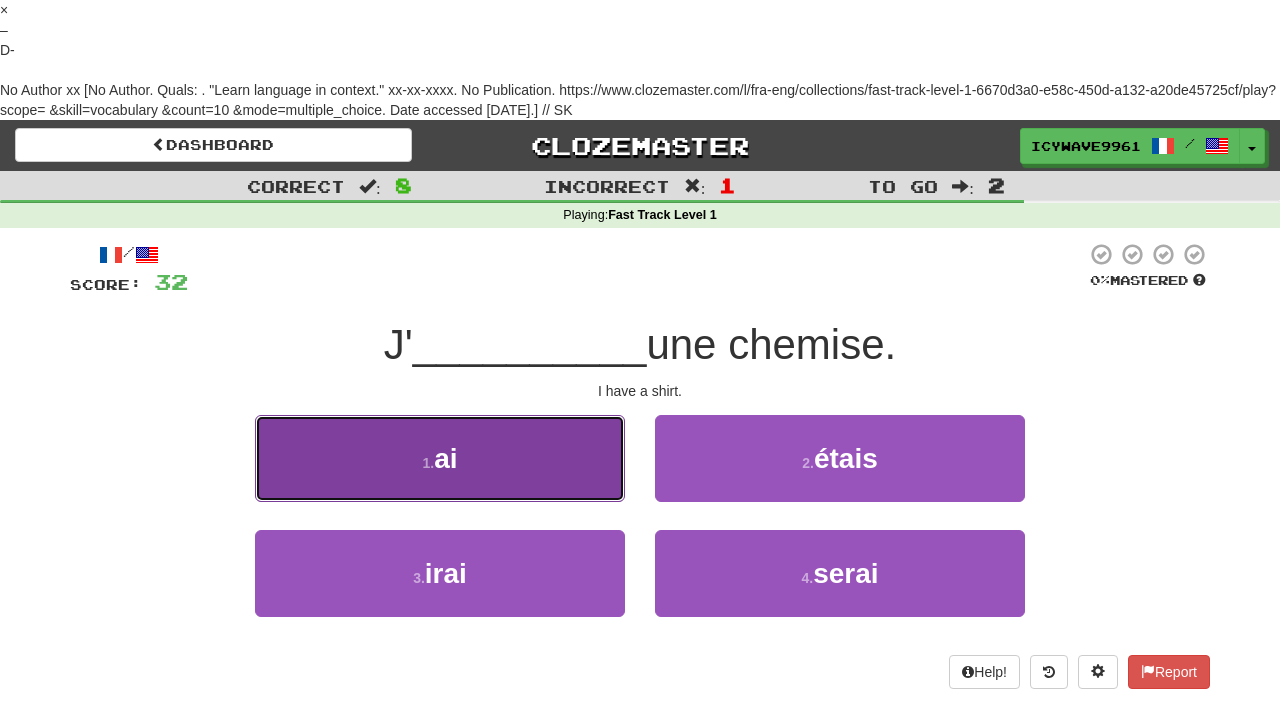 click on "1 .  ai" at bounding box center [440, 458] 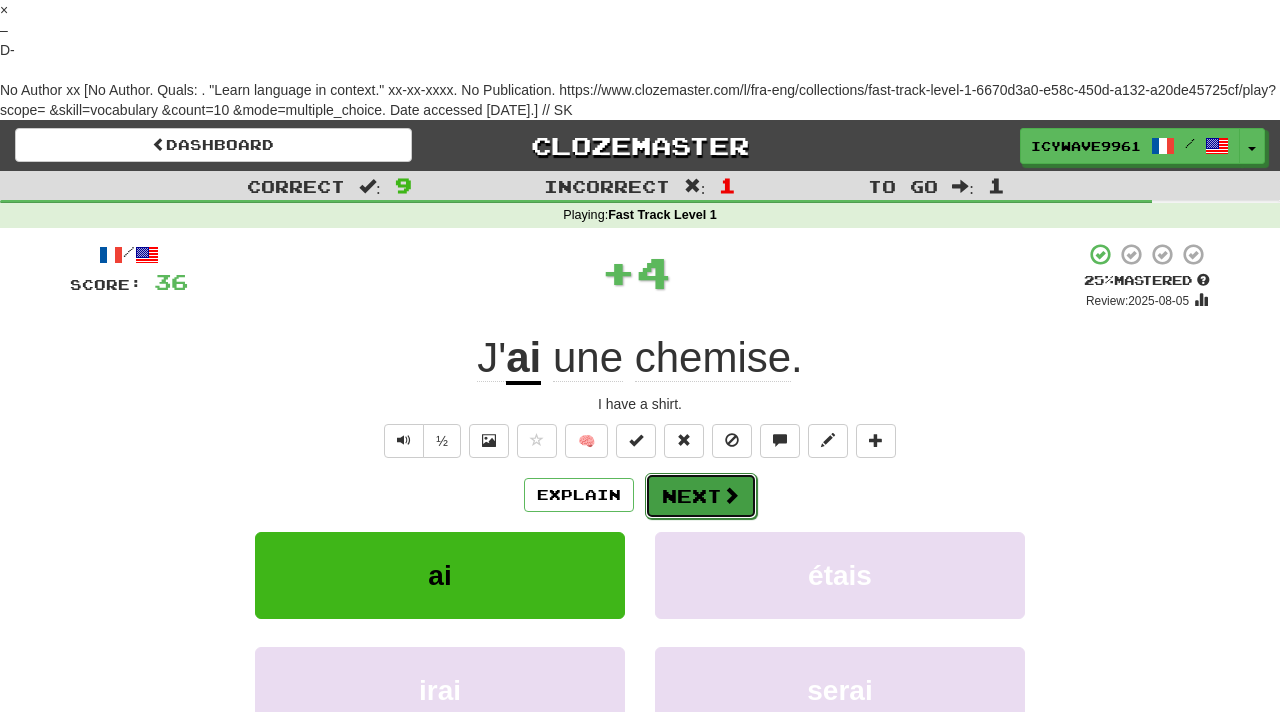 click on "Next" at bounding box center [701, 496] 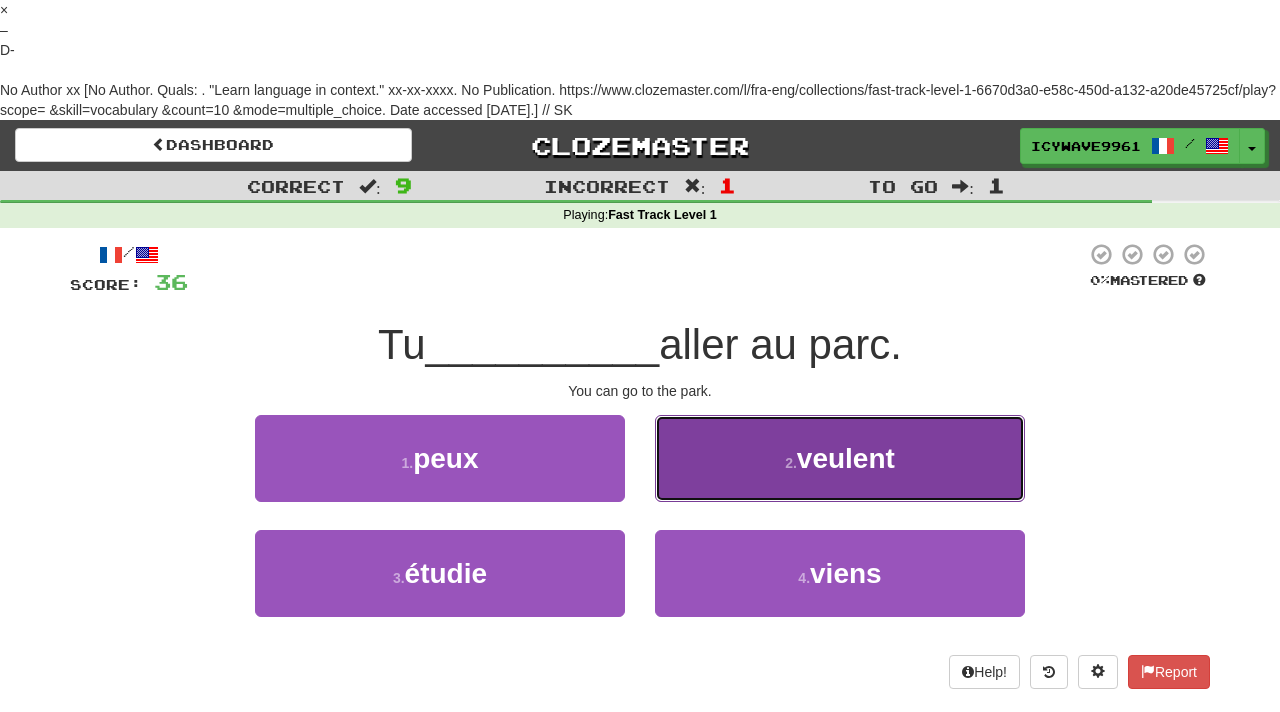 click on "2 .  veulent" at bounding box center (840, 458) 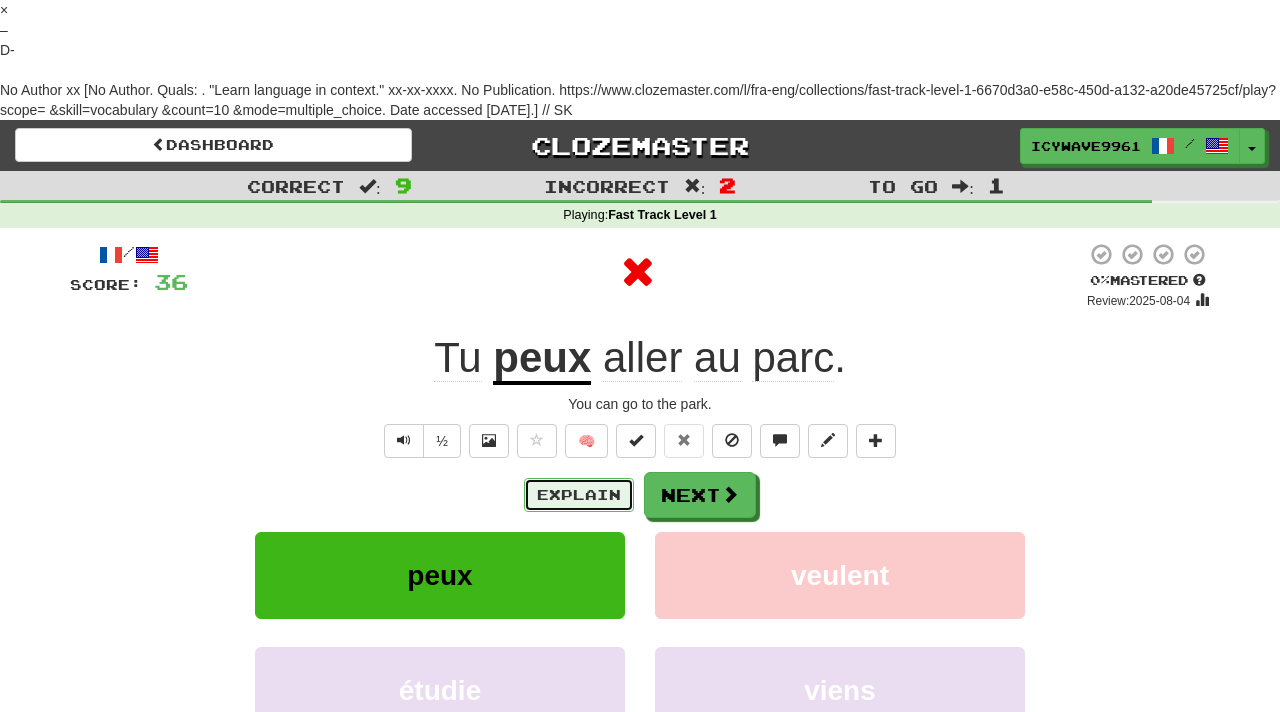 click on "Explain" at bounding box center (579, 495) 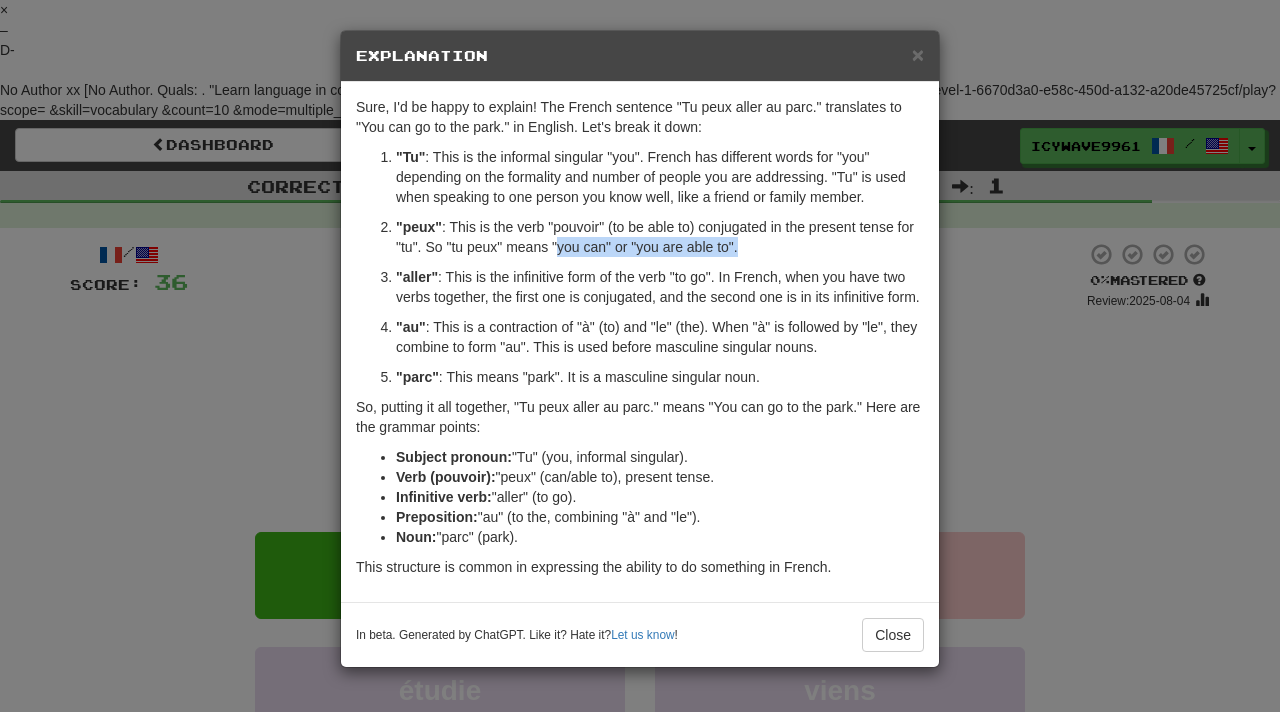drag, startPoint x: 561, startPoint y: 247, endPoint x: 779, endPoint y: 247, distance: 218 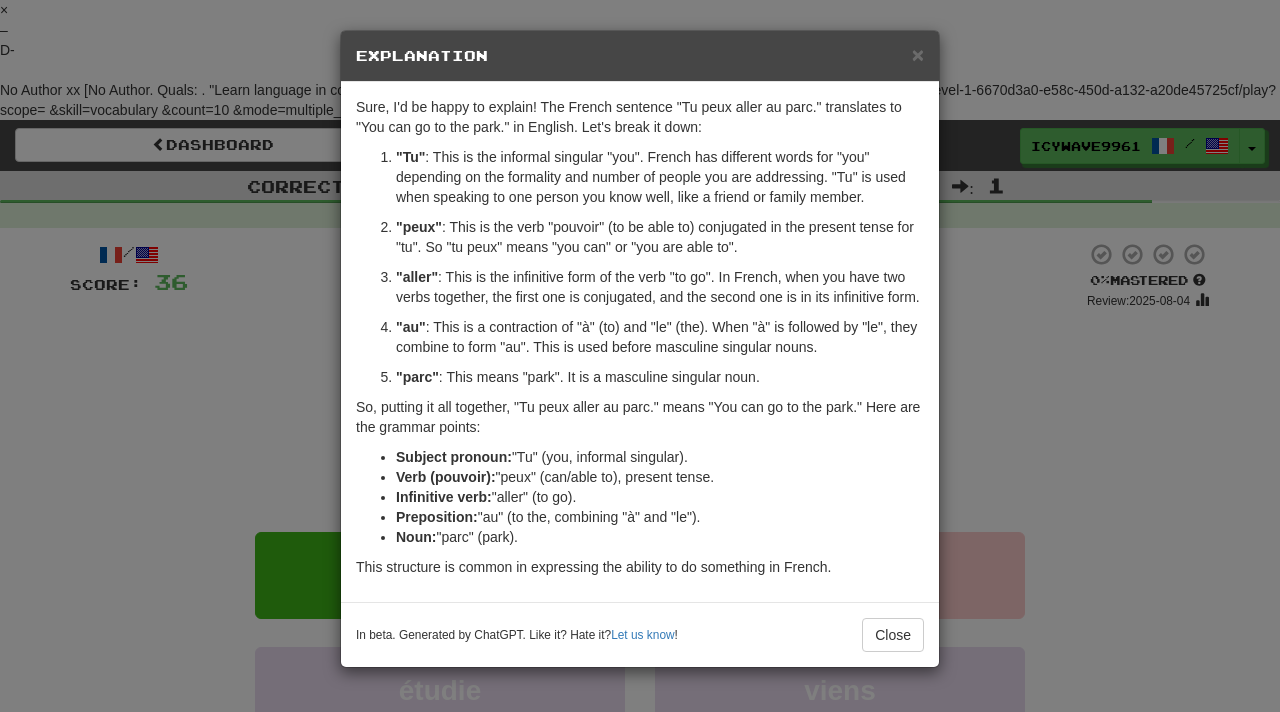 click on "× Explanation Sure, I'd be happy to explain! The French sentence "Tu peux aller au parc." translates to "You can go to the park." in English. Let's break it down:
"Tu" : This is the informal singular "you". French has different words for "you" depending on the formality and number of people you are addressing. "Tu" is used when speaking to one person you know well, like a friend or family member.
"peux" : This is the verb "pouvoir" (to be able to) conjugated in the present tense for "tu". So "tu peux" means "you can" or "you are able to".
"aller" : This is the infinitive form of the verb "to go". In French, when you have two verbs together, the first one is conjugated, and the second one is in its infinitive form.
"au" : This is a contraction of "à" (to) and "le" (the). When "à" is followed by "le", they combine to form "au". This is used before masculine singular nouns.
"parc" : This means "park". It is a masculine singular noun.
Subject pronoun:
Verb (pouvoir):" at bounding box center (640, 356) 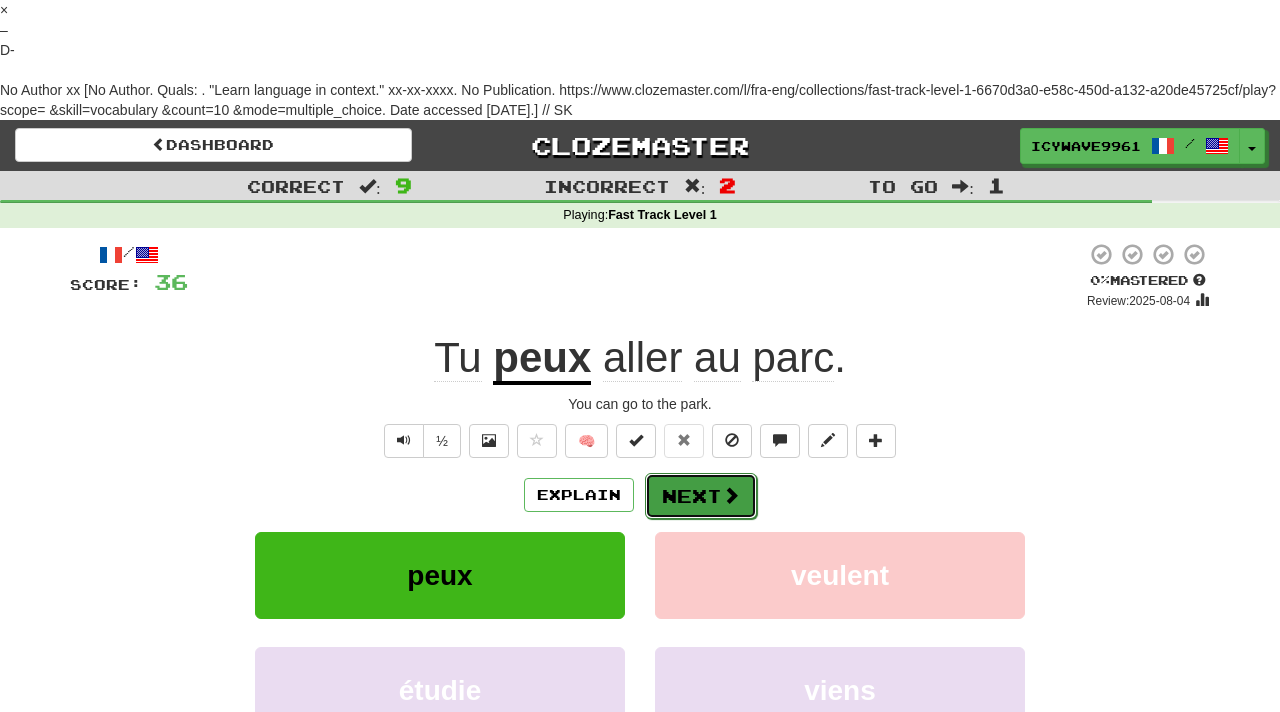 click on "Next" at bounding box center [701, 496] 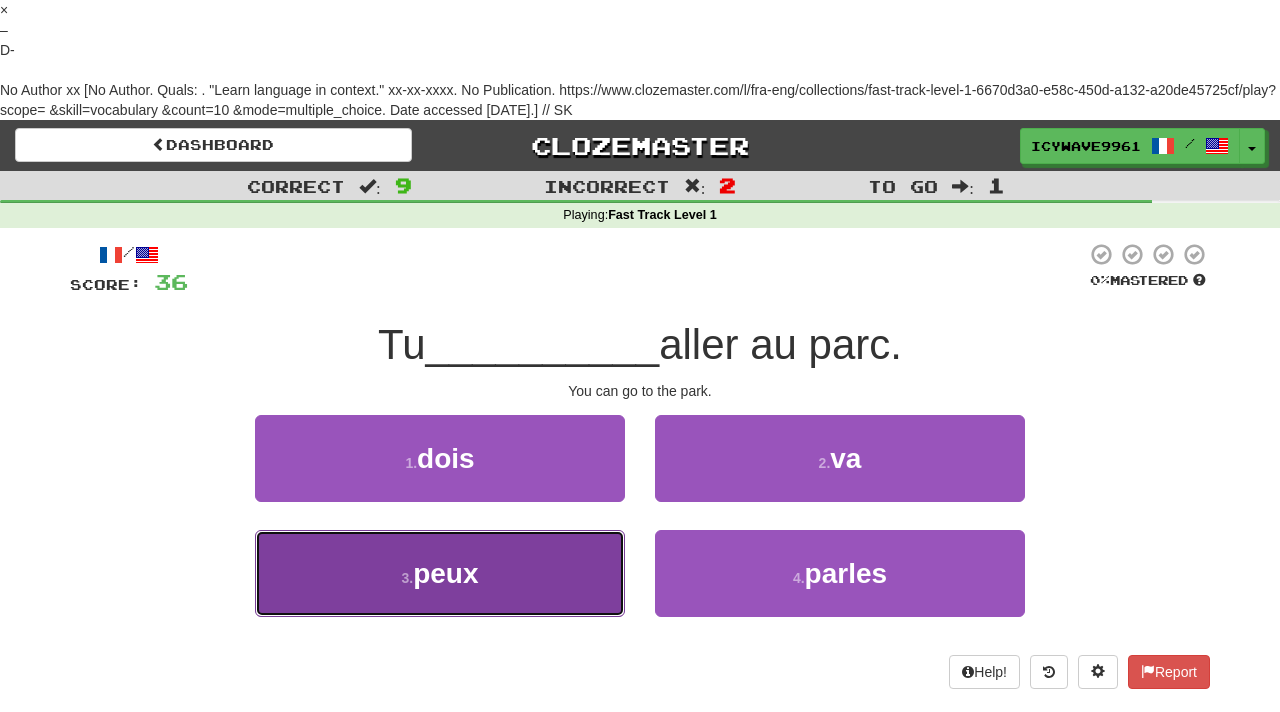click on "3 .  peux" at bounding box center [440, 573] 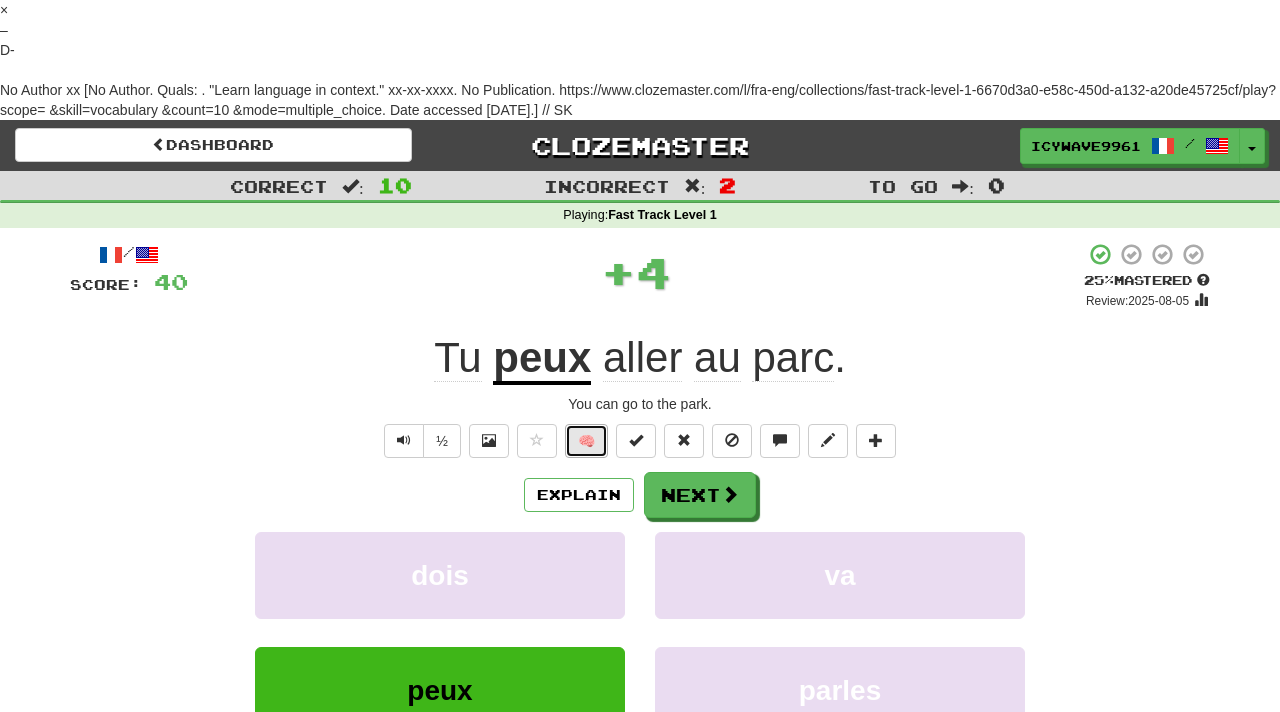 click on "🧠" at bounding box center (586, 441) 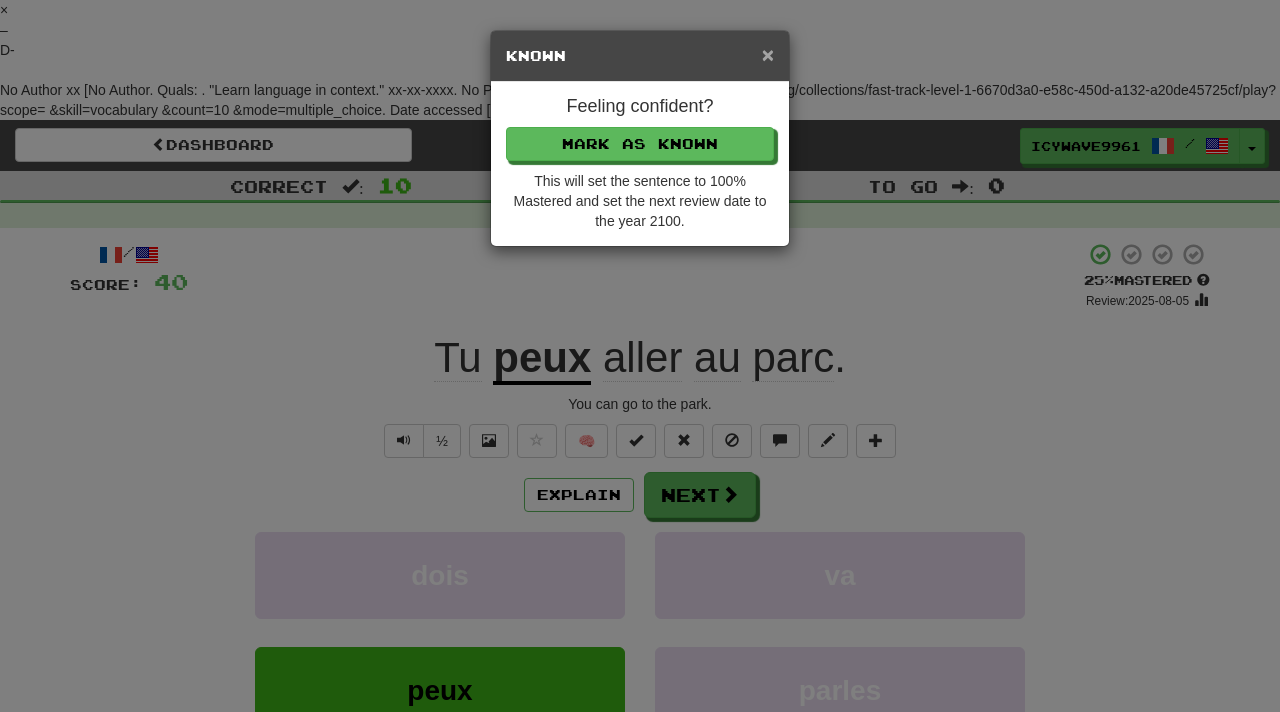click on "×" at bounding box center (768, 54) 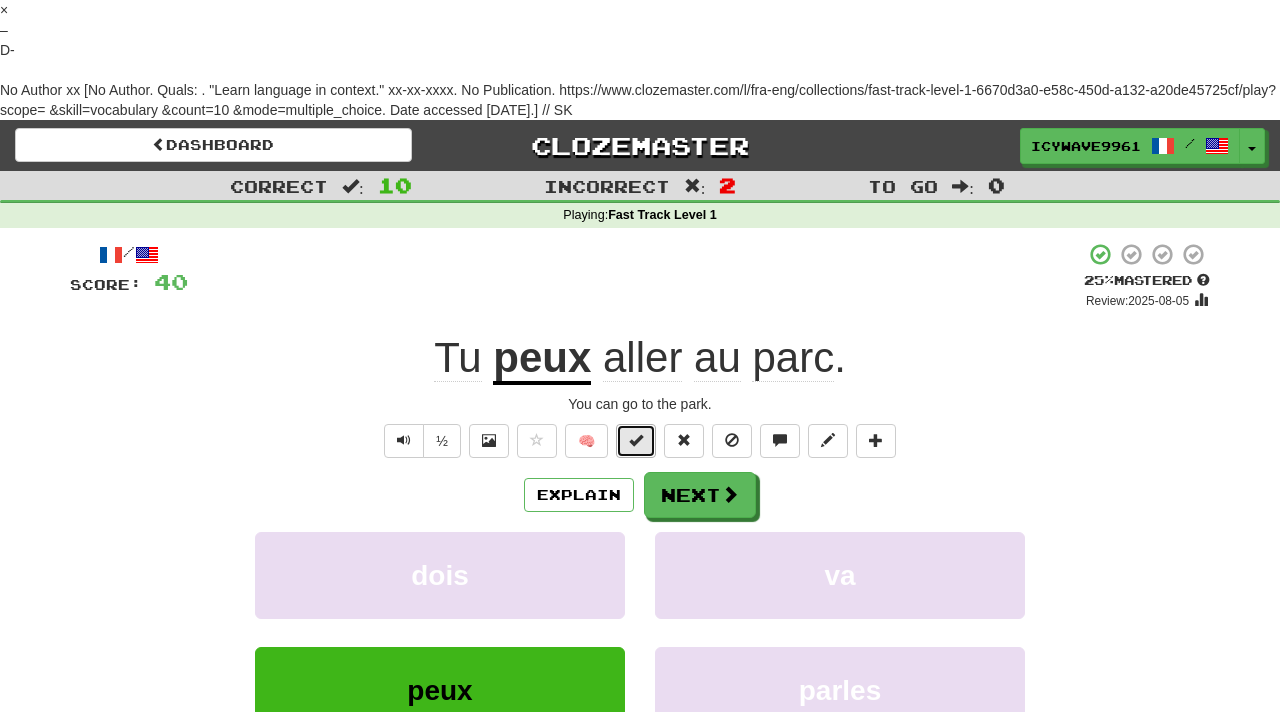 click at bounding box center [636, 441] 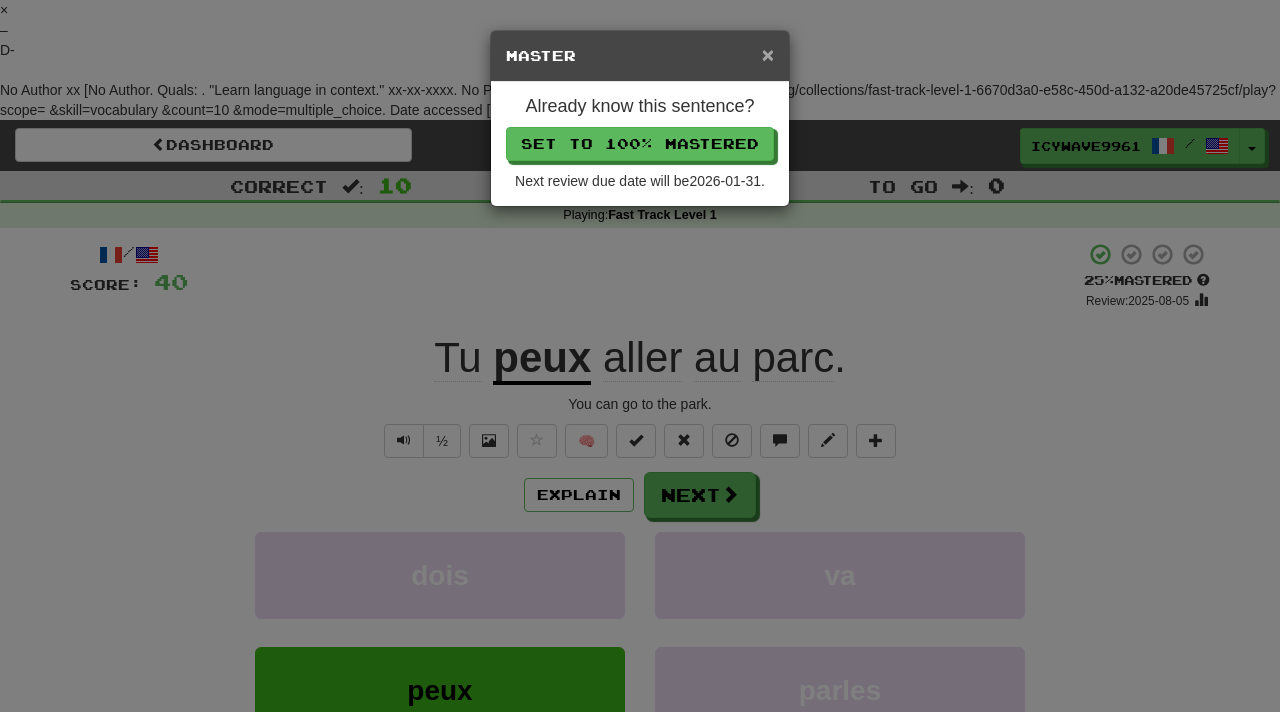 click on "×" at bounding box center (768, 54) 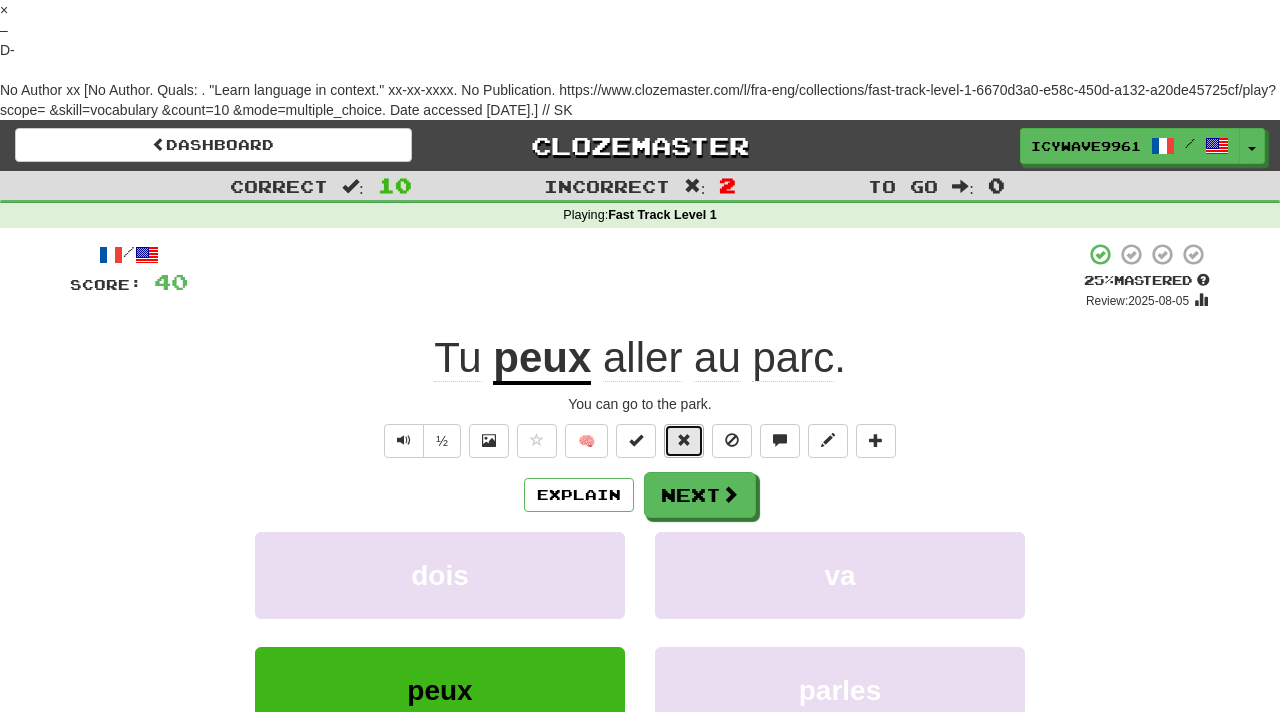 click at bounding box center [684, 440] 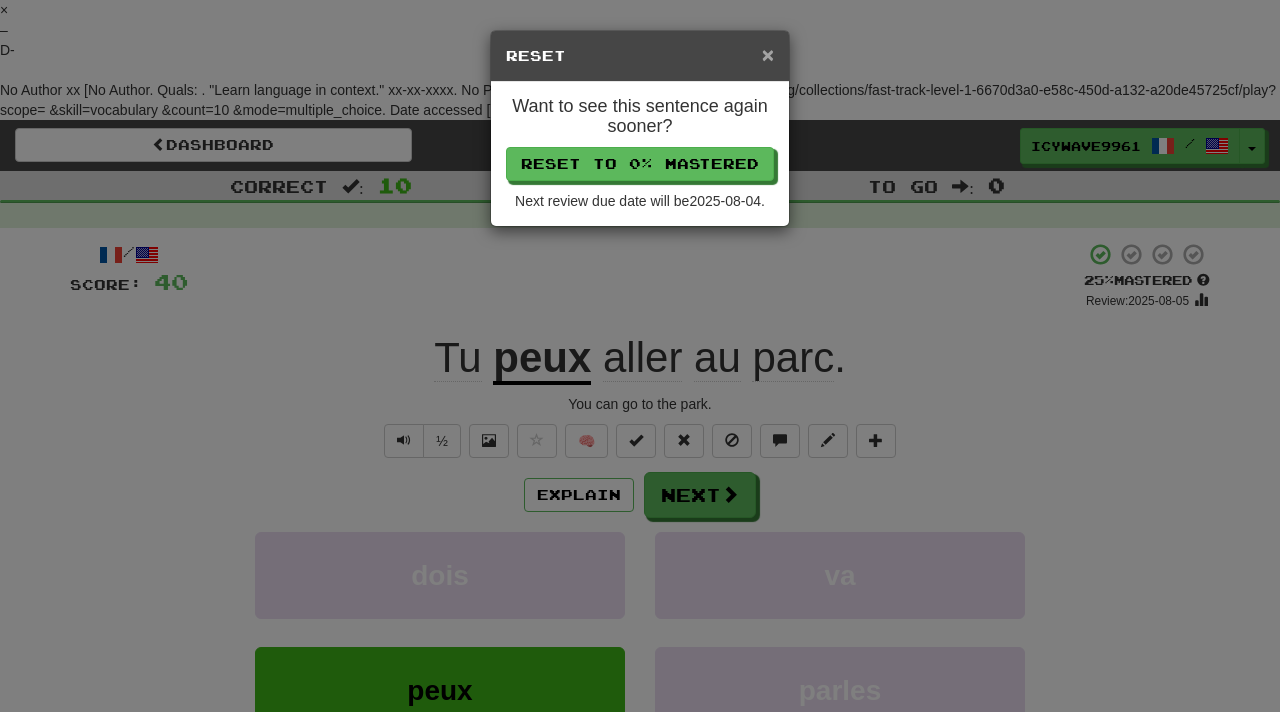 click on "×" at bounding box center (768, 54) 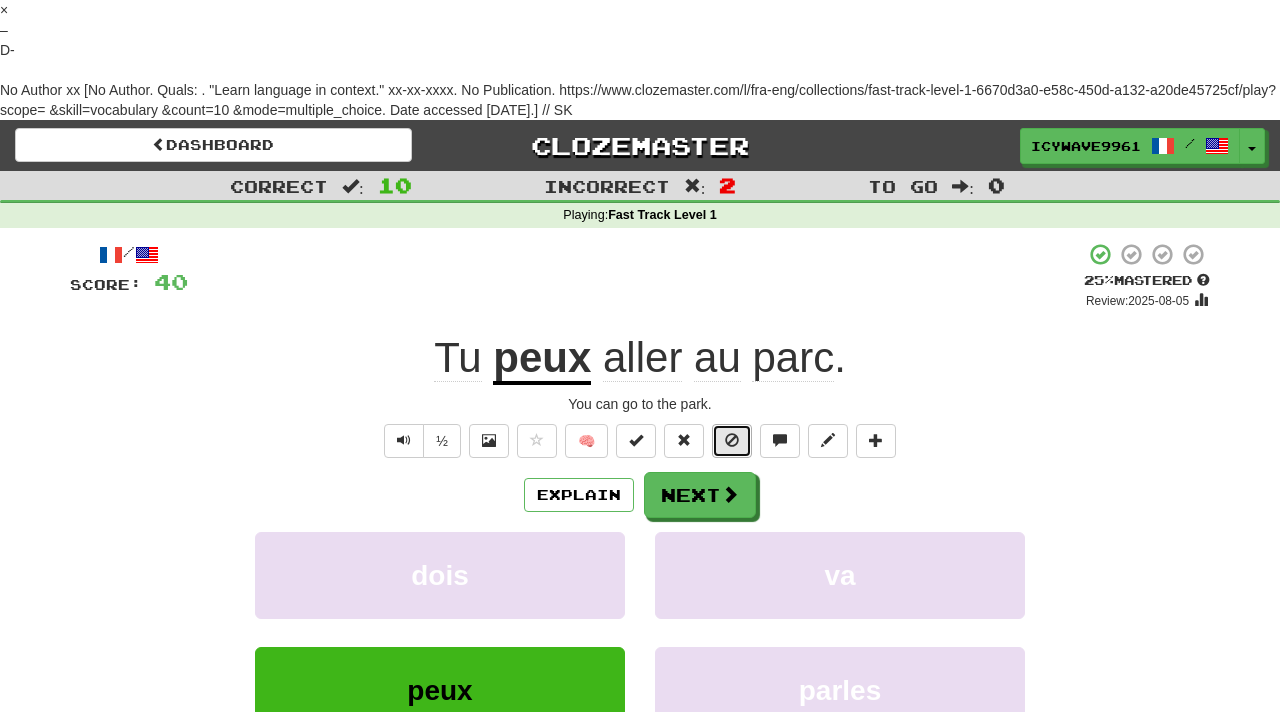 click at bounding box center [732, 441] 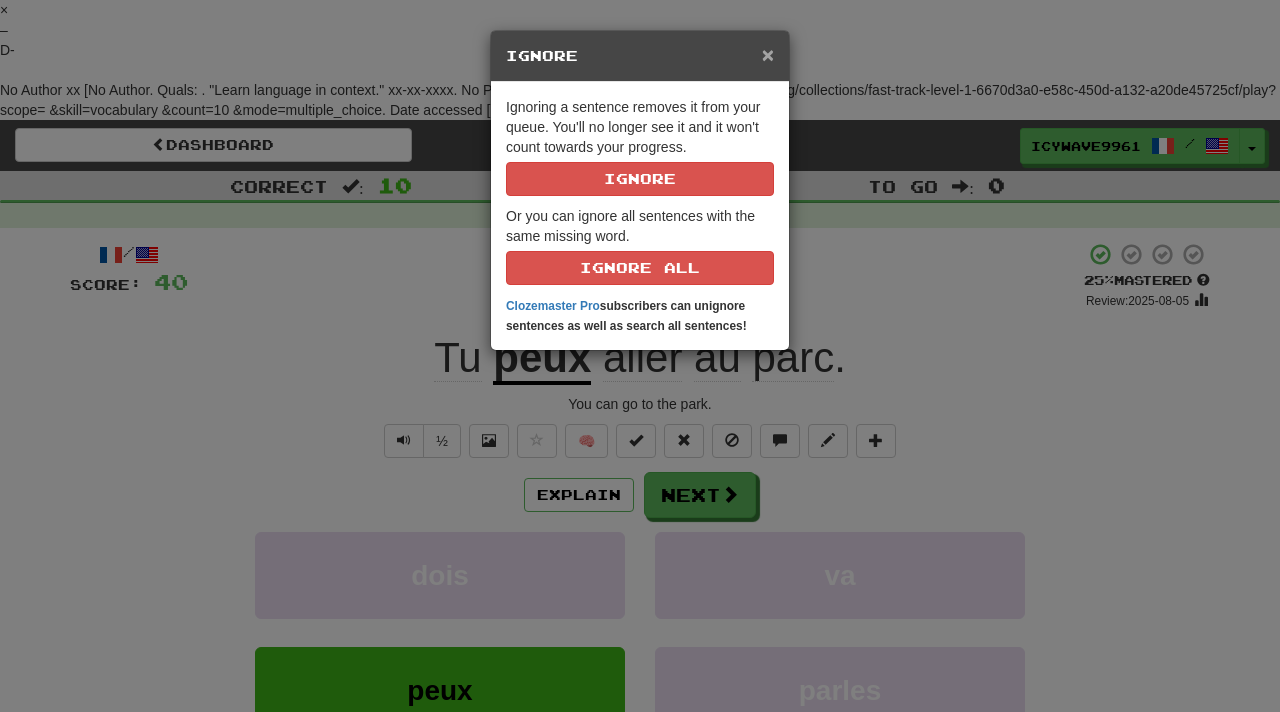 click on "×" at bounding box center [768, 54] 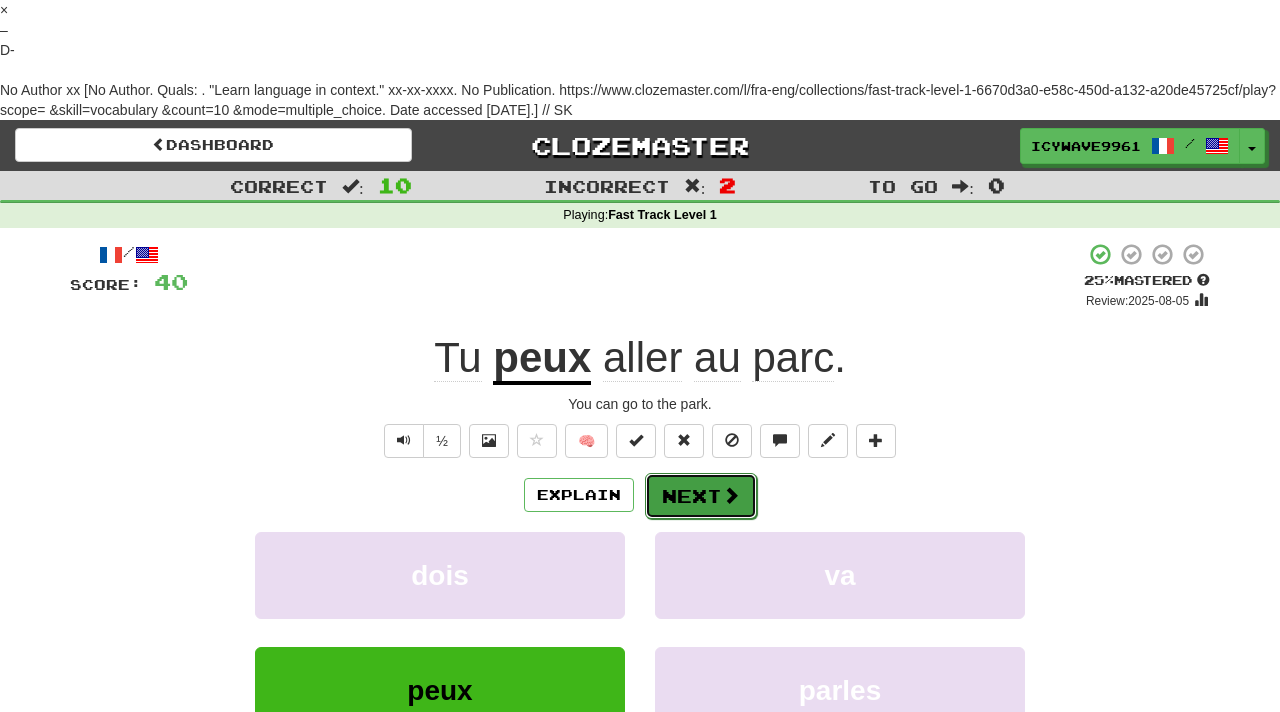 click on "Next" at bounding box center (701, 496) 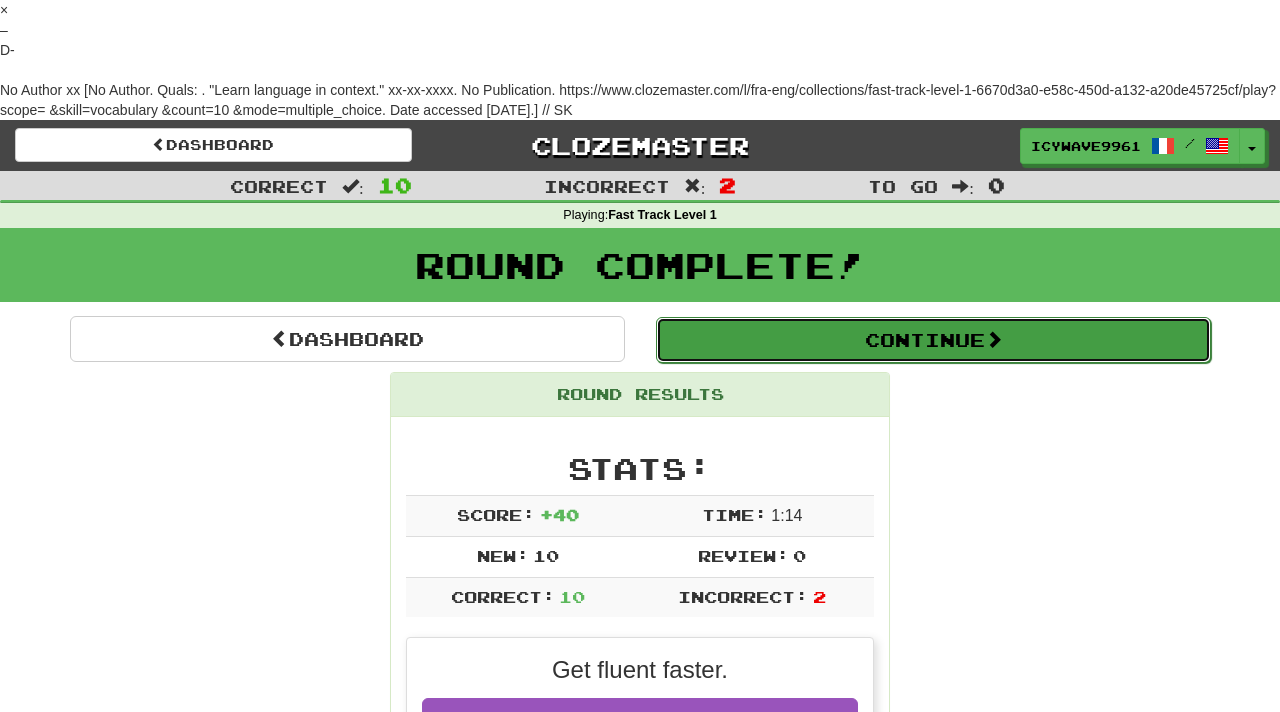 click on "Continue" at bounding box center [933, 340] 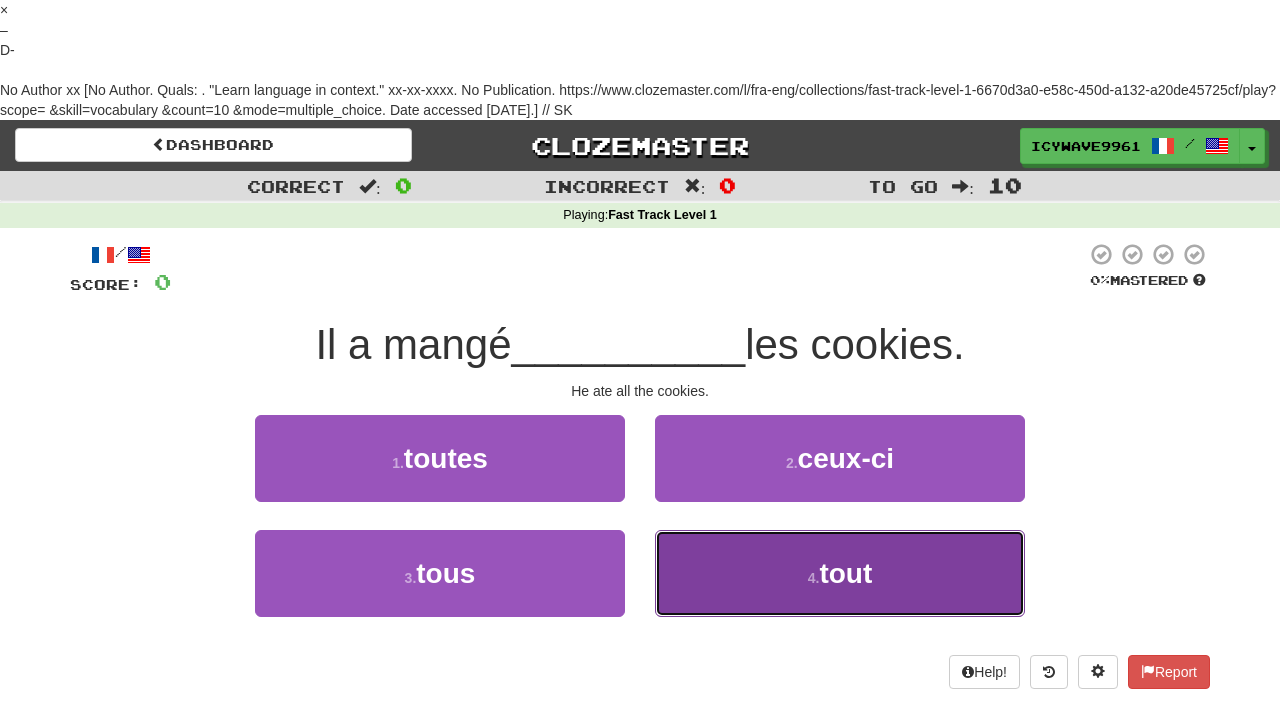 click on "4 .  tout" at bounding box center [840, 573] 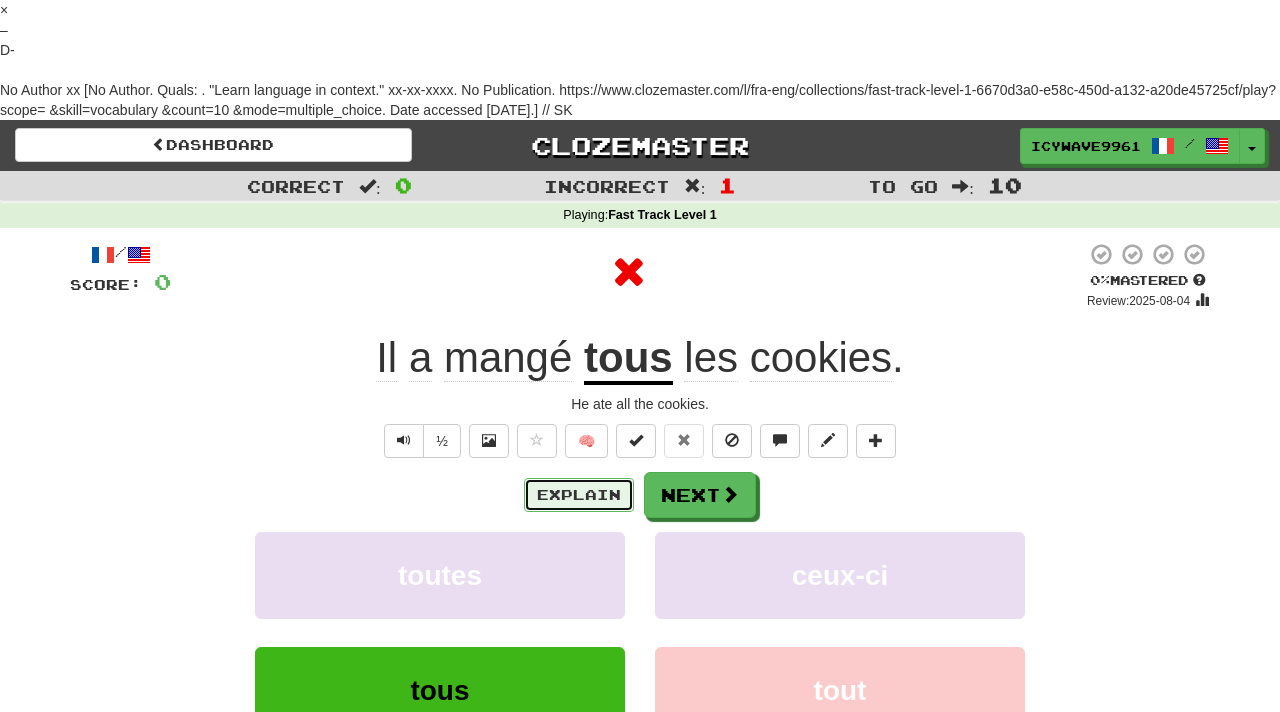 click on "Explain" at bounding box center (579, 495) 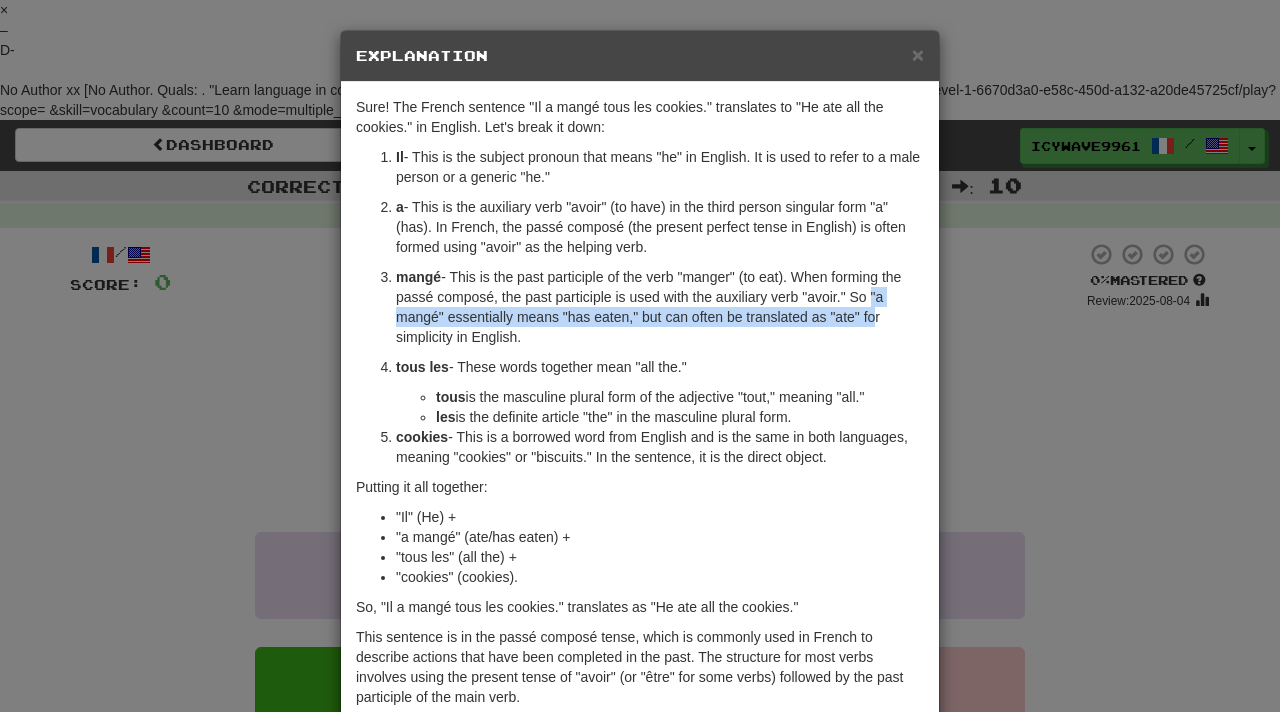 click on "mangé  - This is the past participle of the verb "manger" (to eat). When forming the passé composé, the past participle is used with the auxiliary verb "avoir." So "a mangé" essentially means "has eaten," but can often be translated as "ate" for simplicity in English." at bounding box center (660, 307) 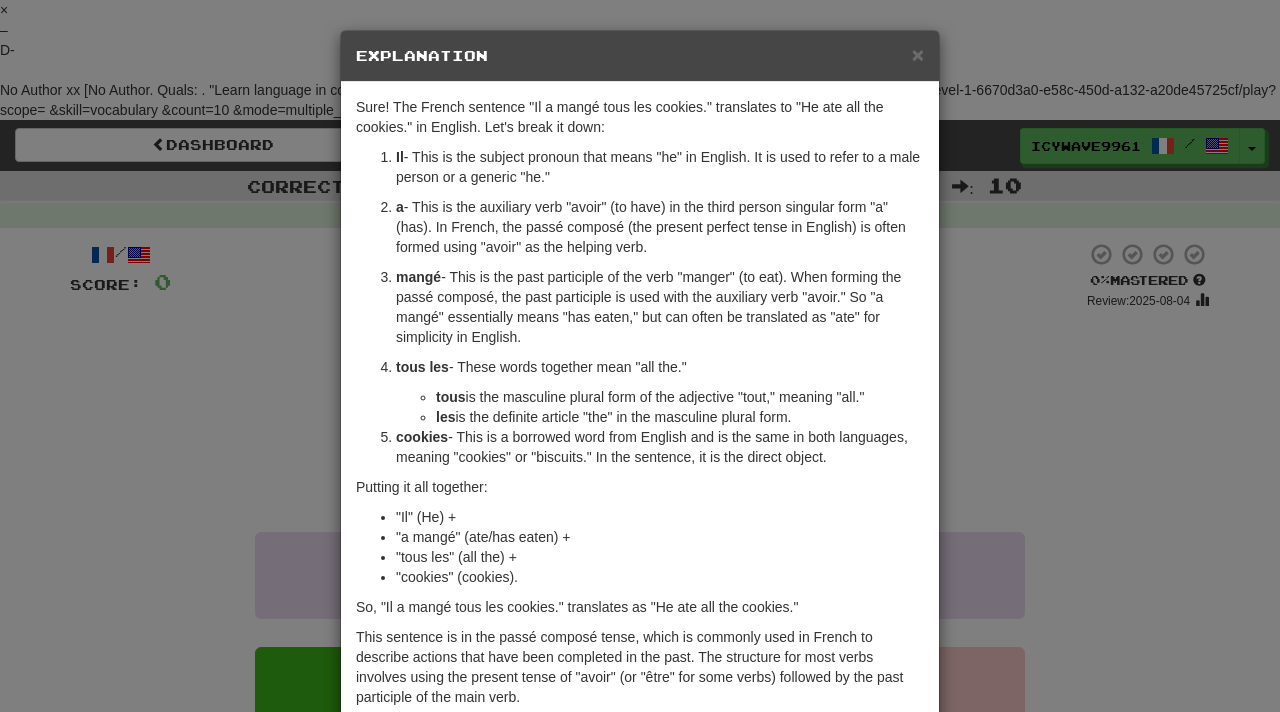 click on "mangé  - This is the past participle of the verb "manger" (to eat). When forming the passé composé, the past participle is used with the auxiliary verb "avoir." So "a mangé" essentially means "has eaten," but can often be translated as "ate" for simplicity in English." at bounding box center (660, 307) 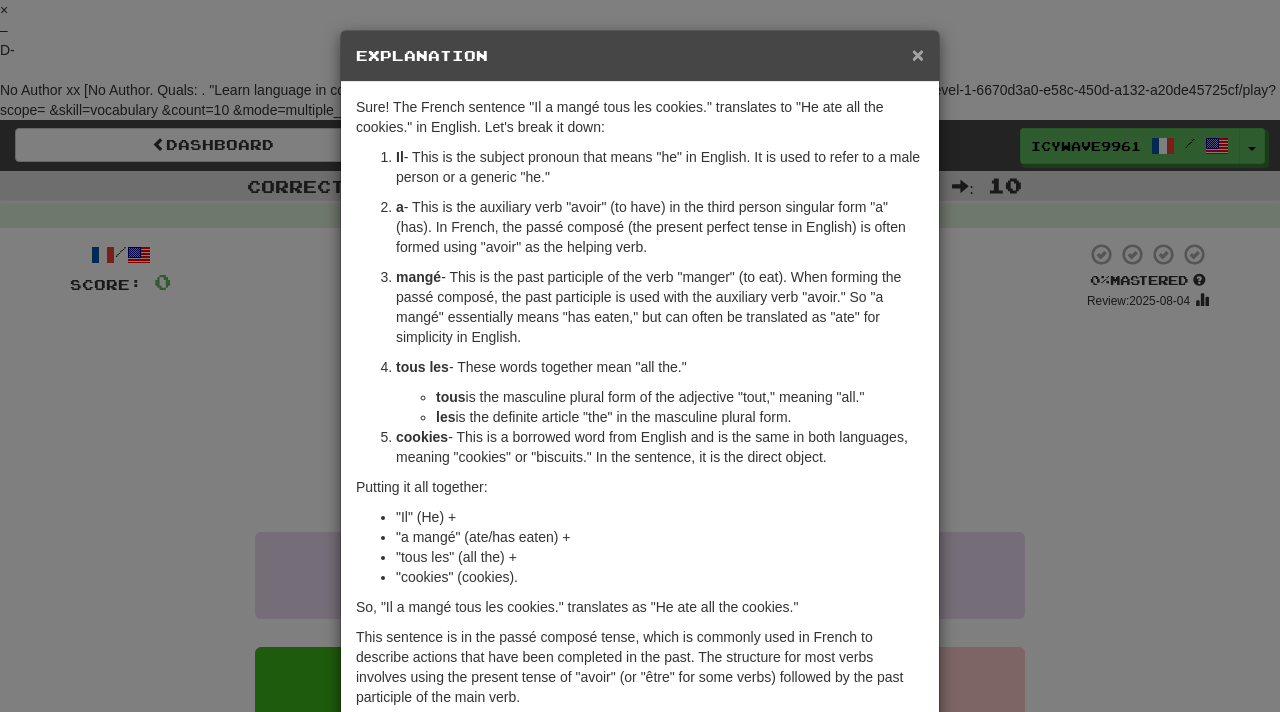 click on "×" at bounding box center [918, 54] 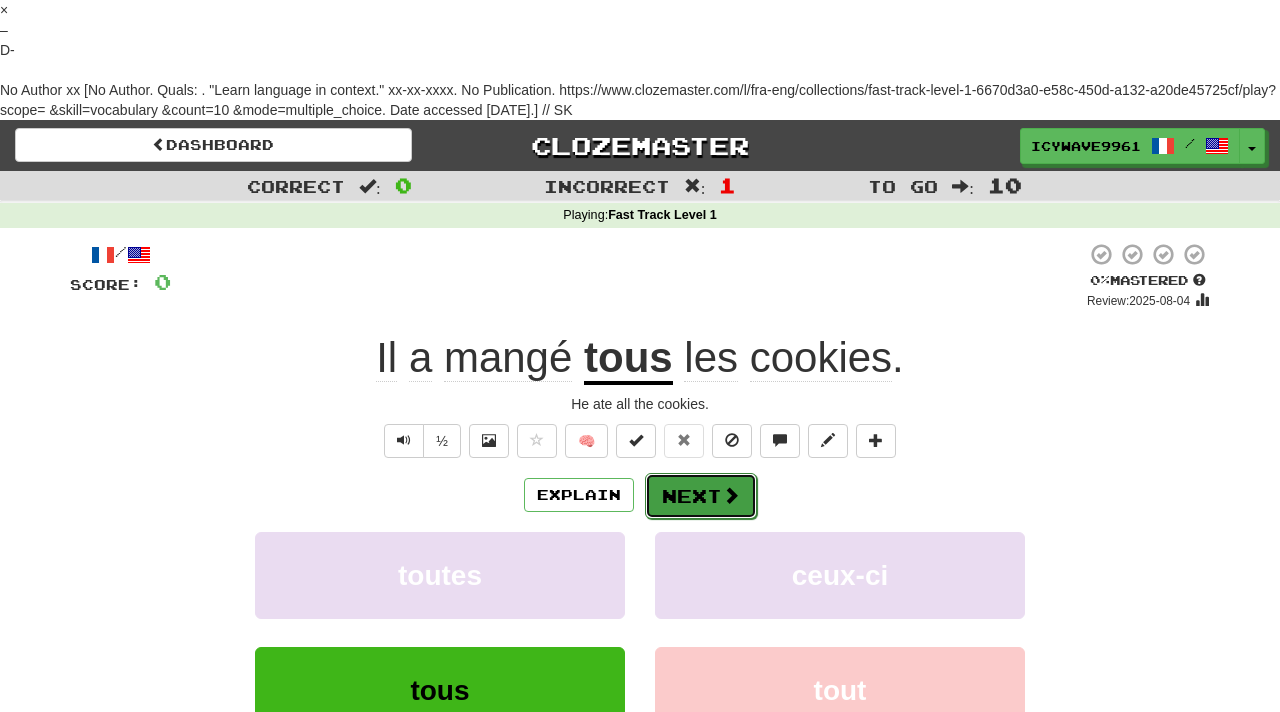 click on "Next" at bounding box center (701, 496) 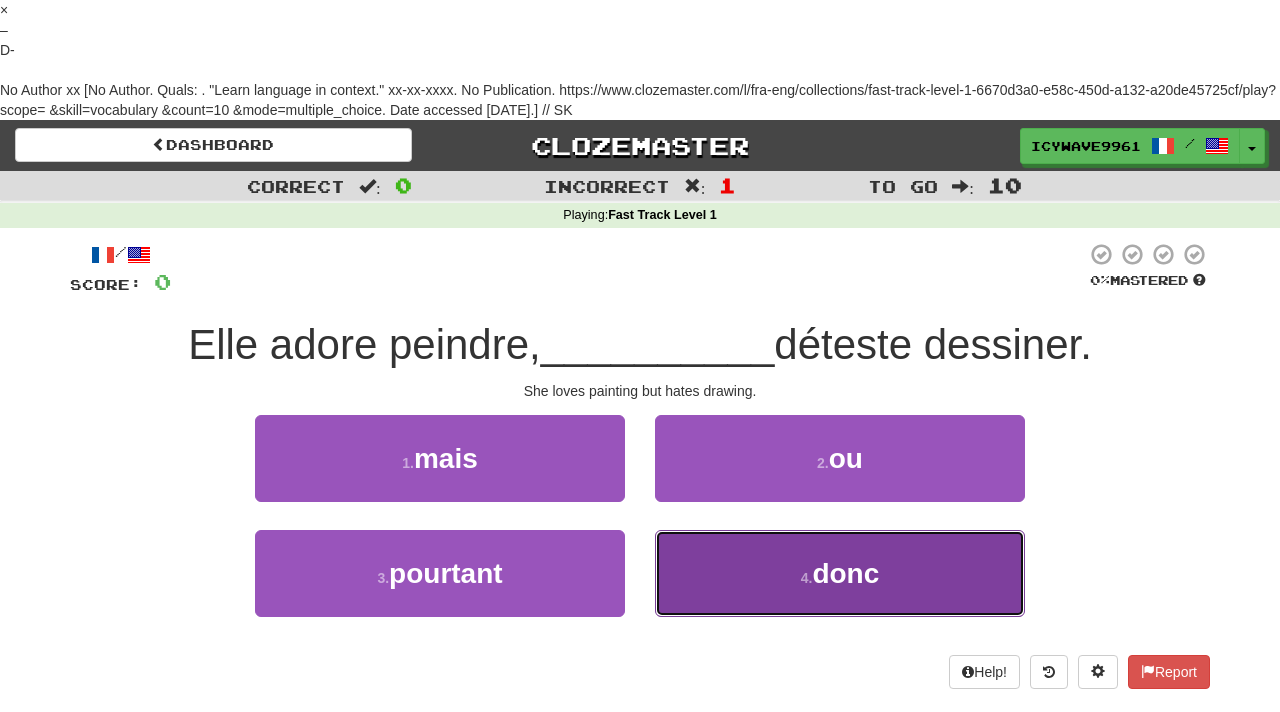 click on "4 .  donc" at bounding box center [840, 573] 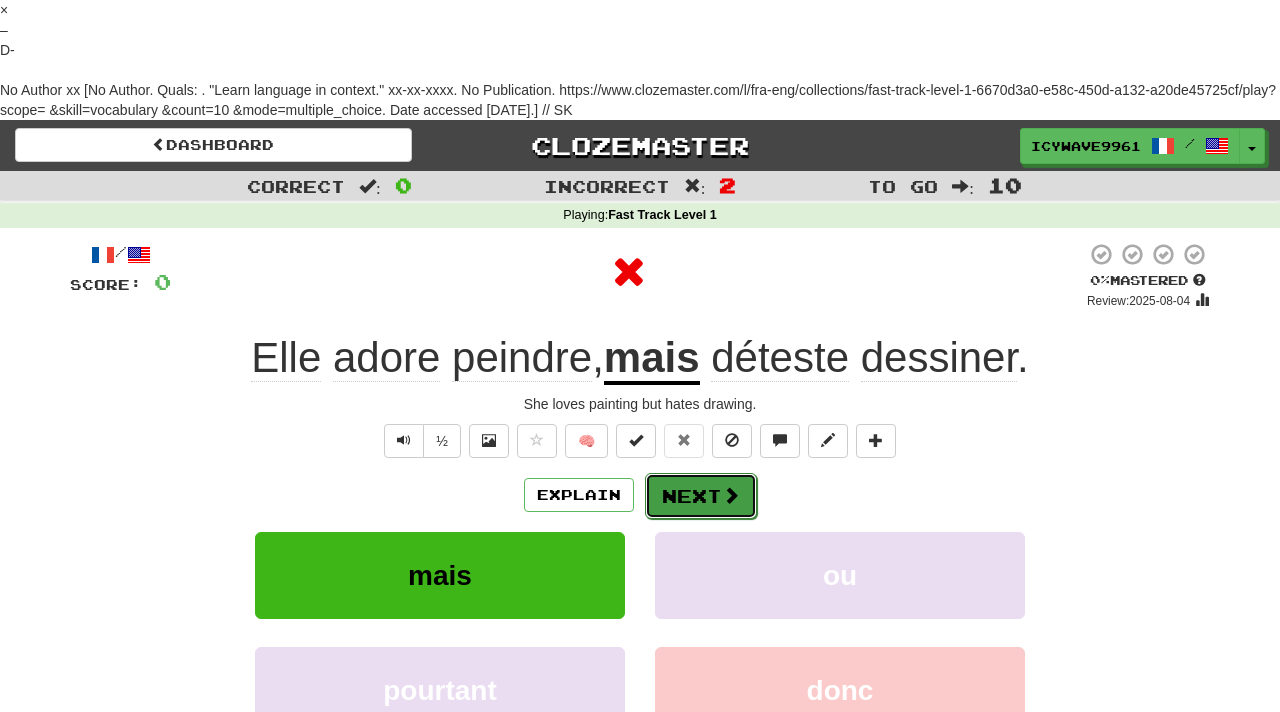 click on "Next" at bounding box center (701, 496) 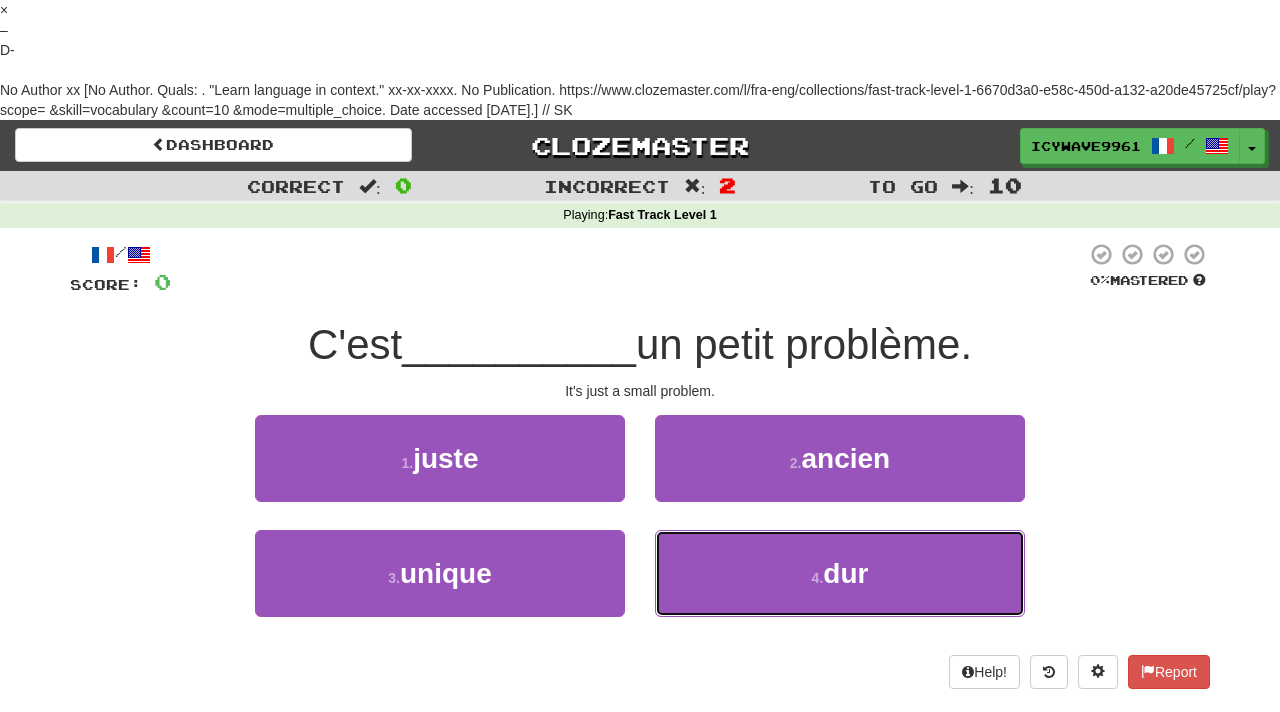drag, startPoint x: 768, startPoint y: 433, endPoint x: 546, endPoint y: 254, distance: 285.17538 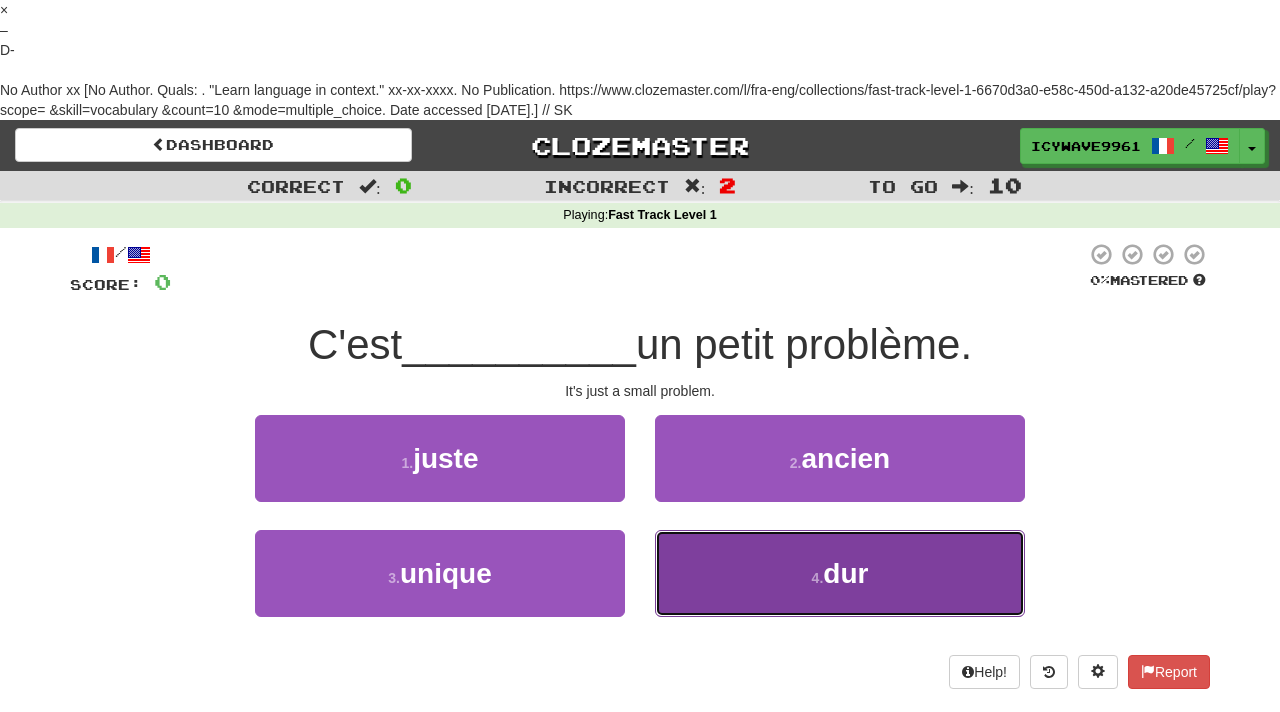 click on "4 .  dur" at bounding box center [840, 573] 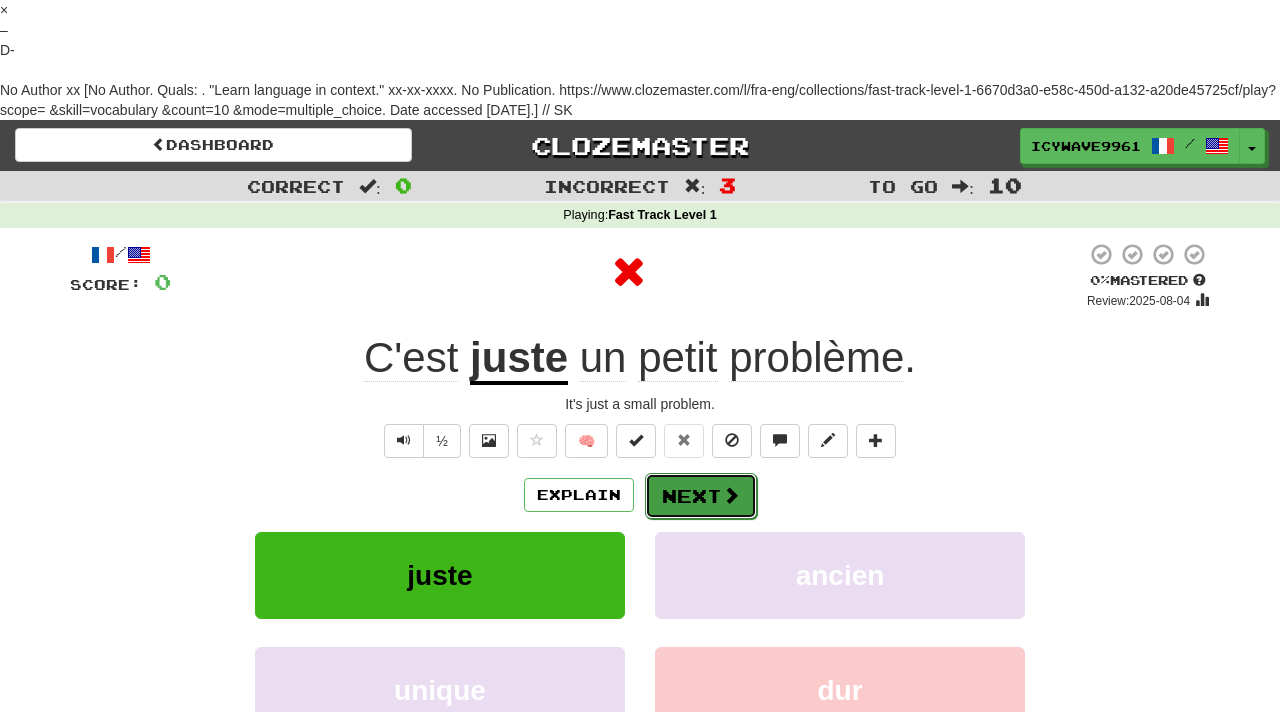 click at bounding box center [731, 495] 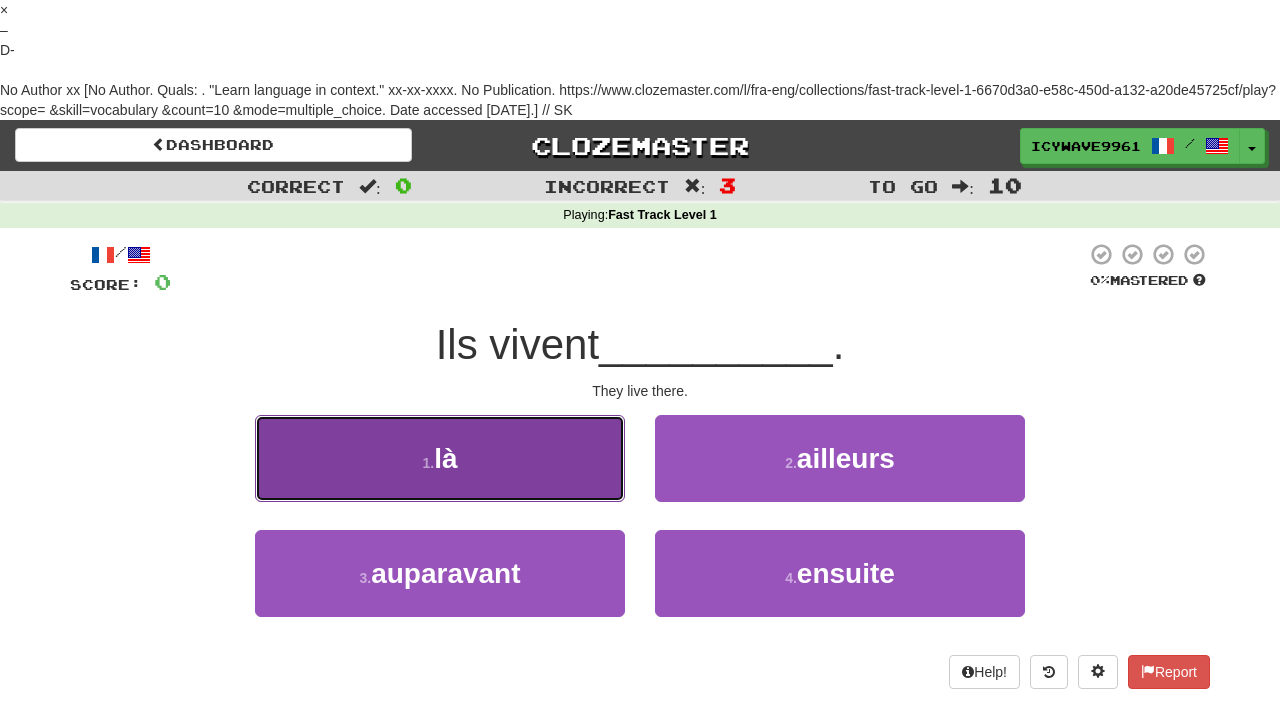 click on "1 .  là" at bounding box center (440, 458) 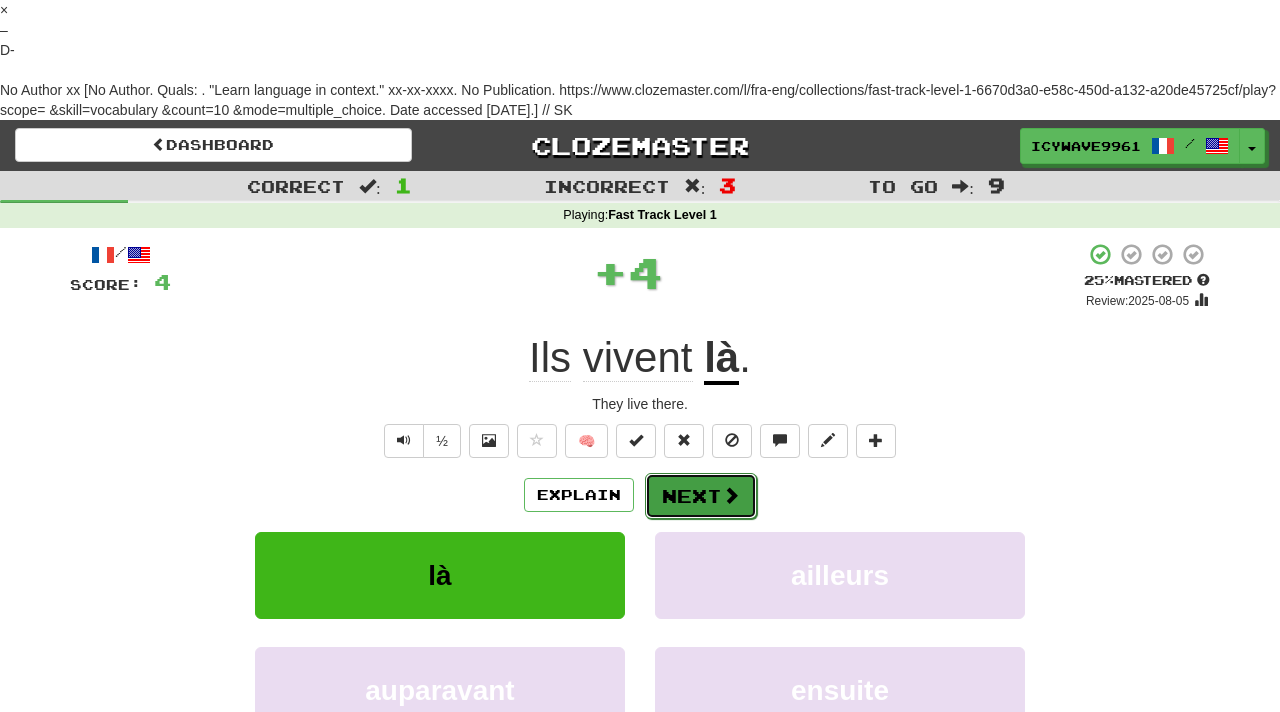 click at bounding box center [731, 495] 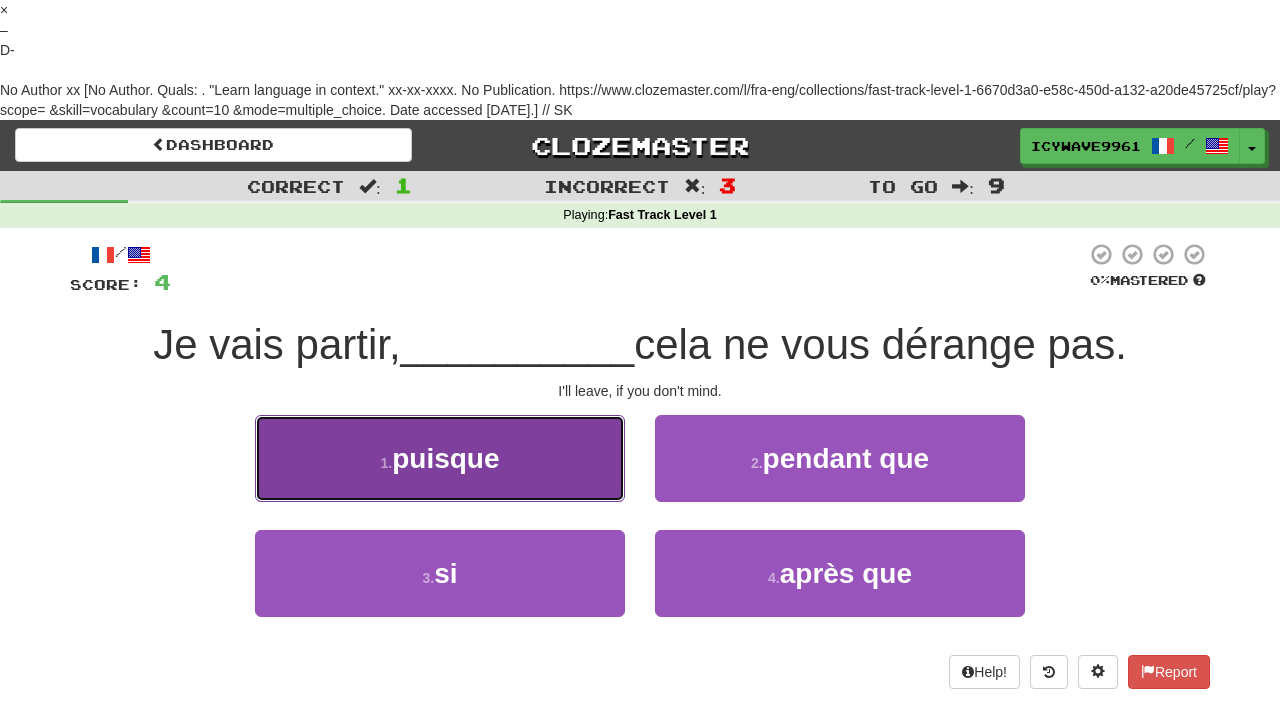 click on "puisque" at bounding box center [445, 458] 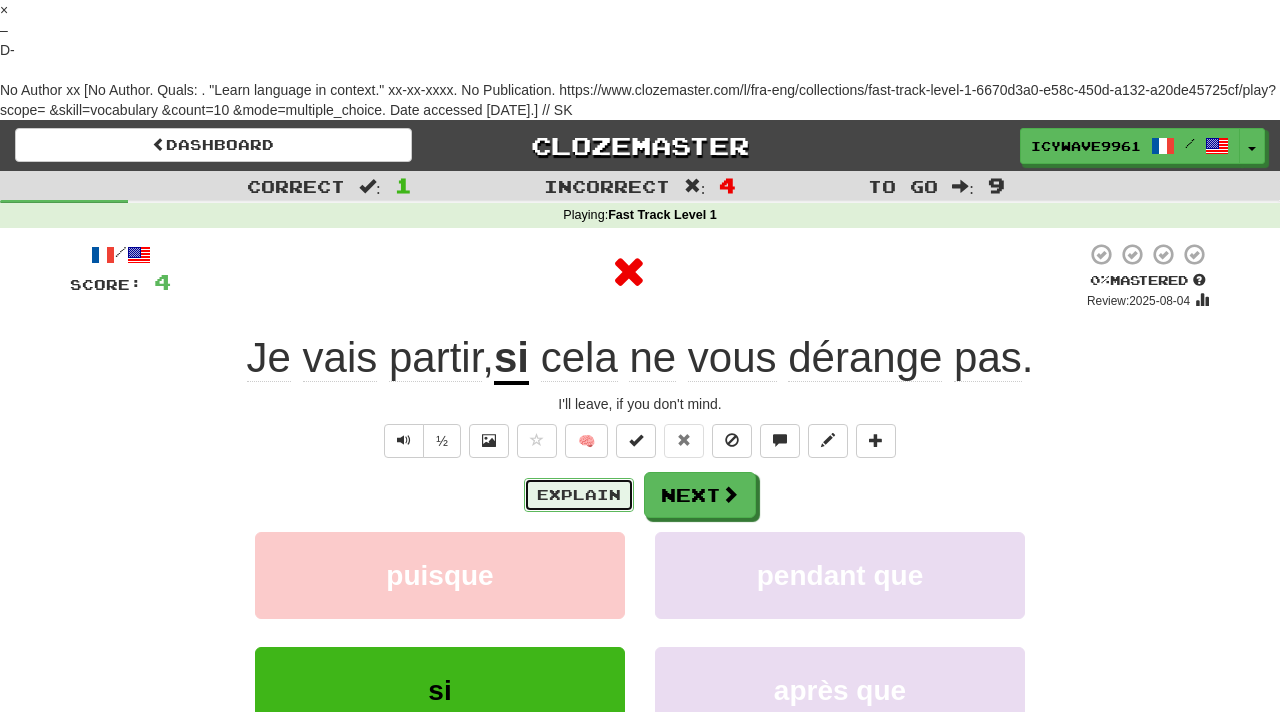 click on "Explain" at bounding box center [579, 495] 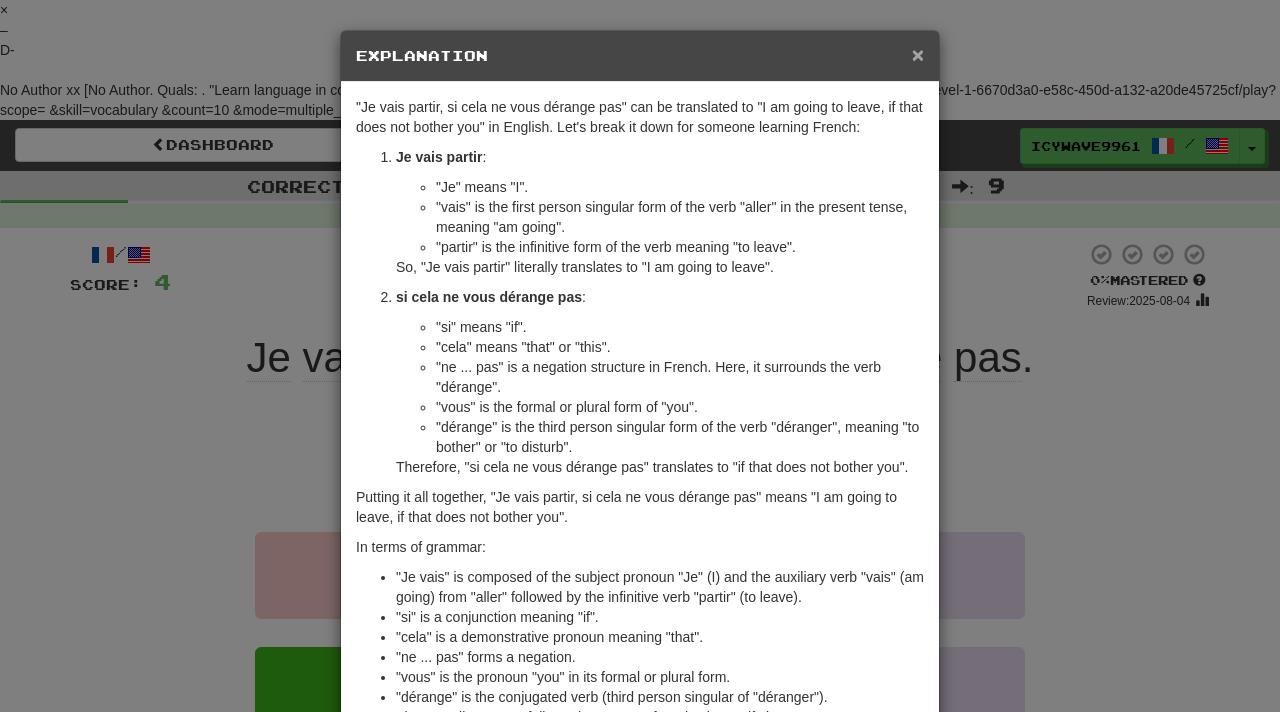 click on "×" at bounding box center (918, 54) 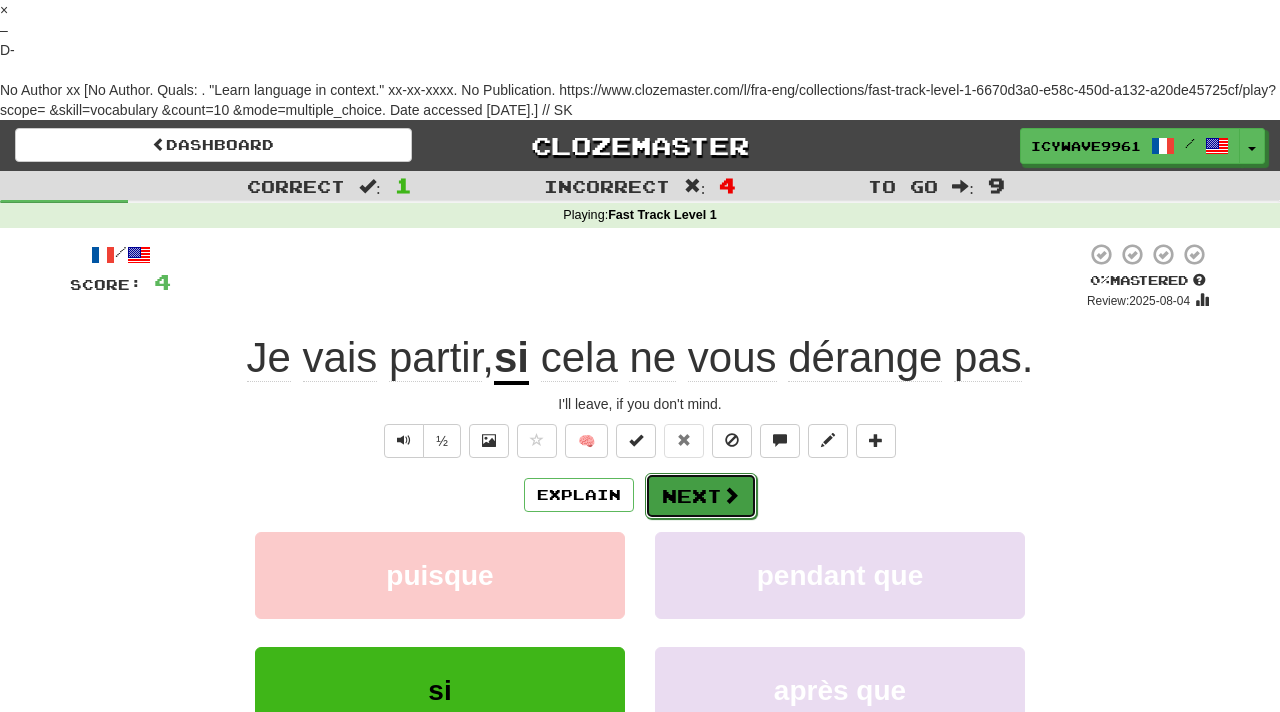 click at bounding box center (731, 495) 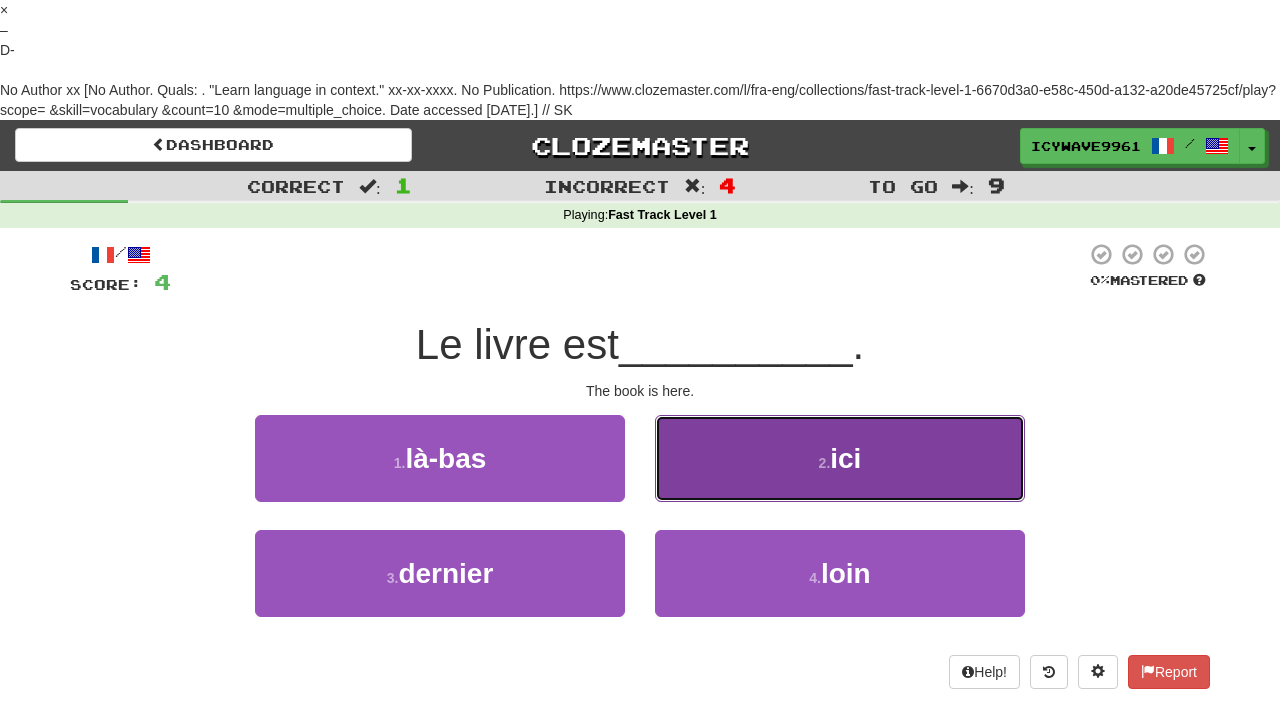 click on "2 .  ici" at bounding box center [840, 458] 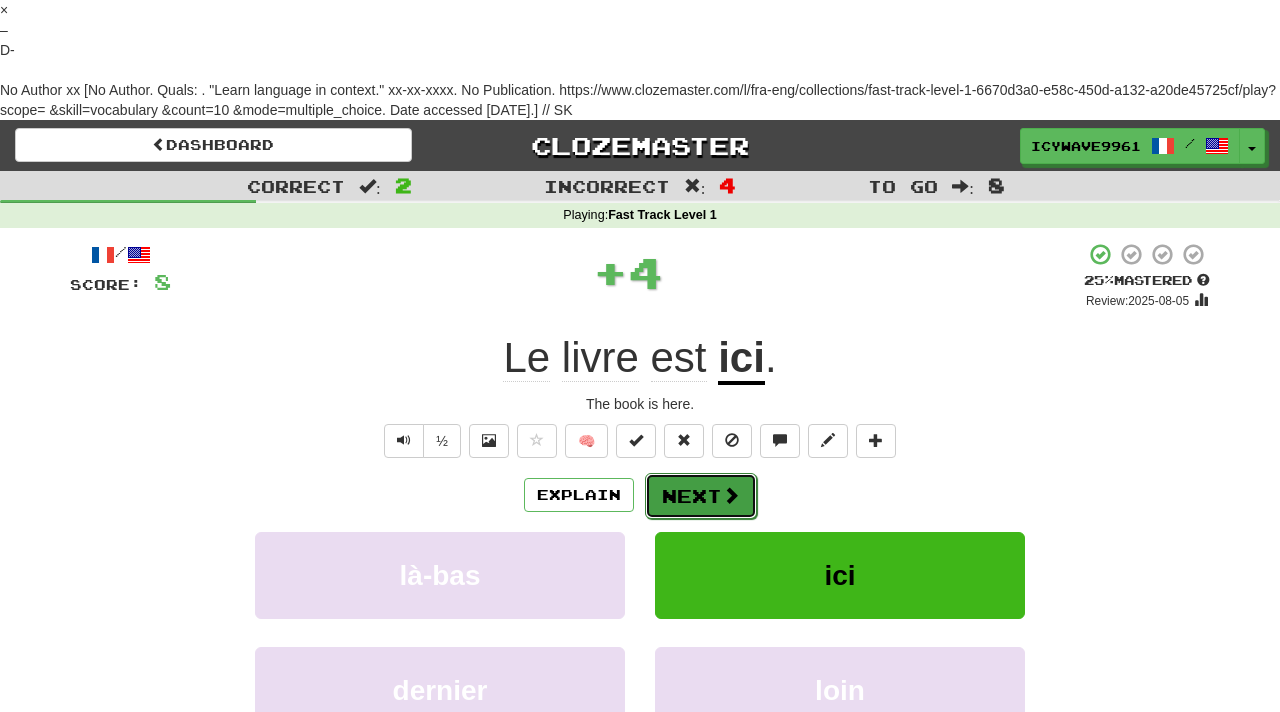 click on "Next" at bounding box center (701, 496) 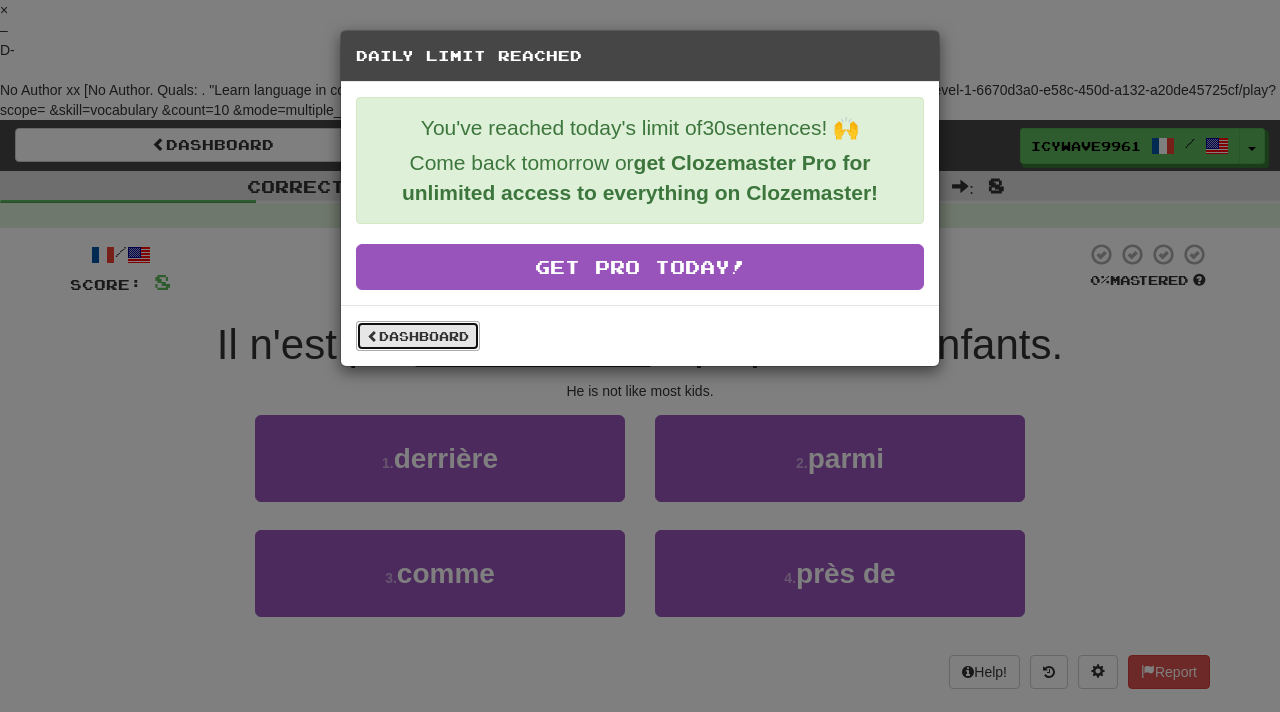 click on "Dashboard" at bounding box center (418, 336) 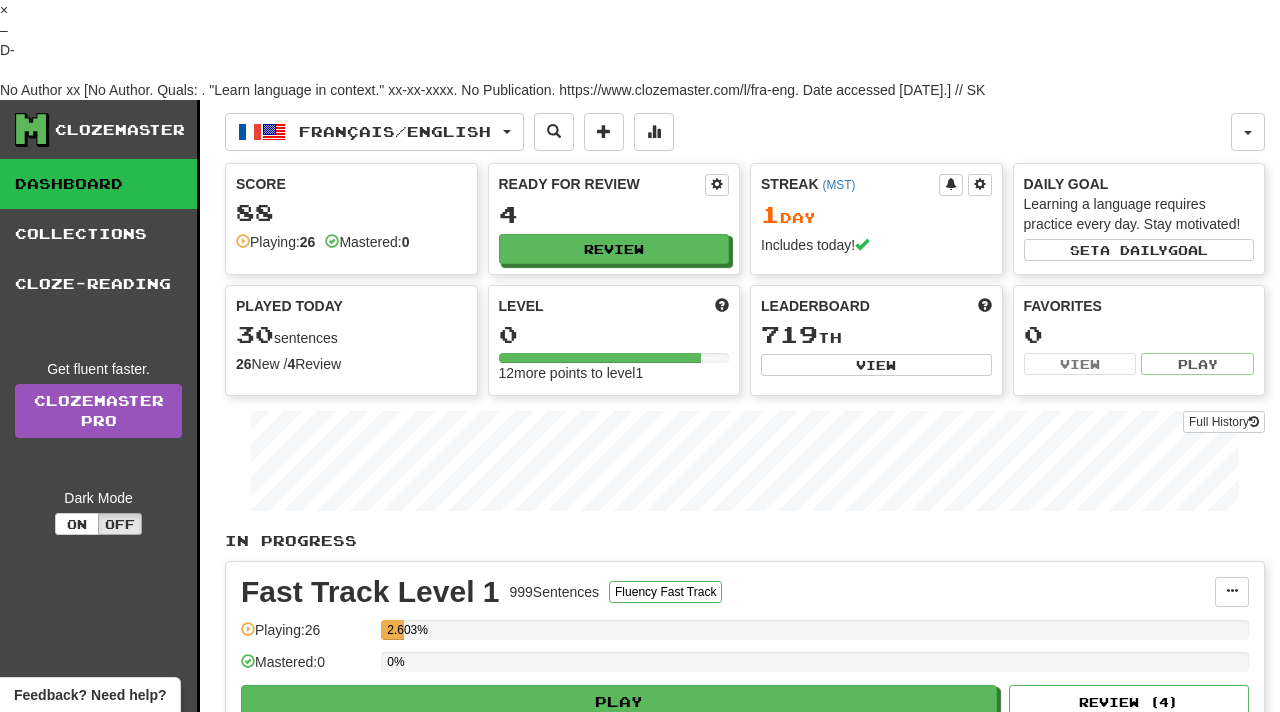 scroll, scrollTop: 0, scrollLeft: 0, axis: both 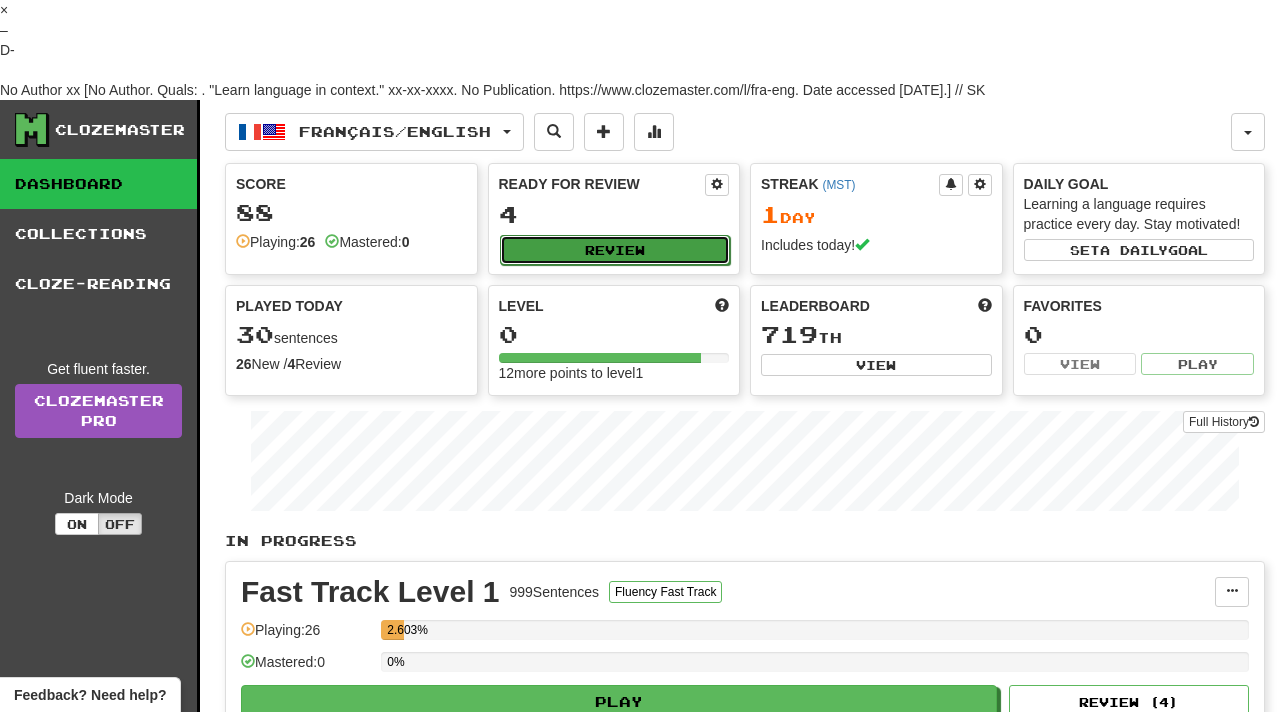 click on "Review" at bounding box center [615, 250] 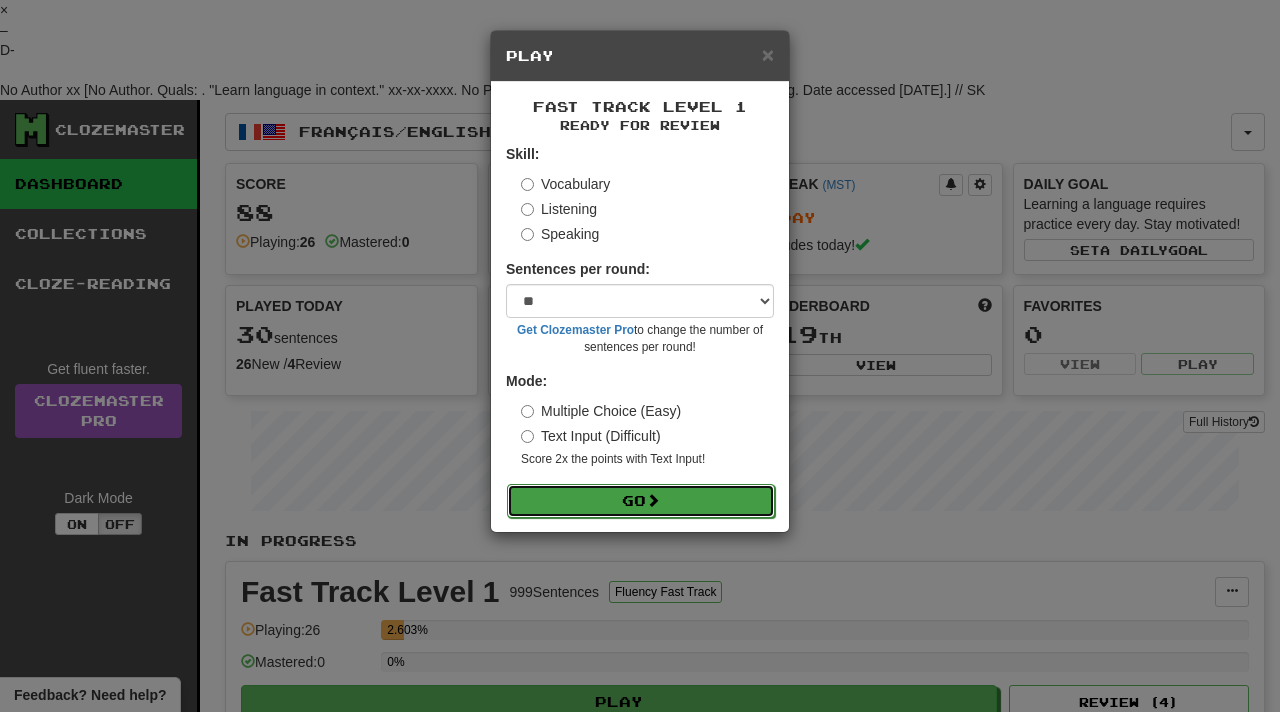 click on "Go" at bounding box center (641, 501) 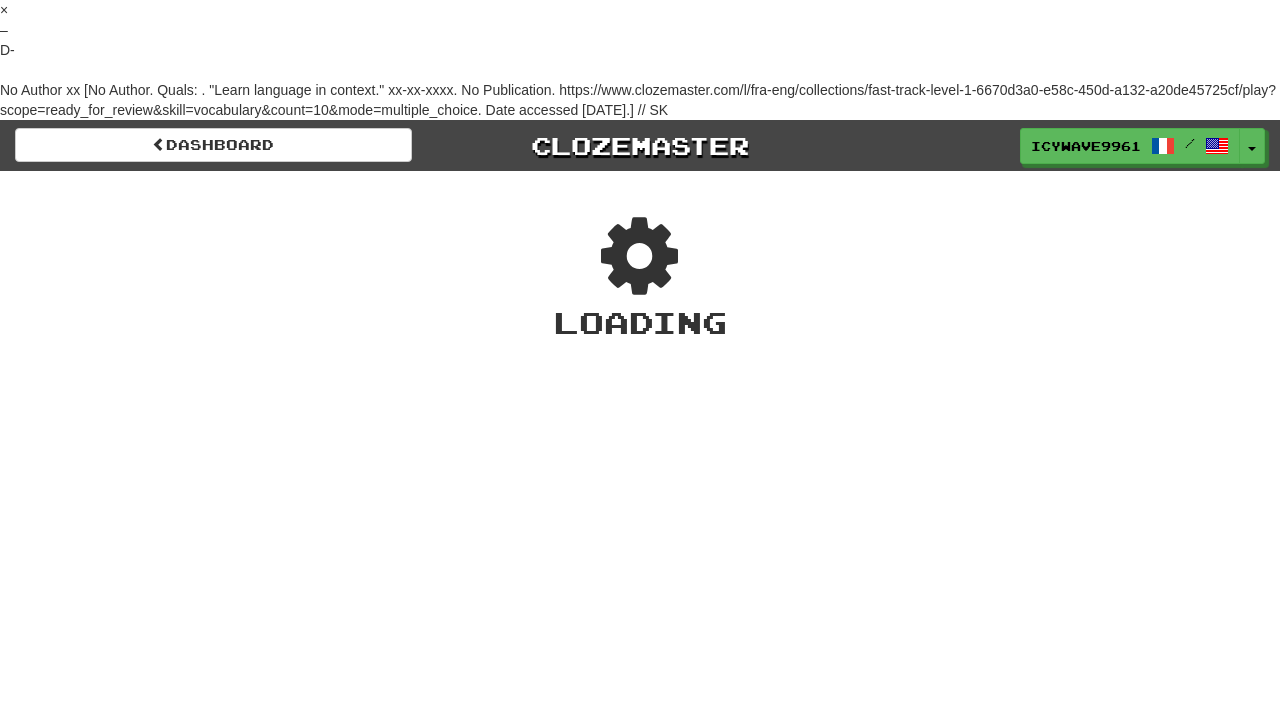 scroll, scrollTop: 0, scrollLeft: 0, axis: both 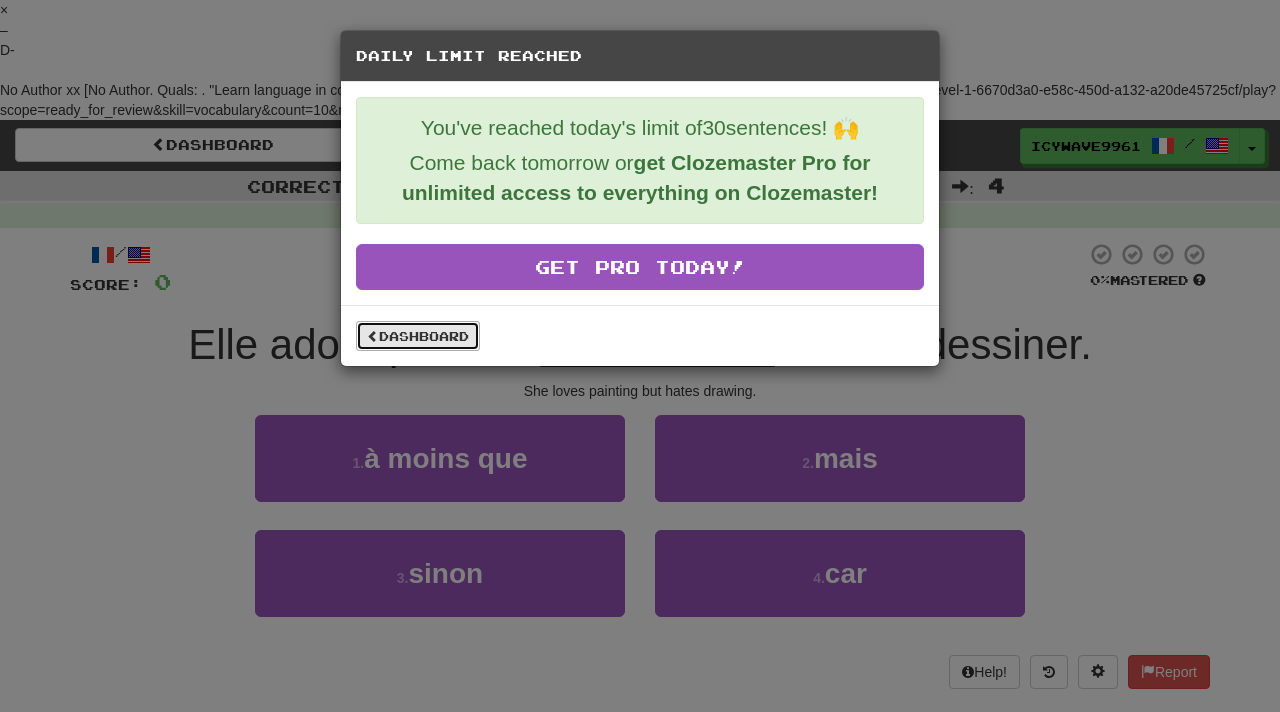 click on "Dashboard" at bounding box center [418, 336] 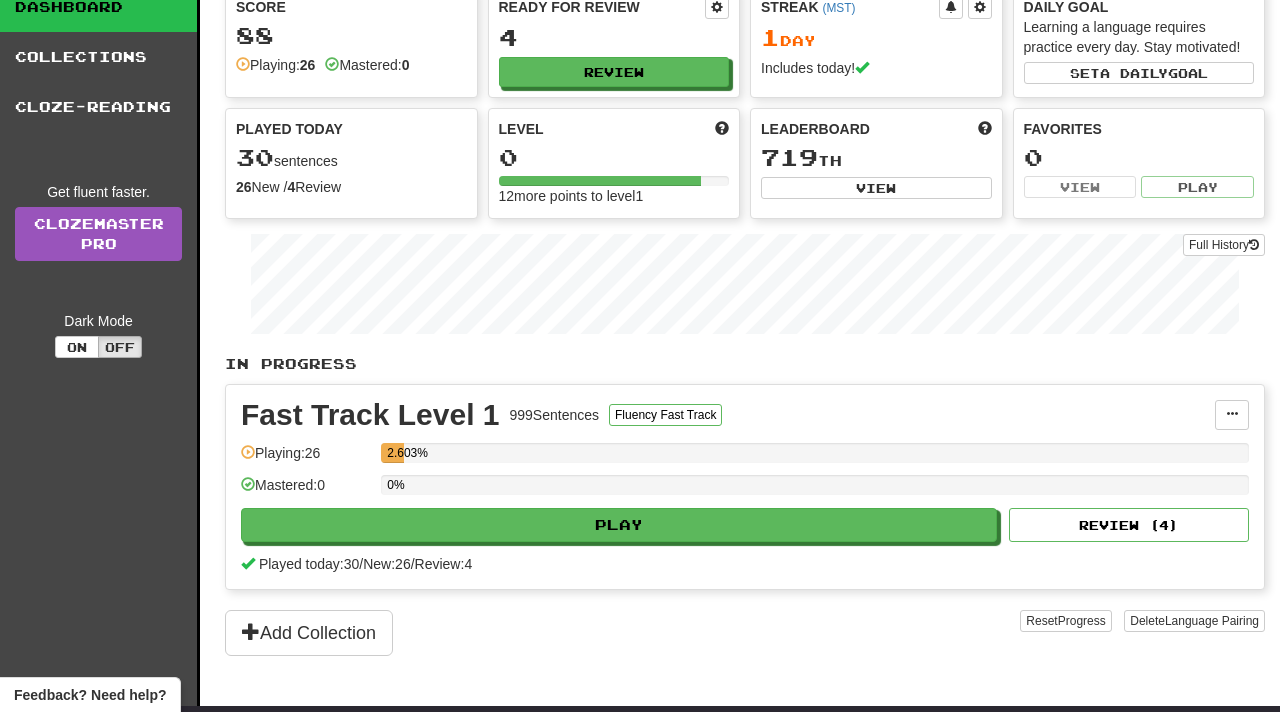 scroll, scrollTop: 338, scrollLeft: 0, axis: vertical 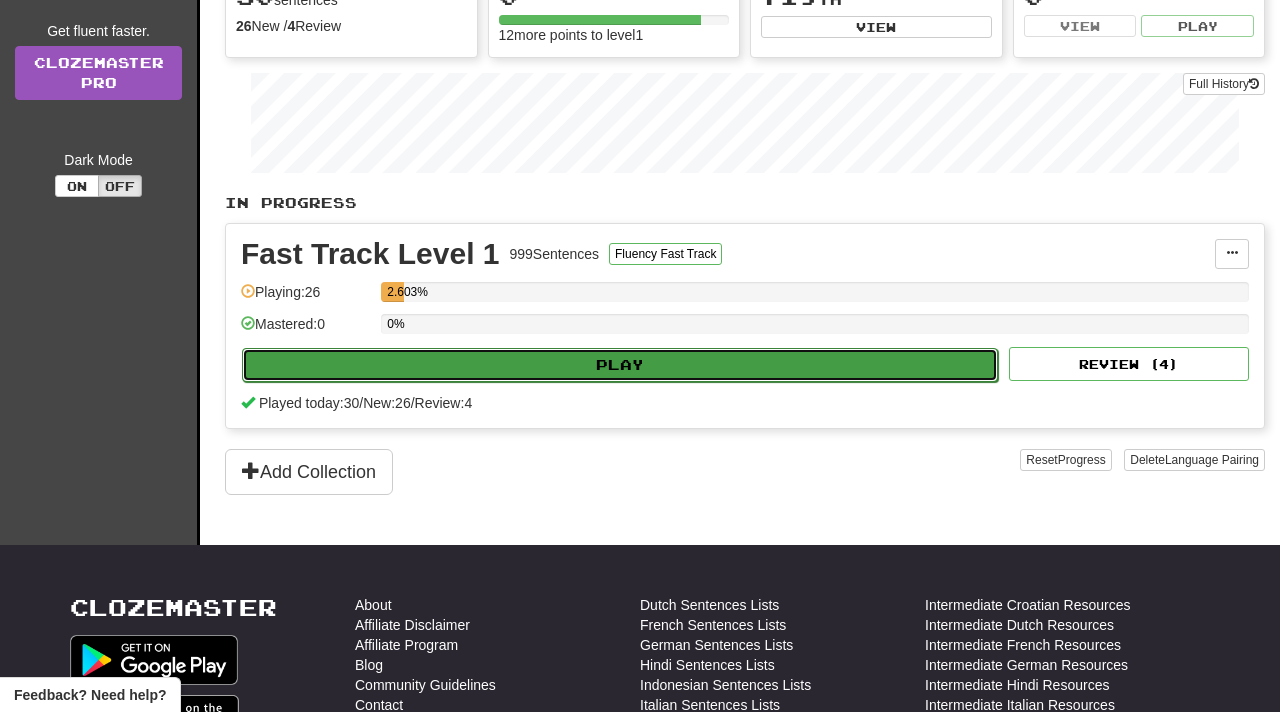 click on "Play" at bounding box center (620, 365) 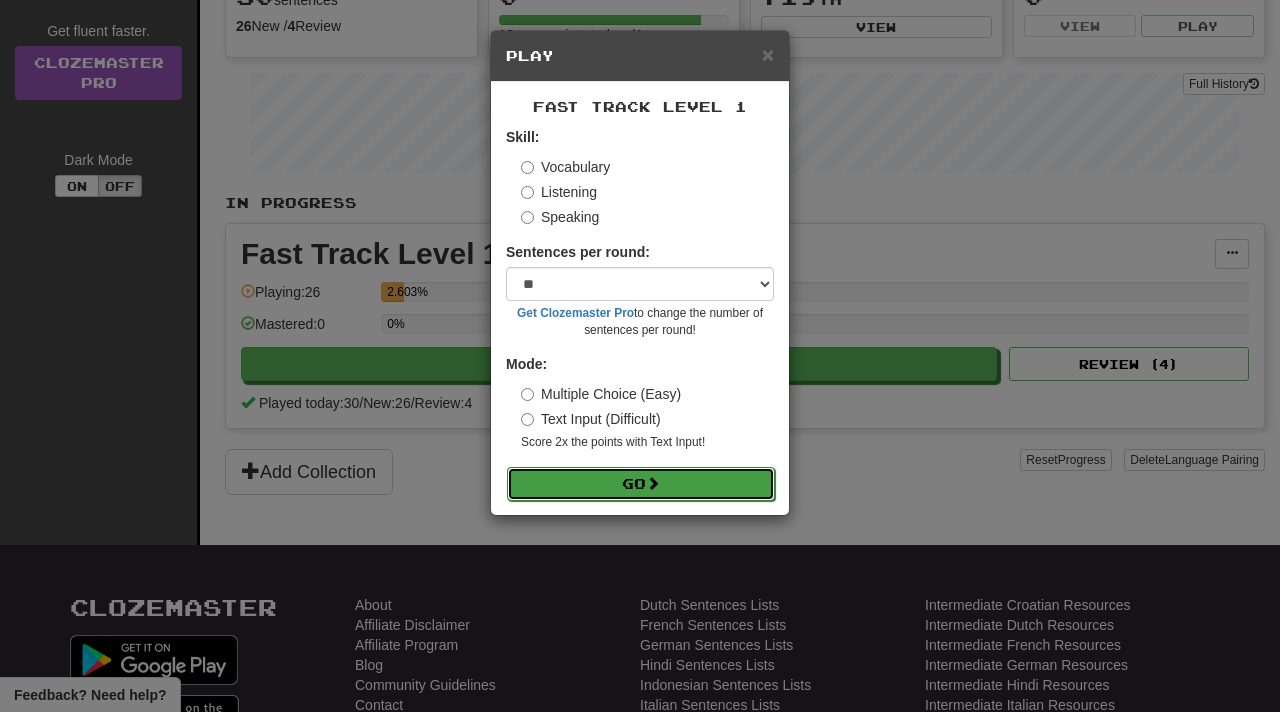 click on "Go" at bounding box center [641, 484] 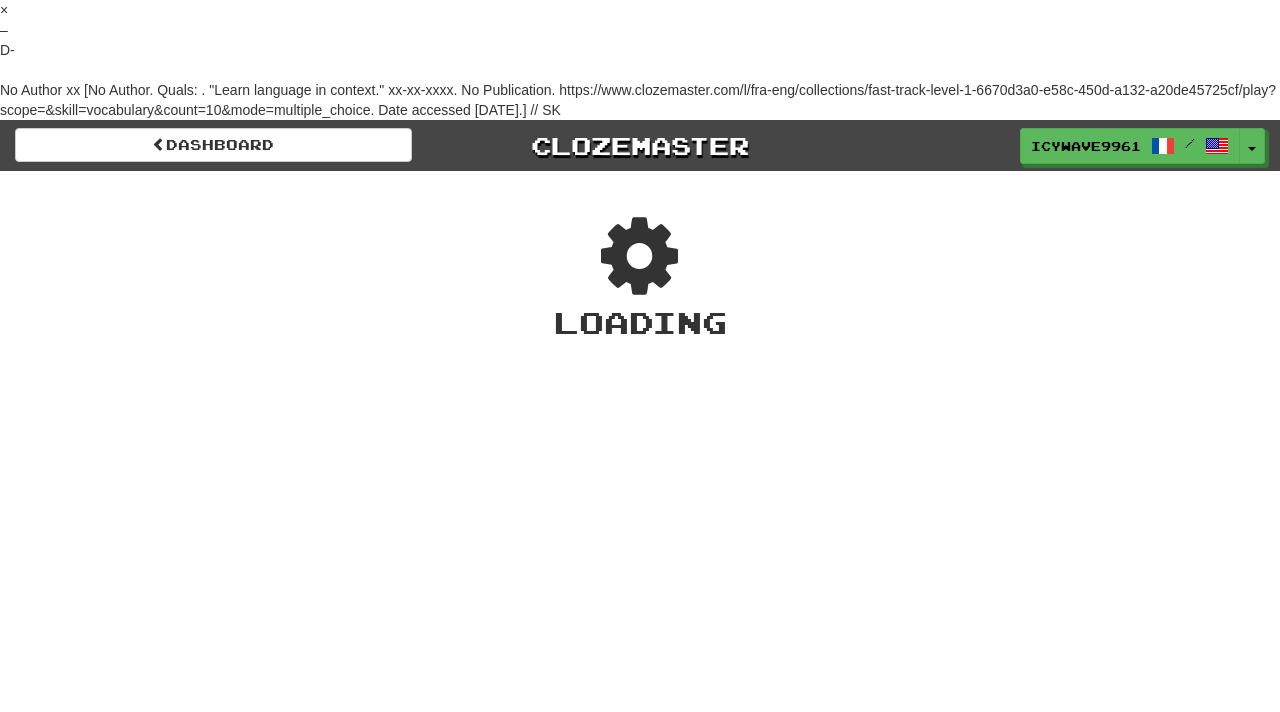 scroll, scrollTop: 0, scrollLeft: 0, axis: both 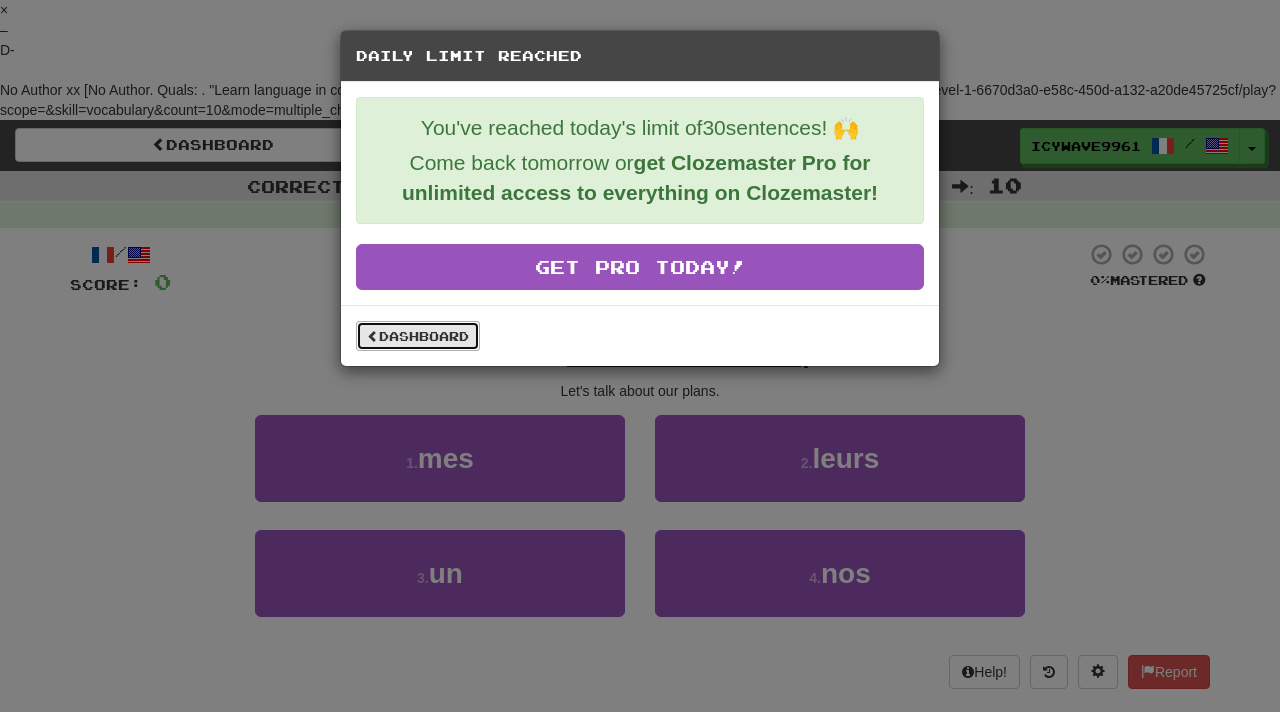 click on "Dashboard" at bounding box center (418, 336) 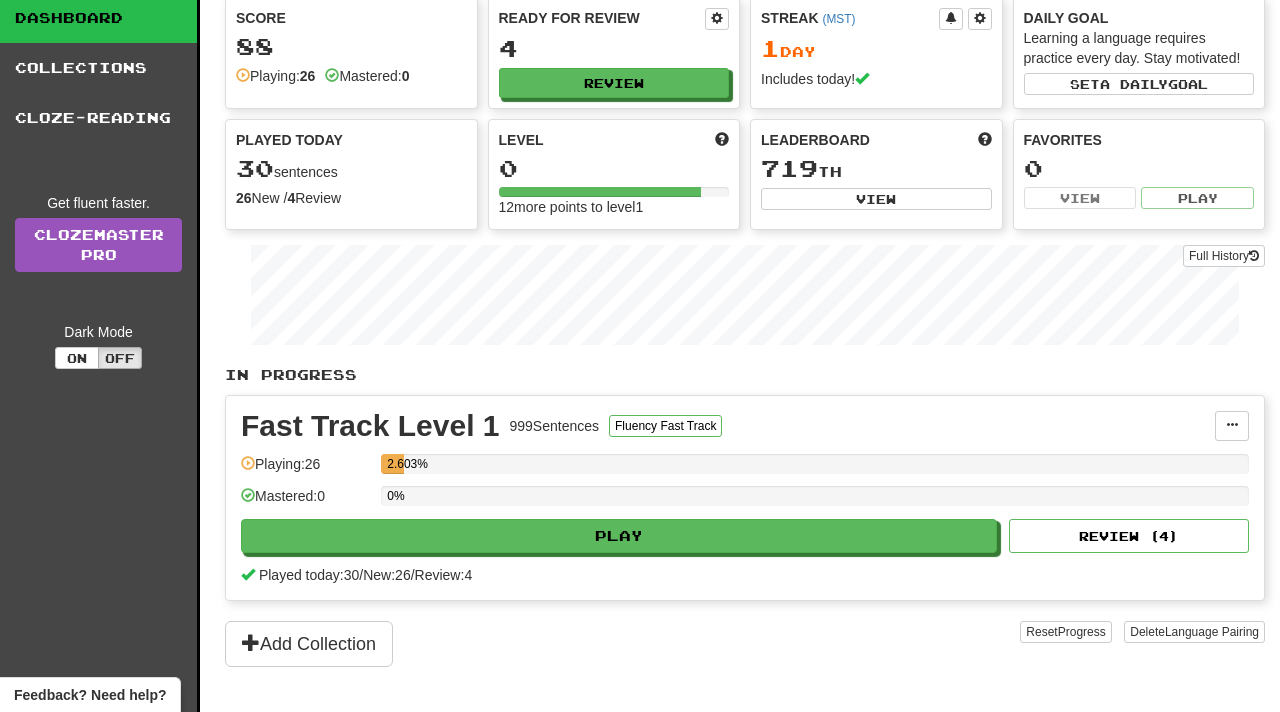 scroll, scrollTop: 0, scrollLeft: 0, axis: both 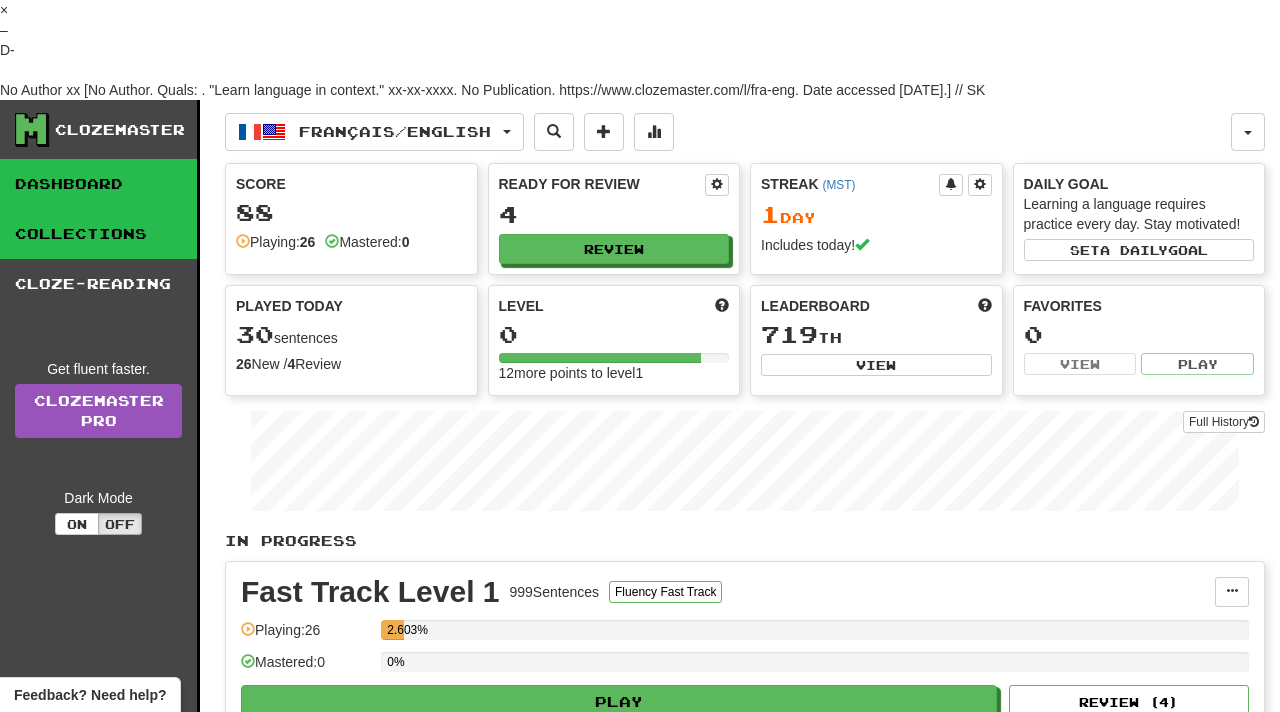 click on "Collections" at bounding box center (98, 234) 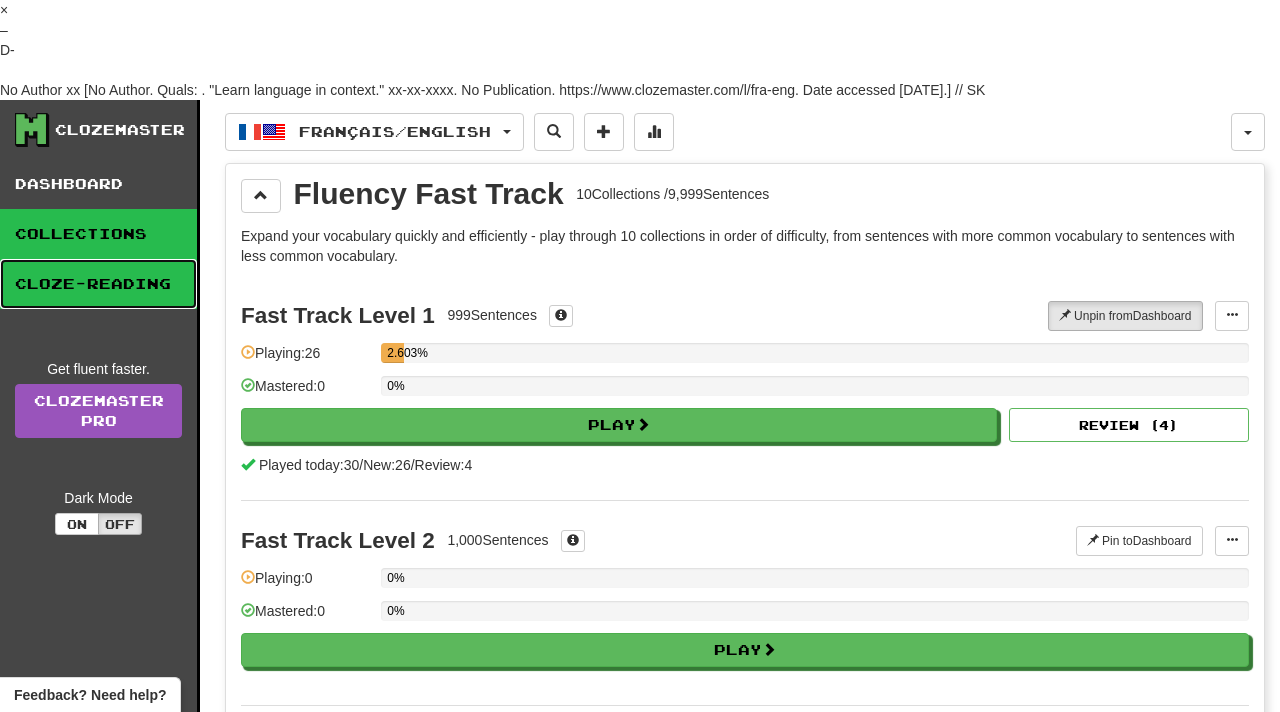 click on "Cloze-Reading" at bounding box center [98, 284] 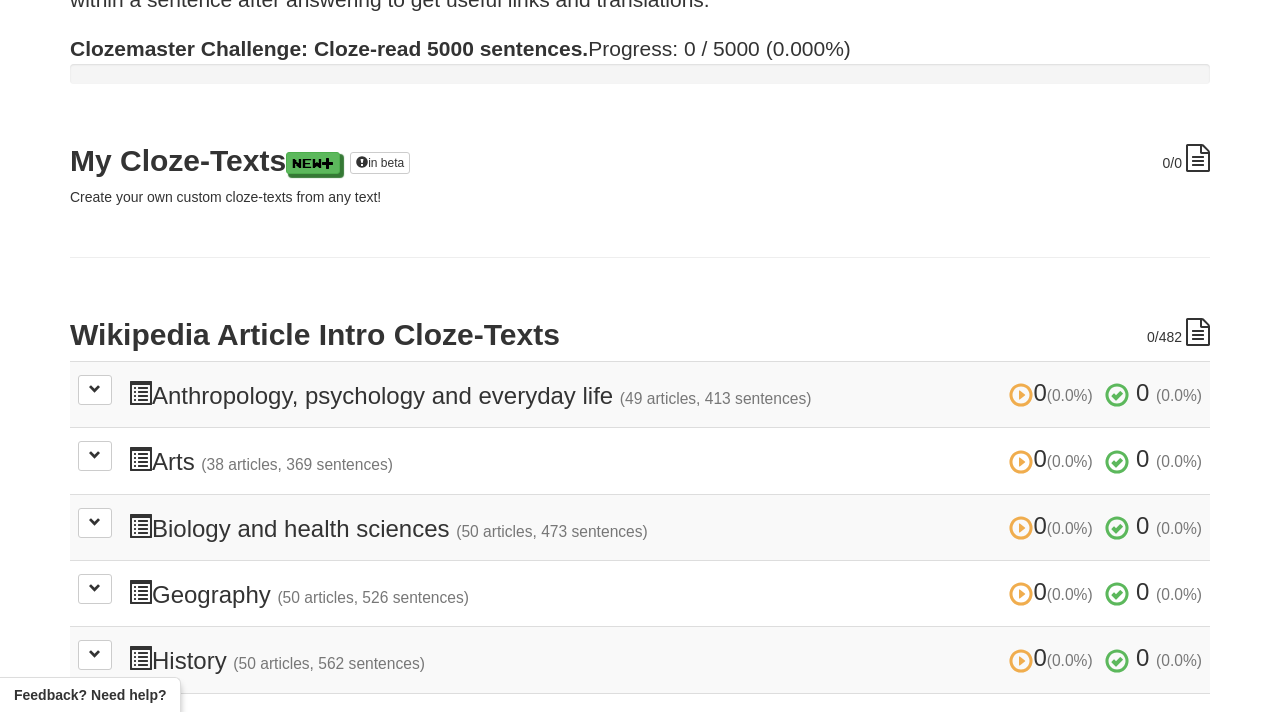 scroll, scrollTop: 0, scrollLeft: 0, axis: both 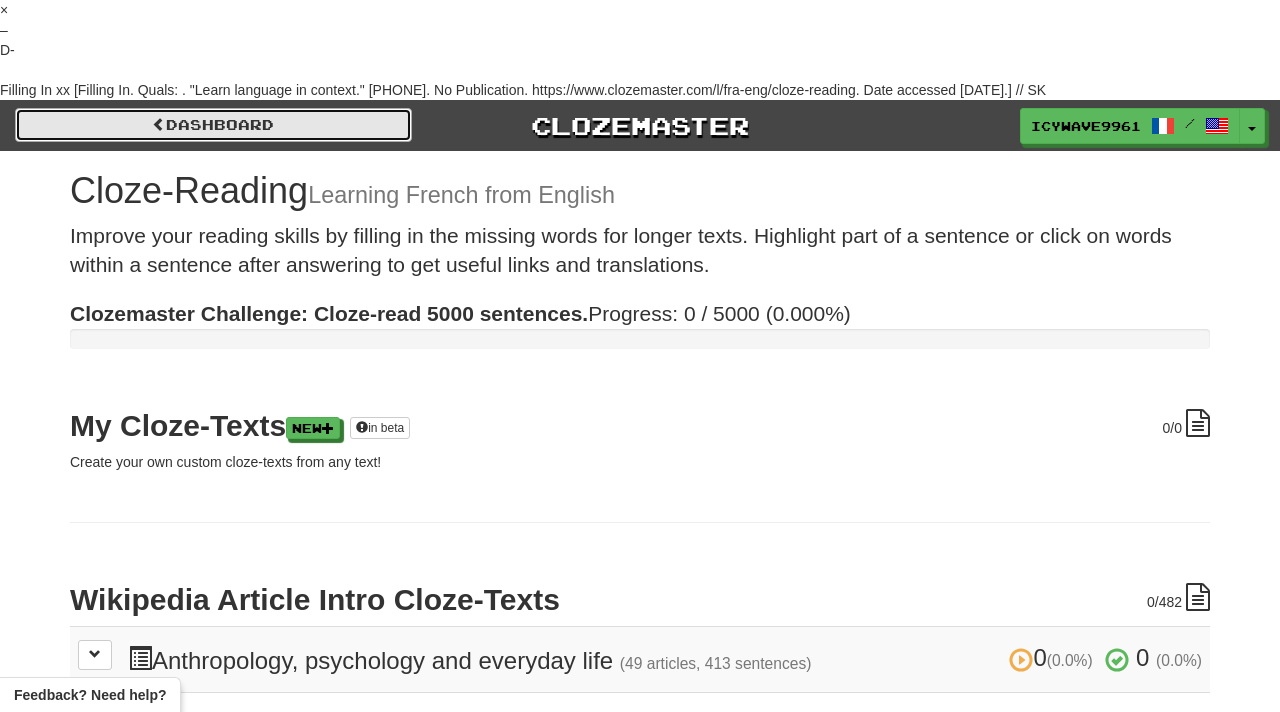 click on "Dashboard" at bounding box center (213, 125) 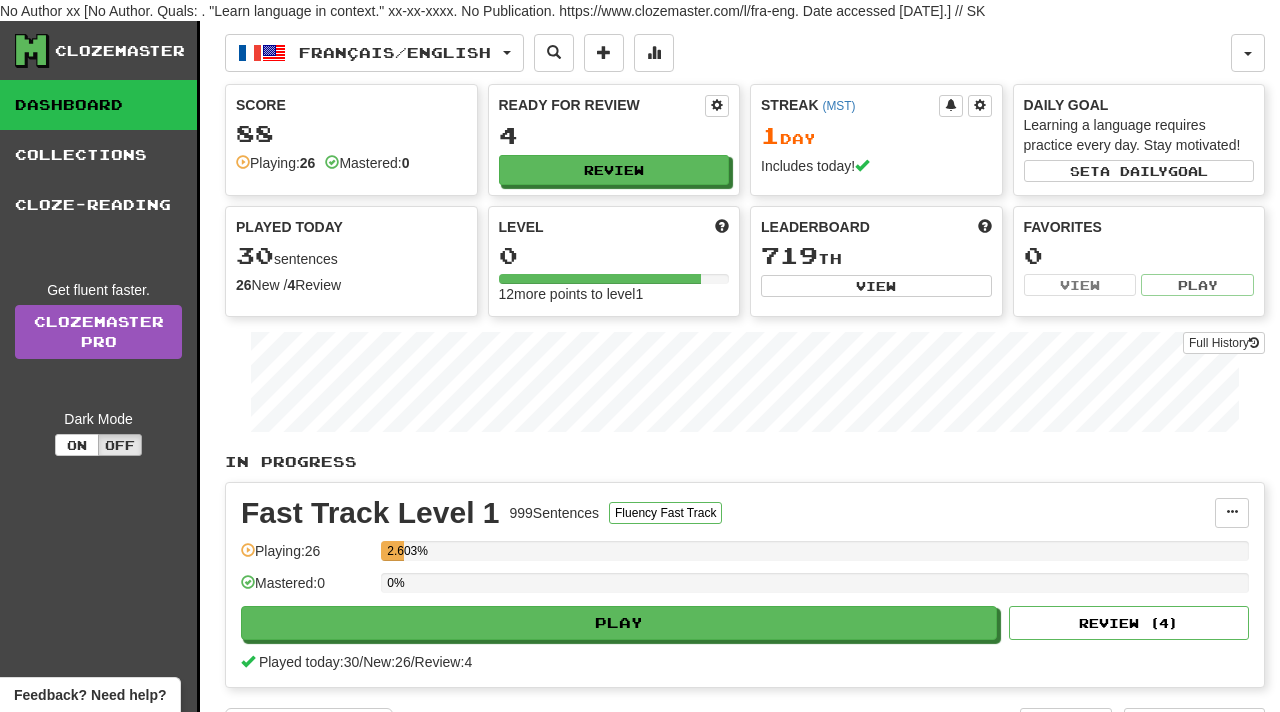 scroll, scrollTop: 28, scrollLeft: 0, axis: vertical 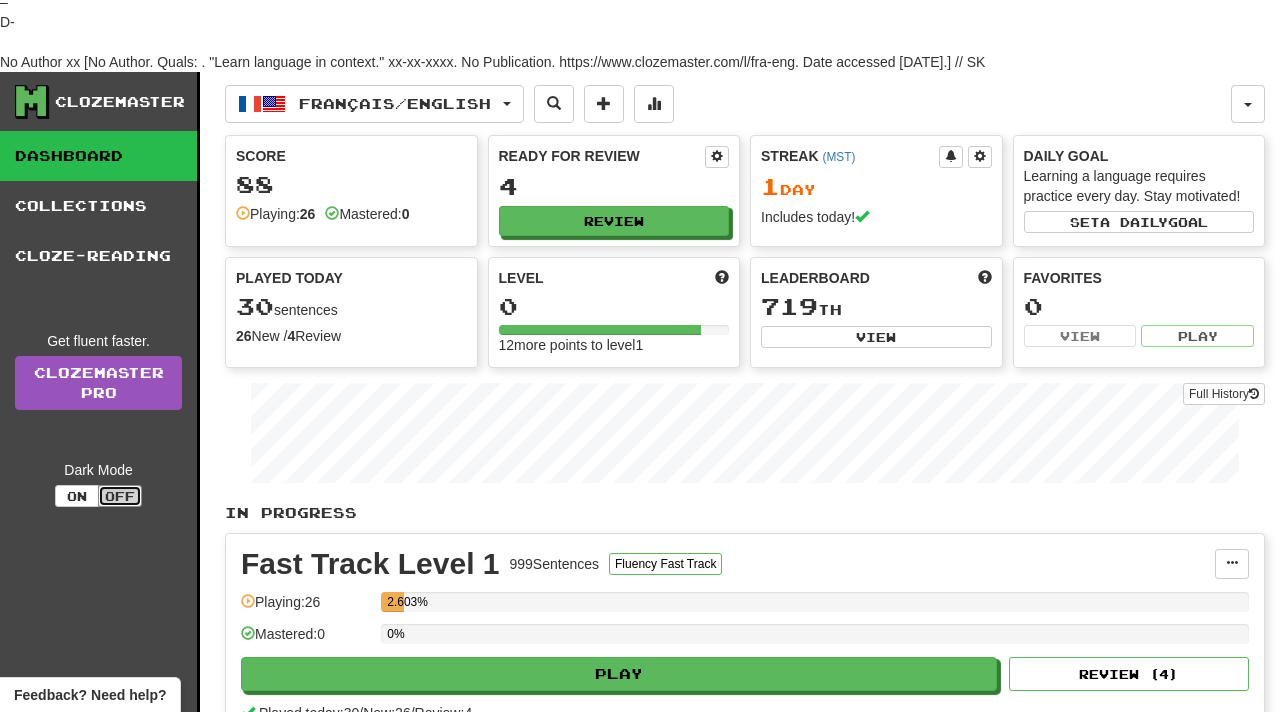 click on "Off" at bounding box center (120, 496) 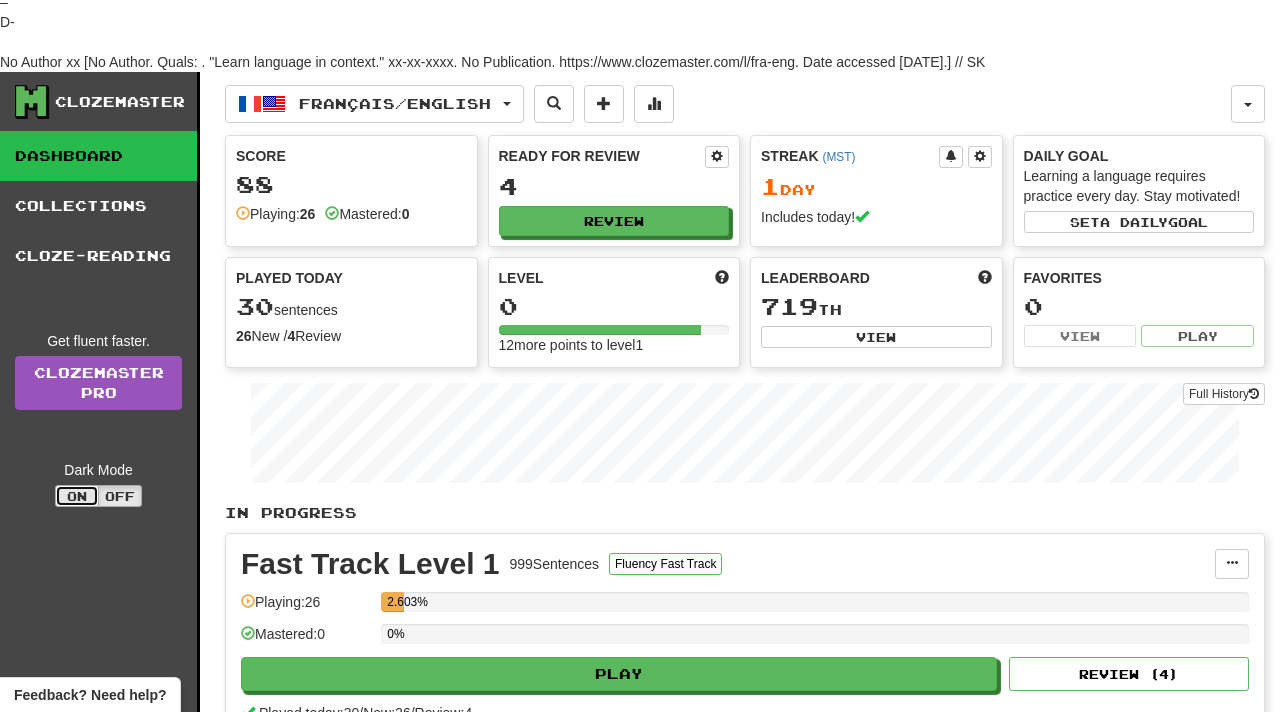 click on "On" at bounding box center (77, 496) 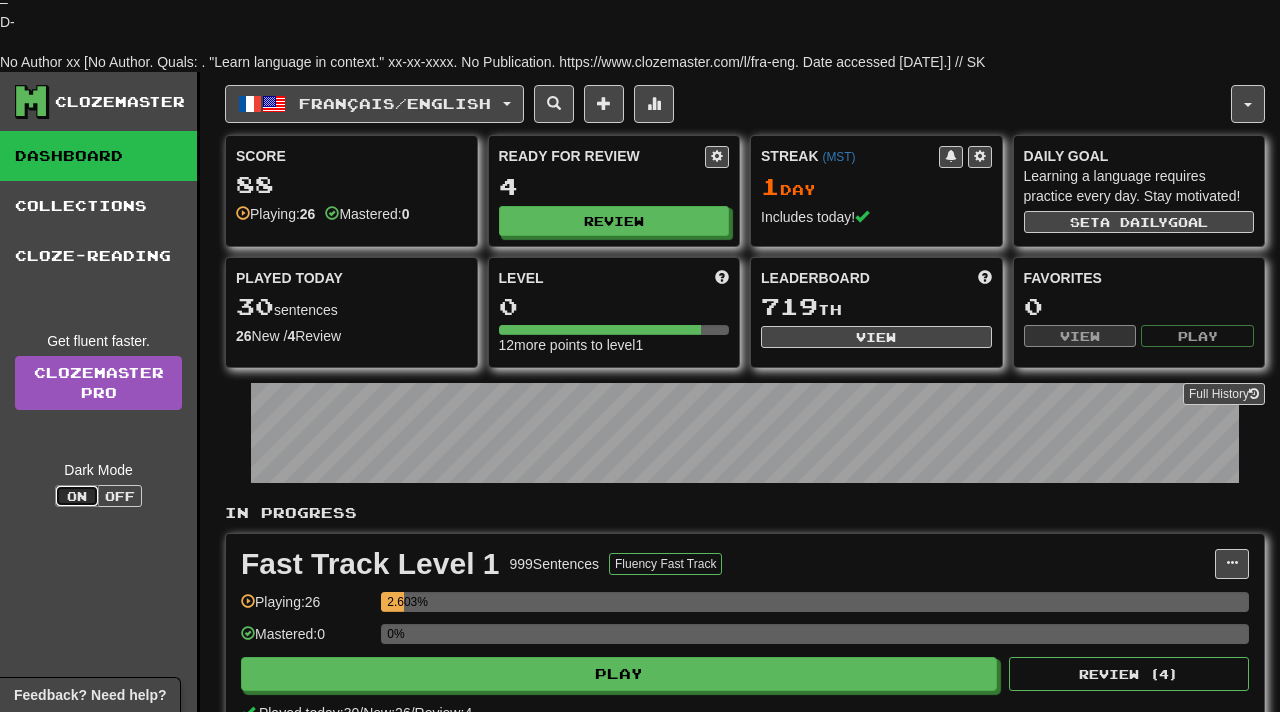 scroll, scrollTop: 0, scrollLeft: 0, axis: both 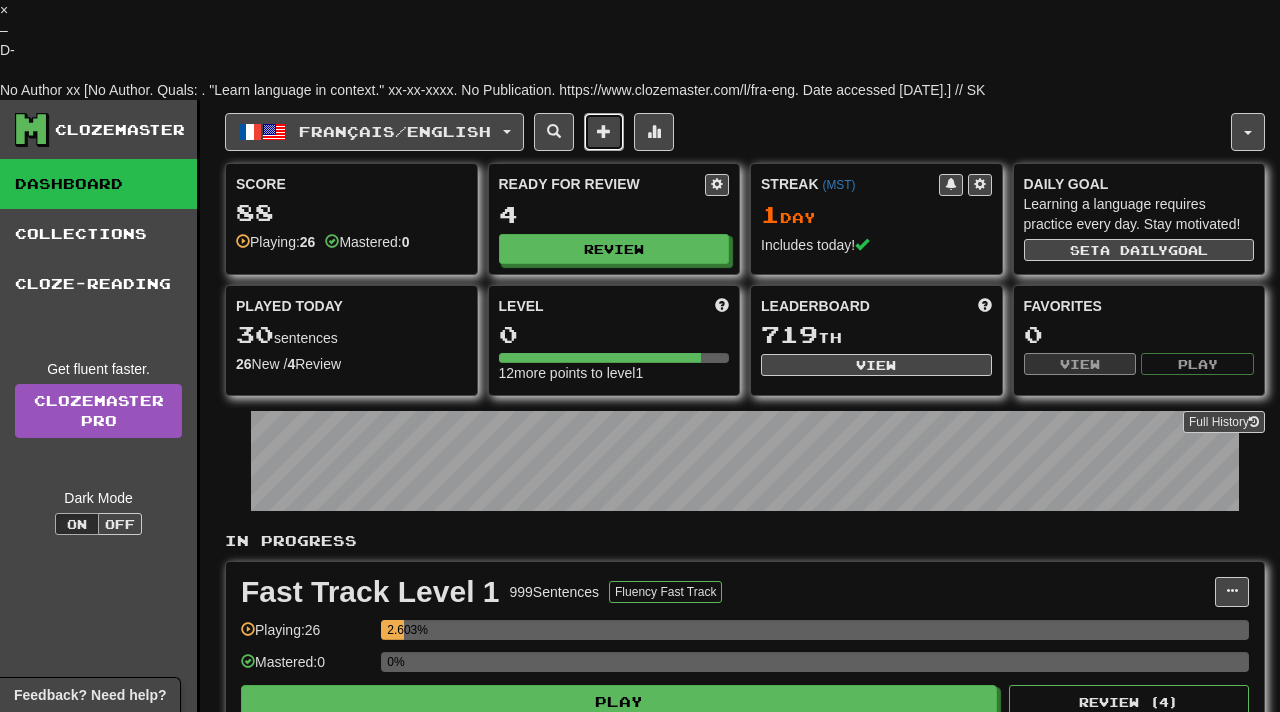 click at bounding box center [604, 131] 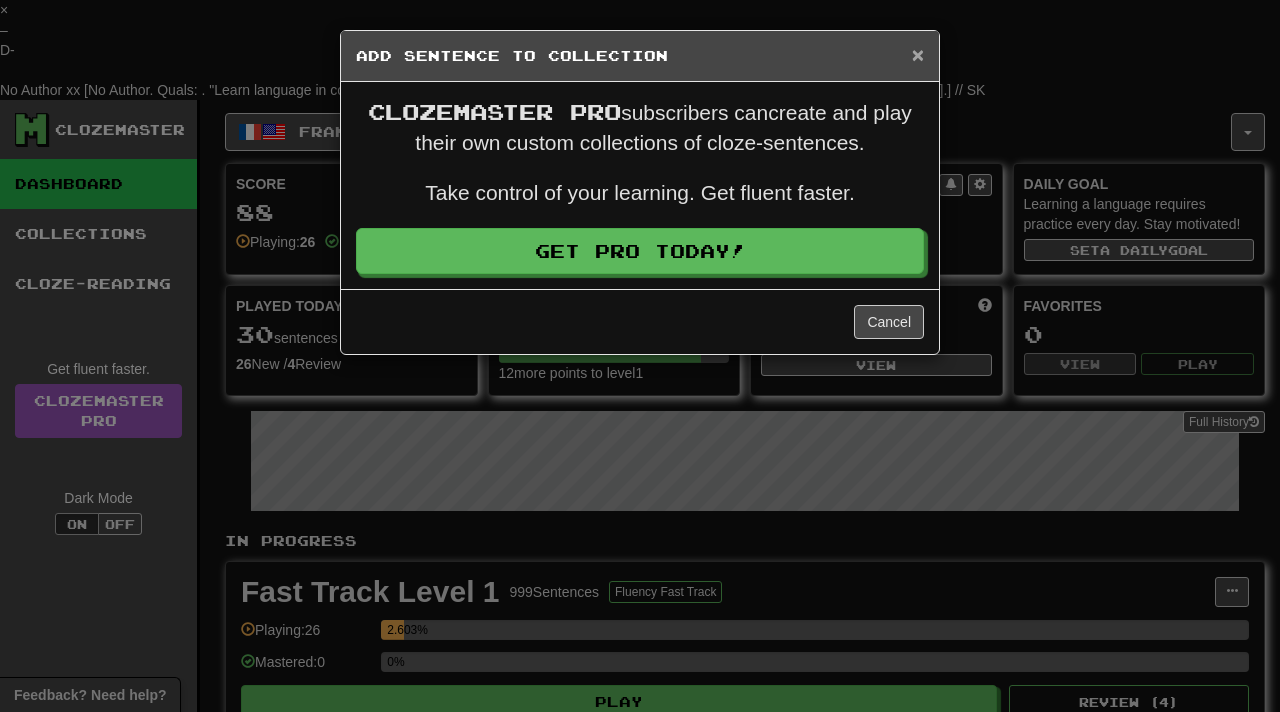 click on "×" at bounding box center [918, 54] 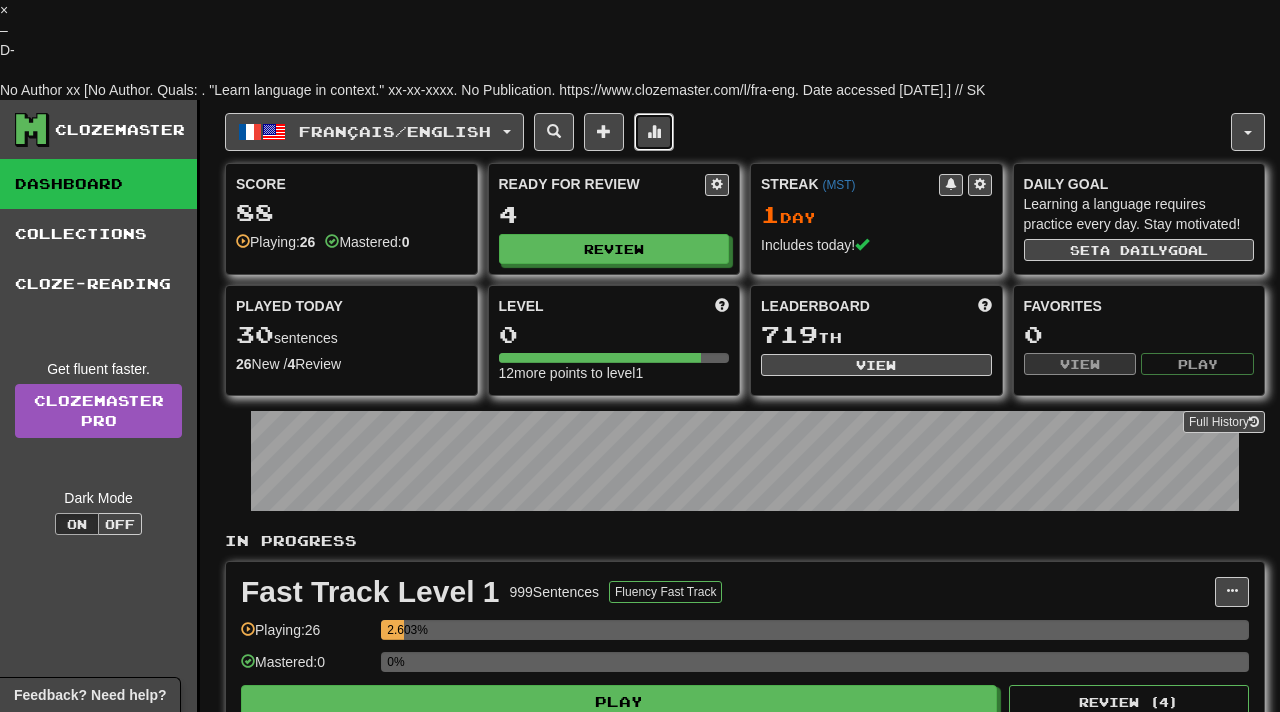 click at bounding box center [654, 131] 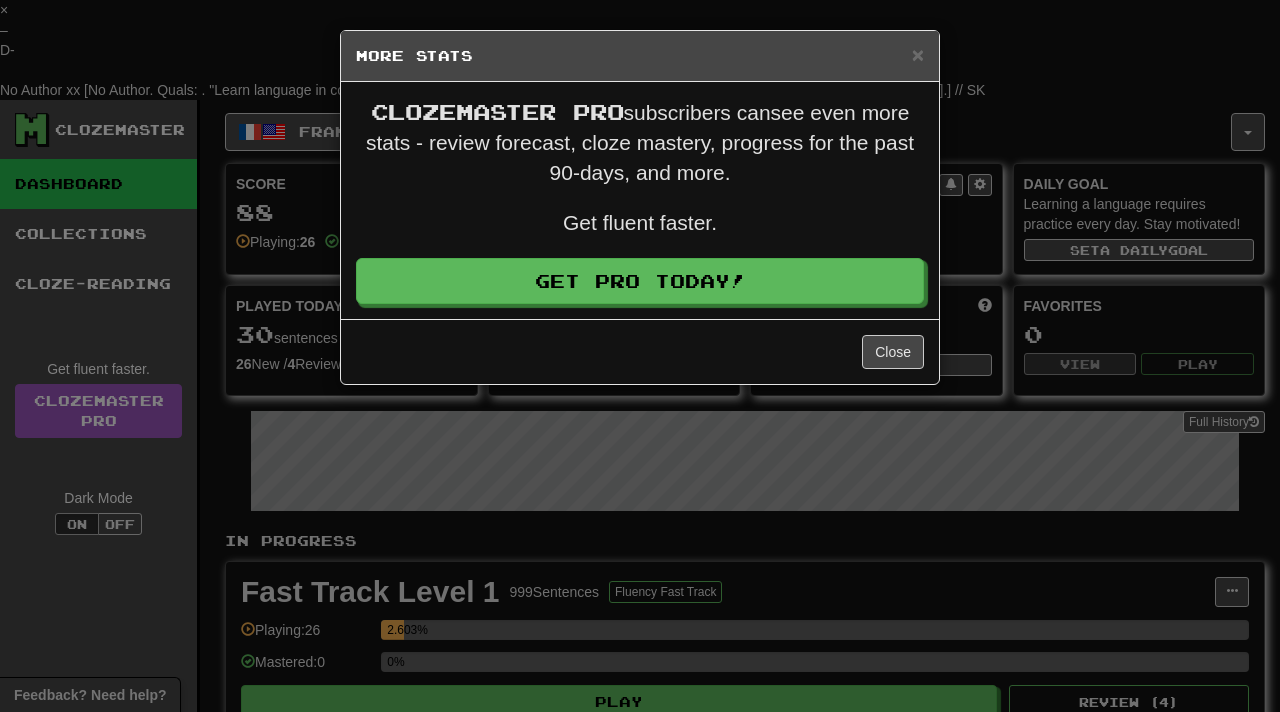 click on "× More Stats" at bounding box center (640, 56) 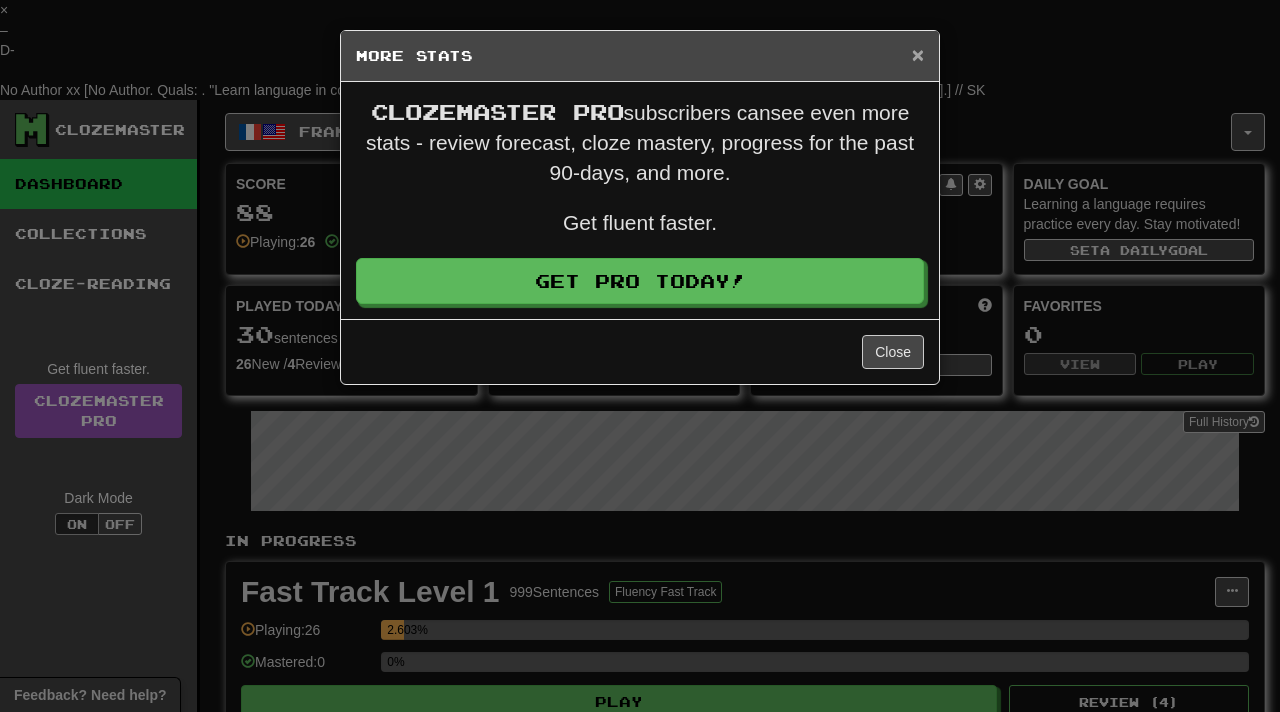 click on "×" at bounding box center (918, 54) 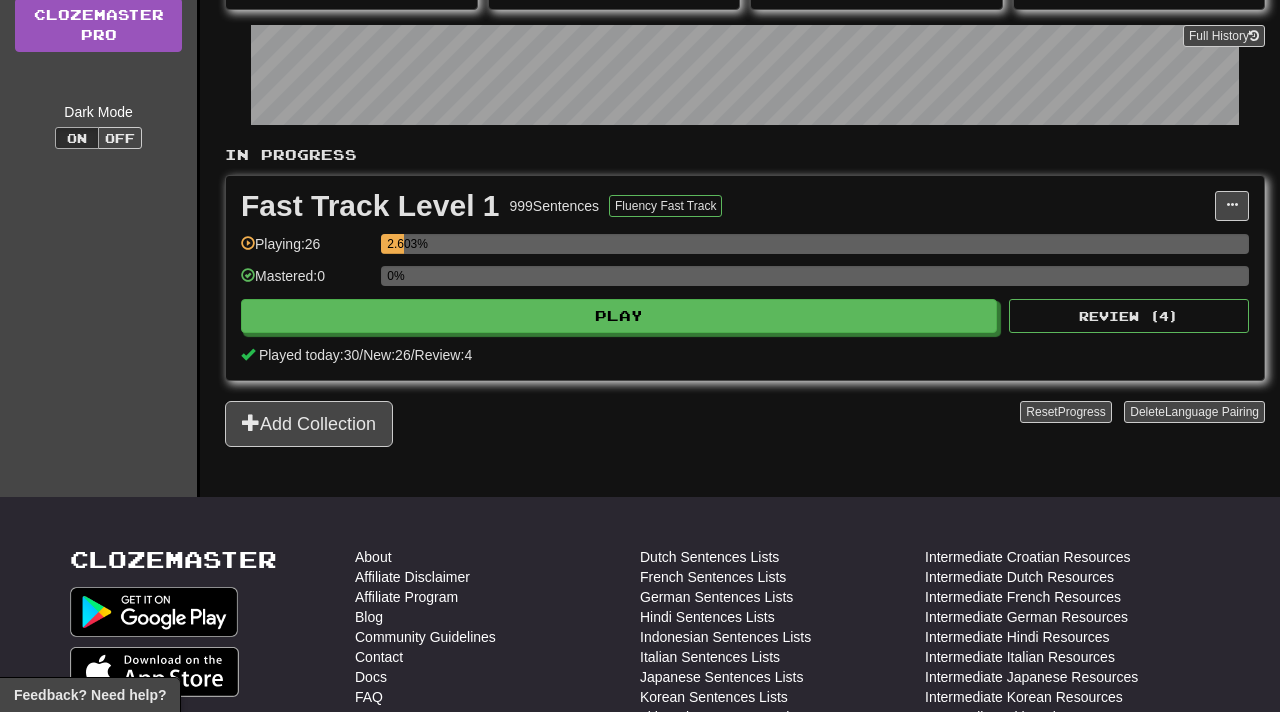 scroll, scrollTop: 267, scrollLeft: 0, axis: vertical 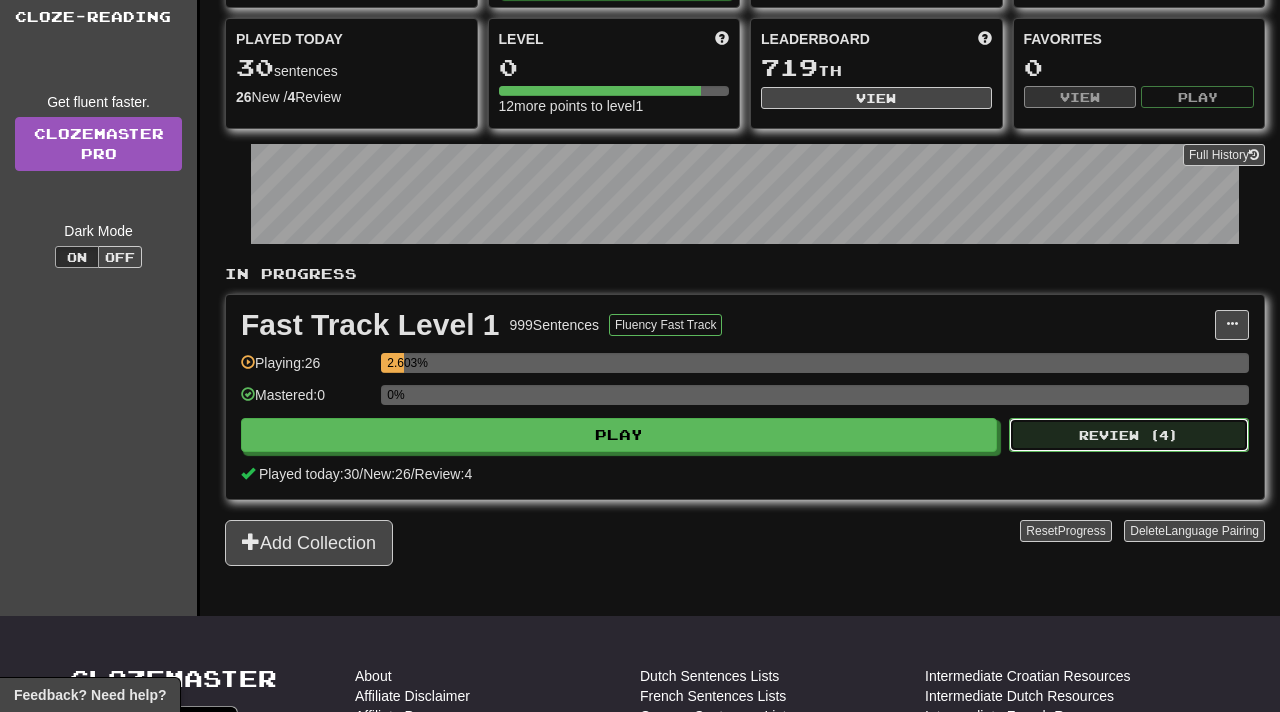 click on "Review ( 4 )" at bounding box center (1129, 435) 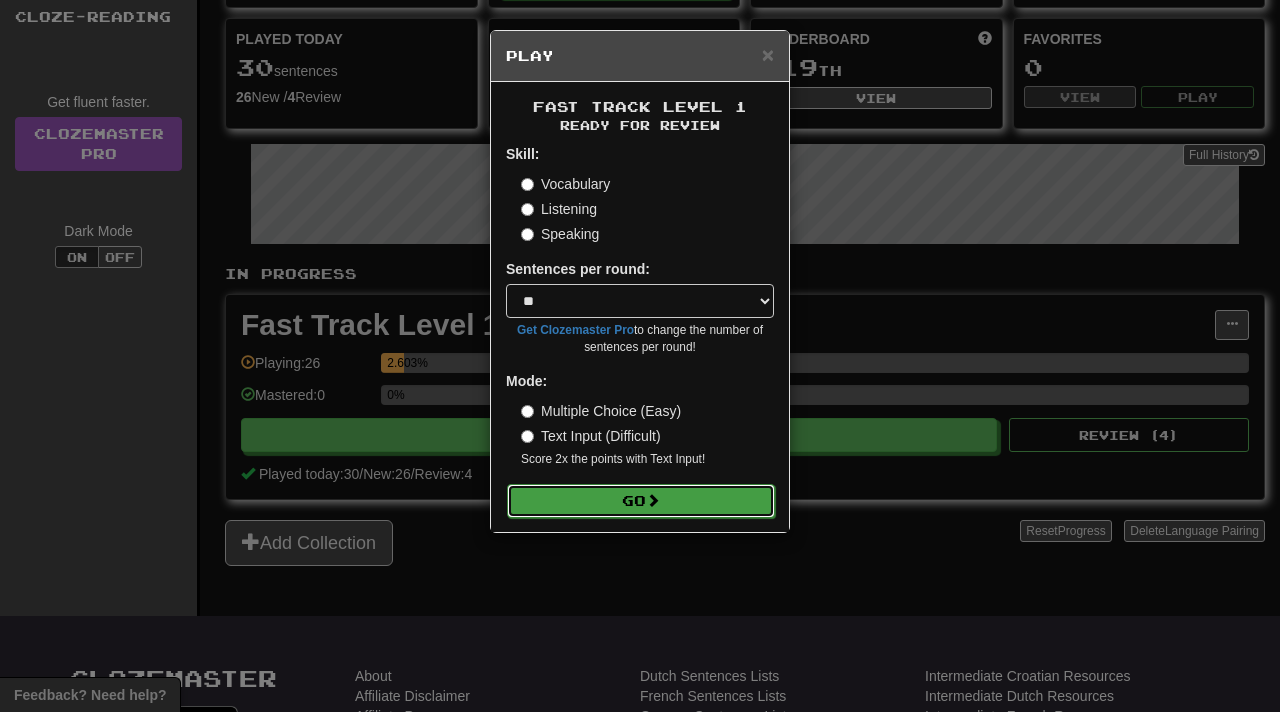 click on "Go" at bounding box center (641, 501) 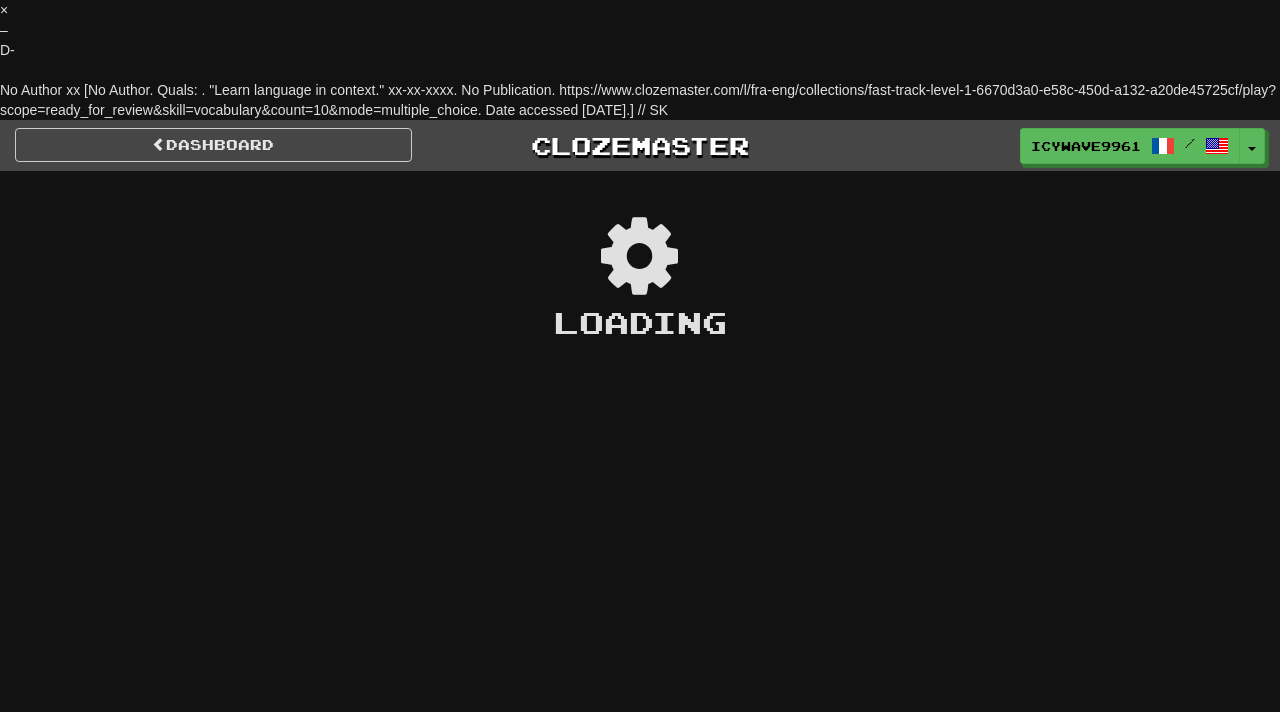 scroll, scrollTop: 0, scrollLeft: 0, axis: both 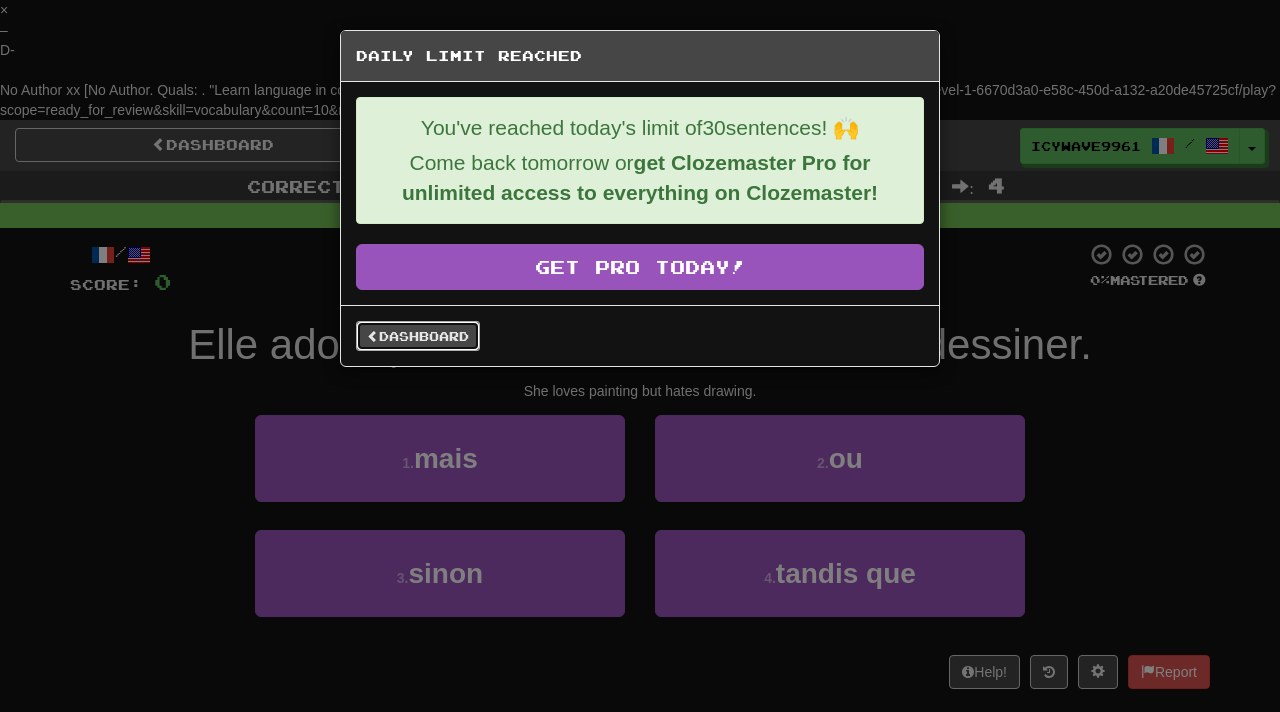 click on "Dashboard" at bounding box center (418, 336) 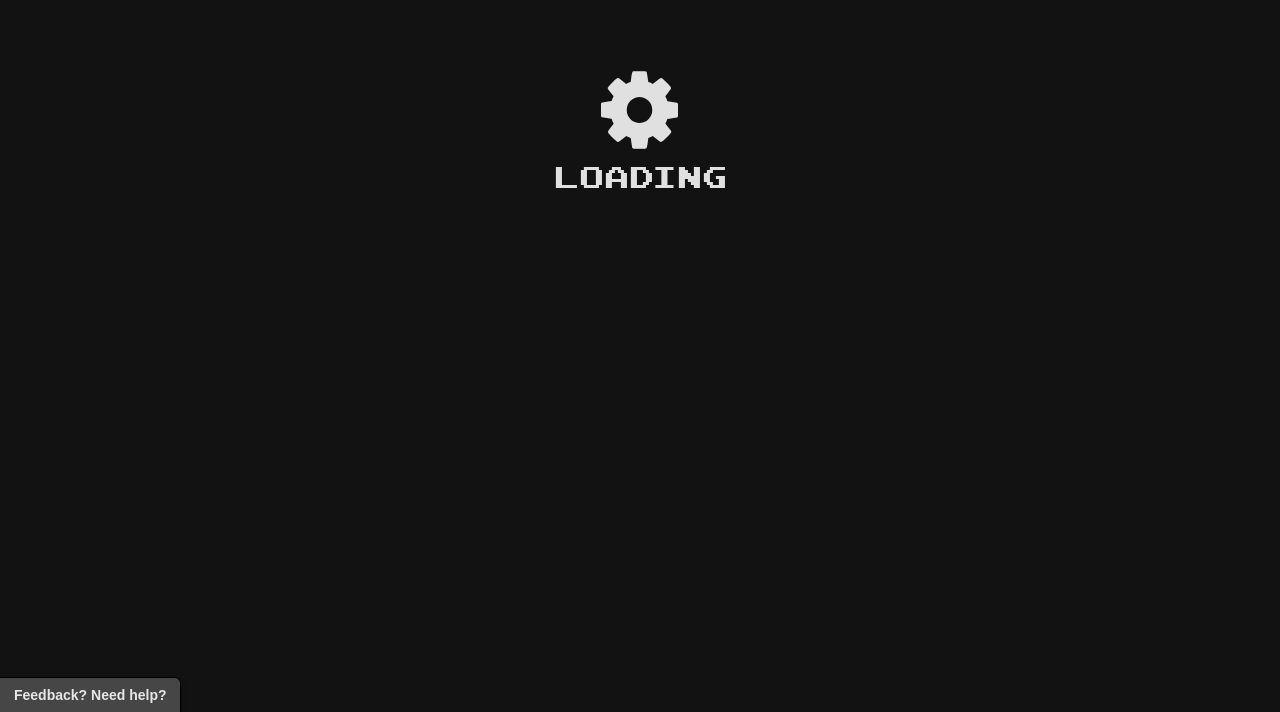scroll, scrollTop: 0, scrollLeft: 0, axis: both 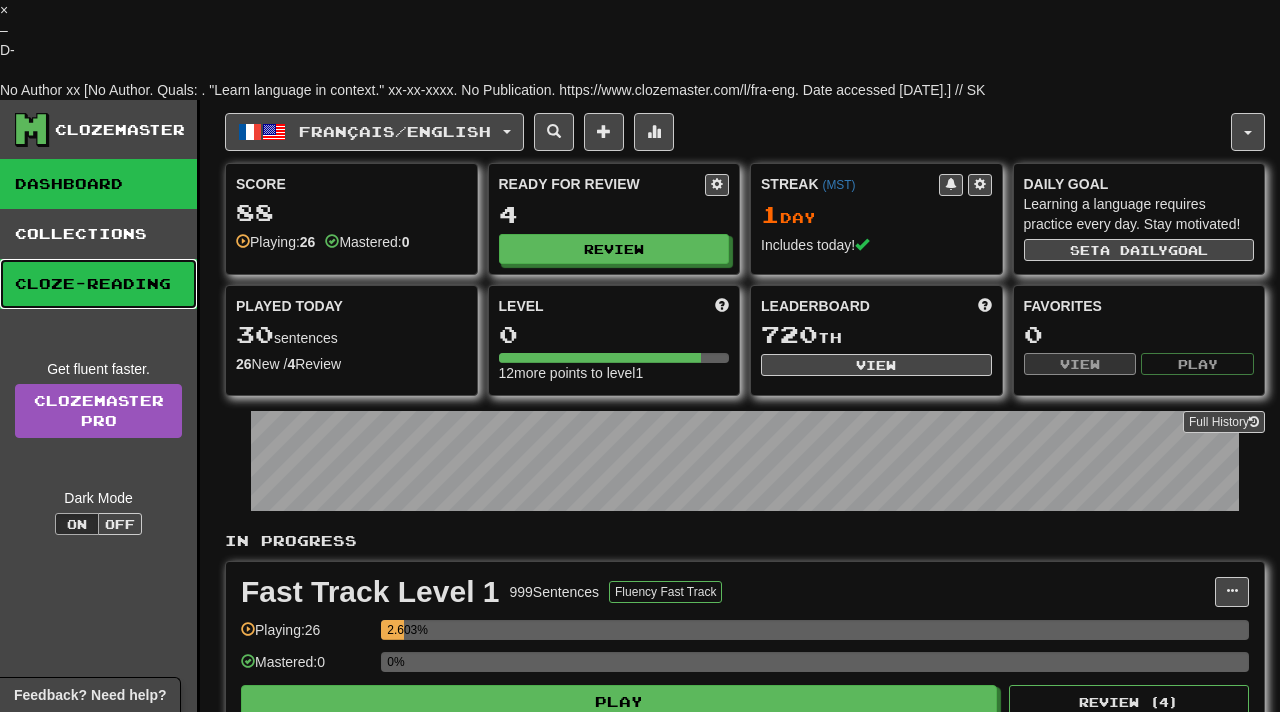 click on "Cloze-Reading" at bounding box center [98, 284] 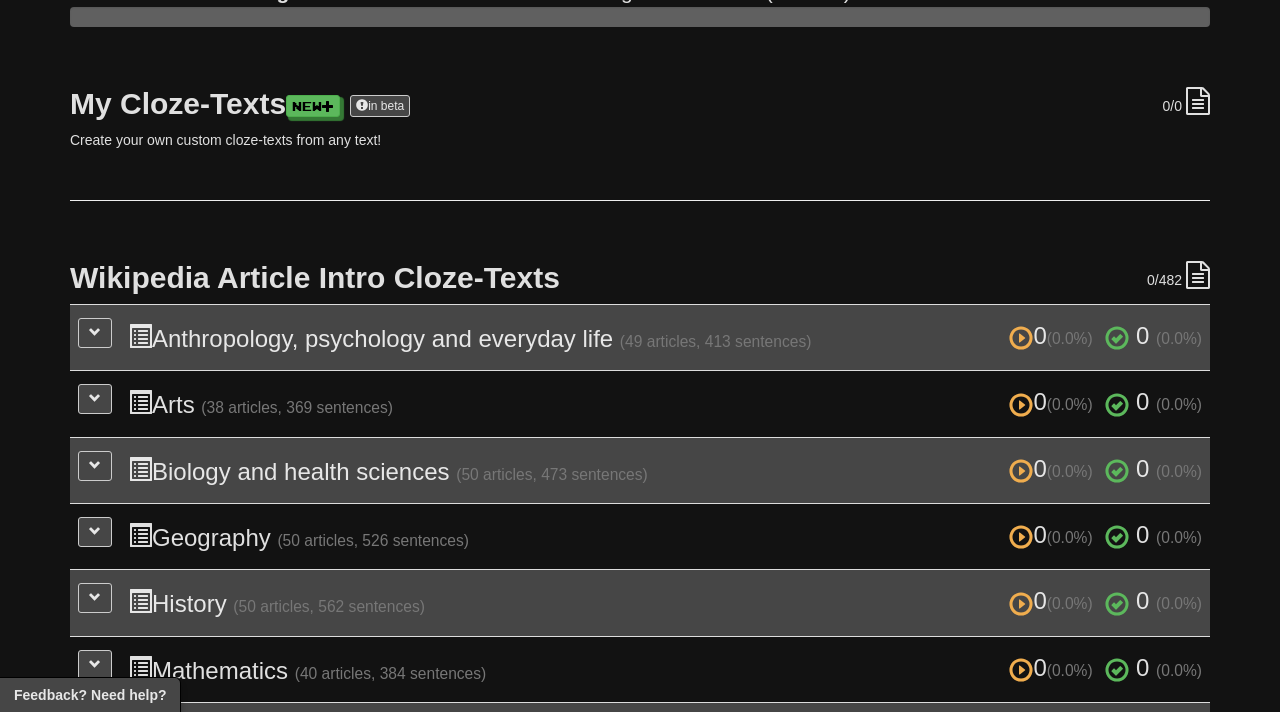 scroll, scrollTop: 0, scrollLeft: 0, axis: both 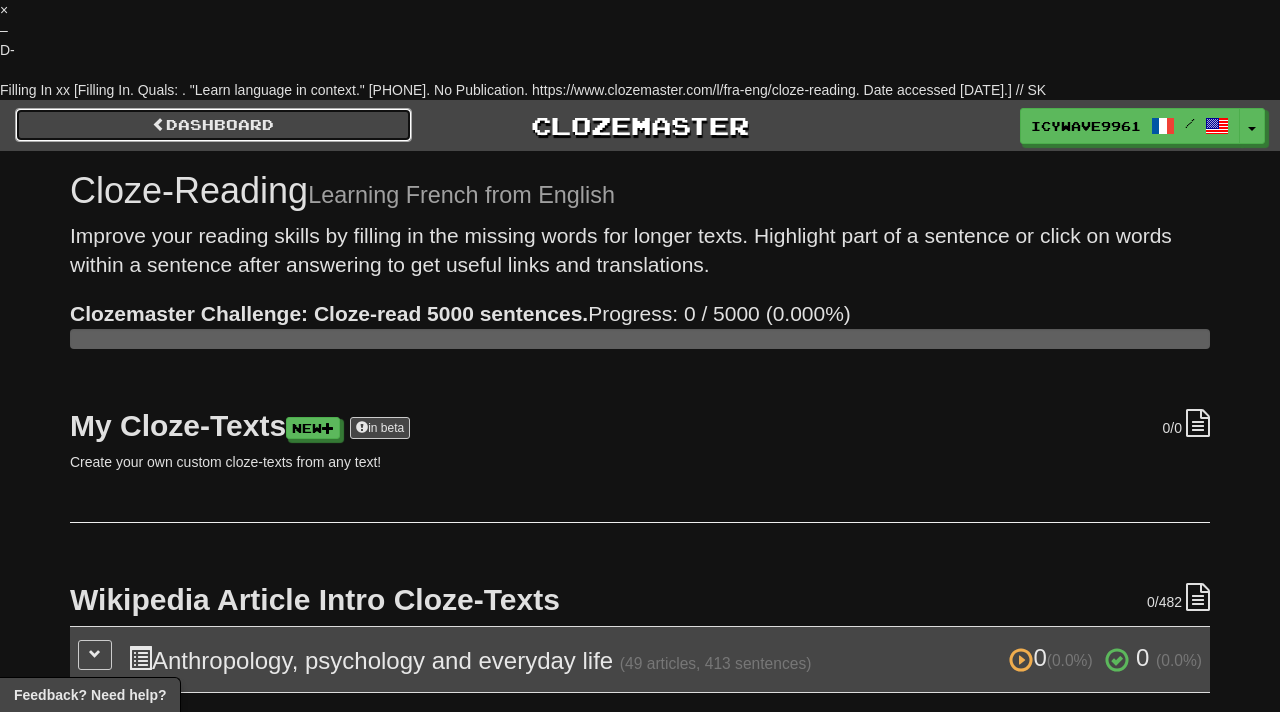 click on "Dashboard" at bounding box center (213, 125) 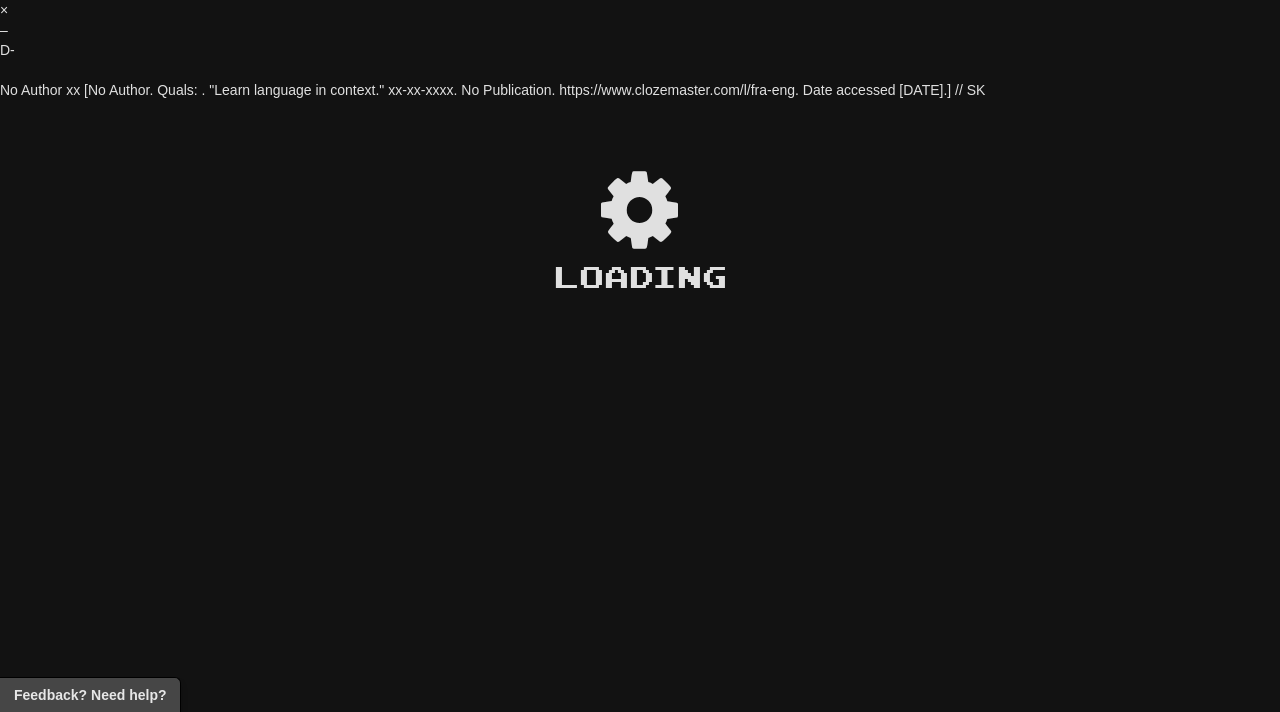 scroll, scrollTop: 0, scrollLeft: 0, axis: both 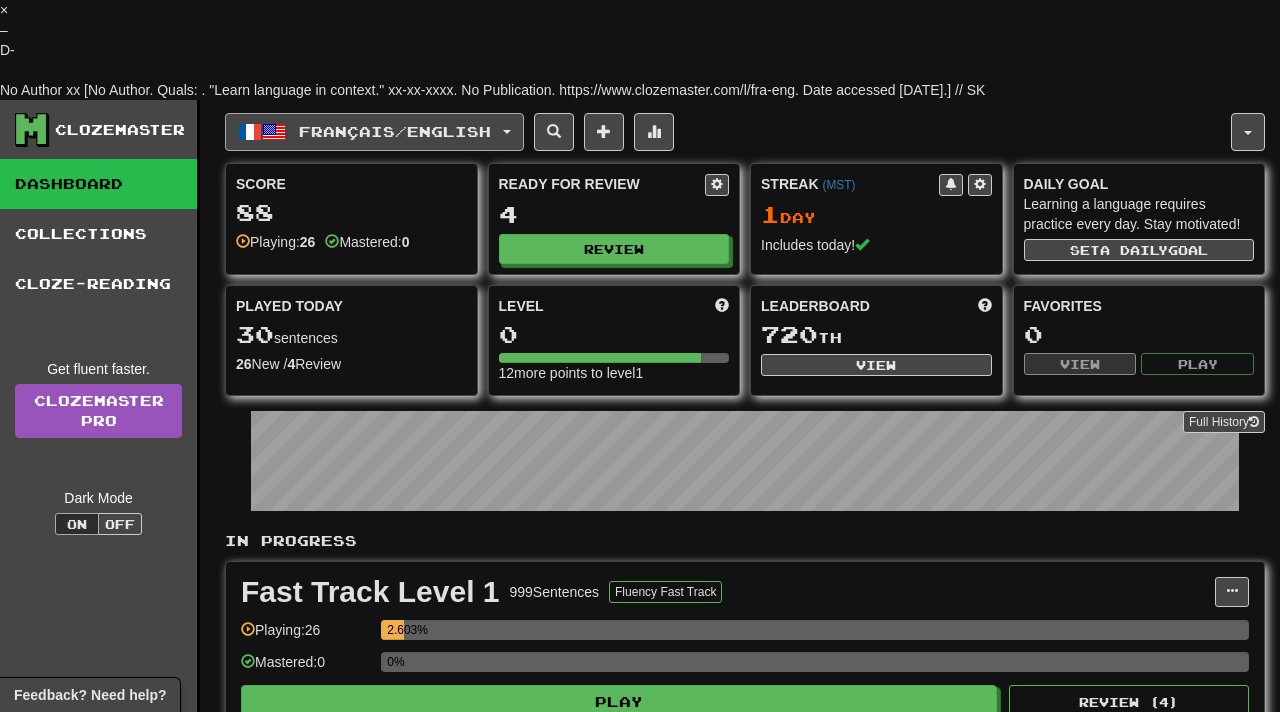 click on "Français  /  English" at bounding box center (374, 132) 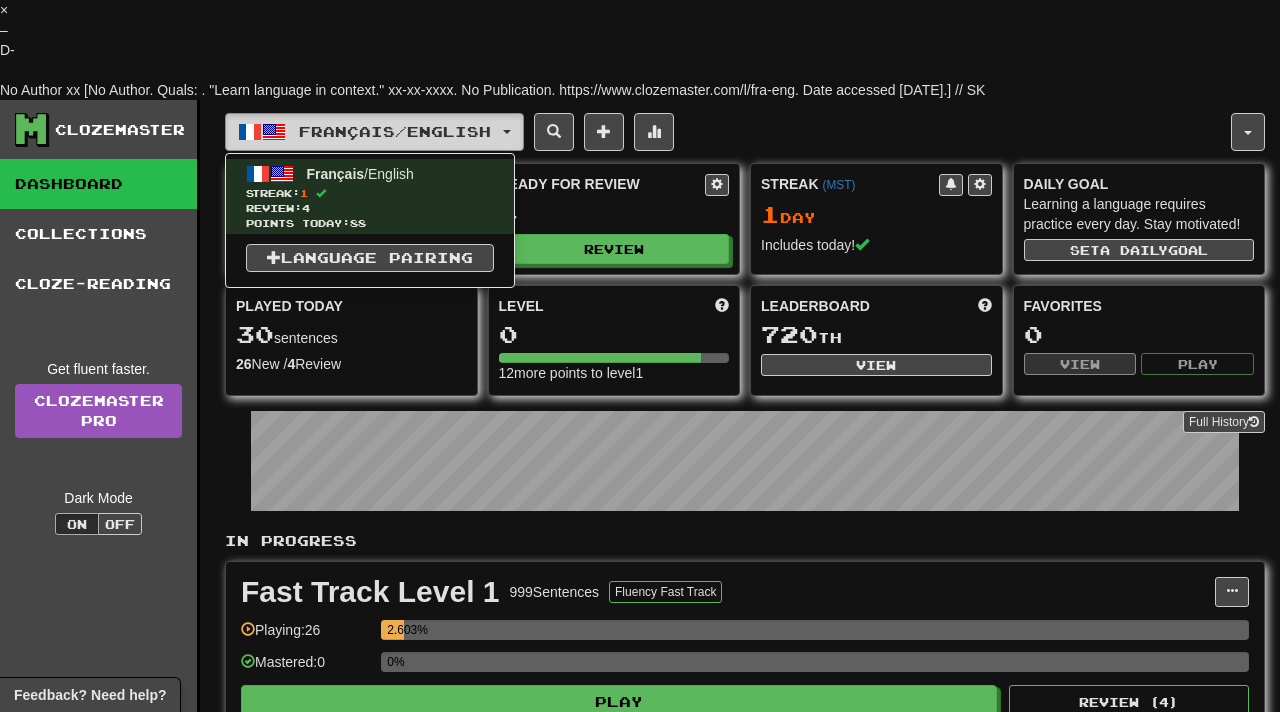 click on "Français  /  English" at bounding box center [395, 131] 